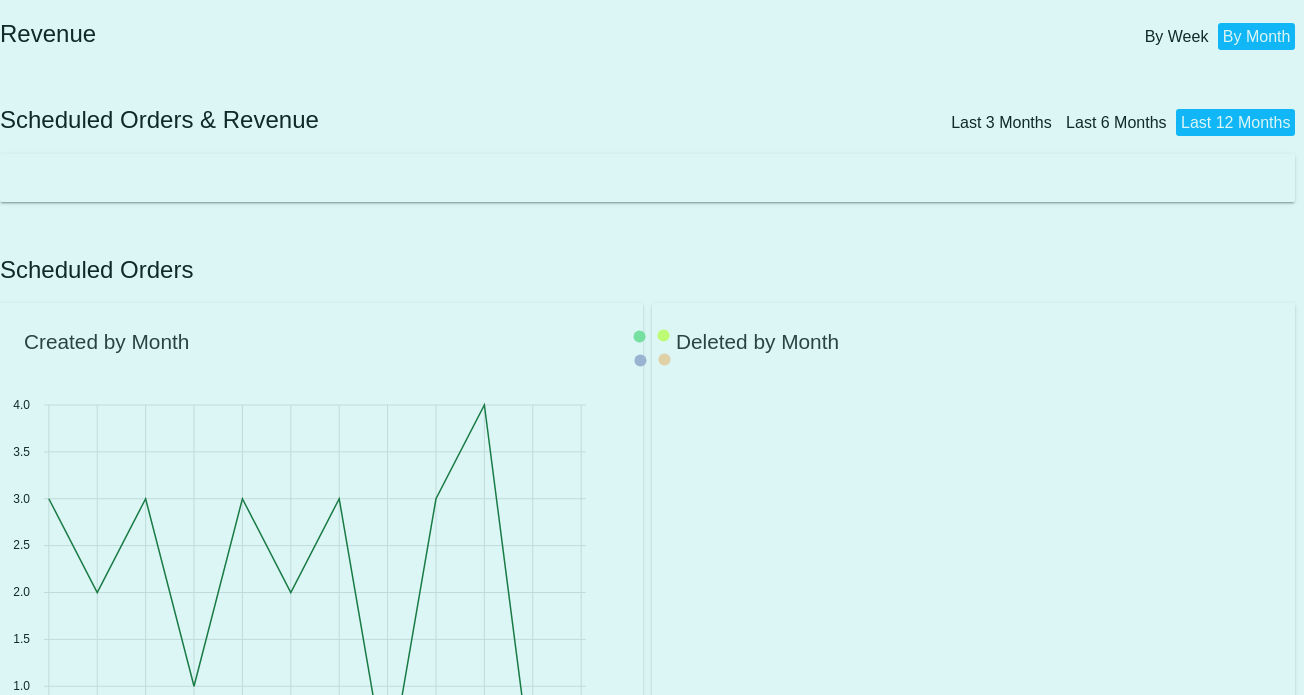 scroll, scrollTop: 0, scrollLeft: 0, axis: both 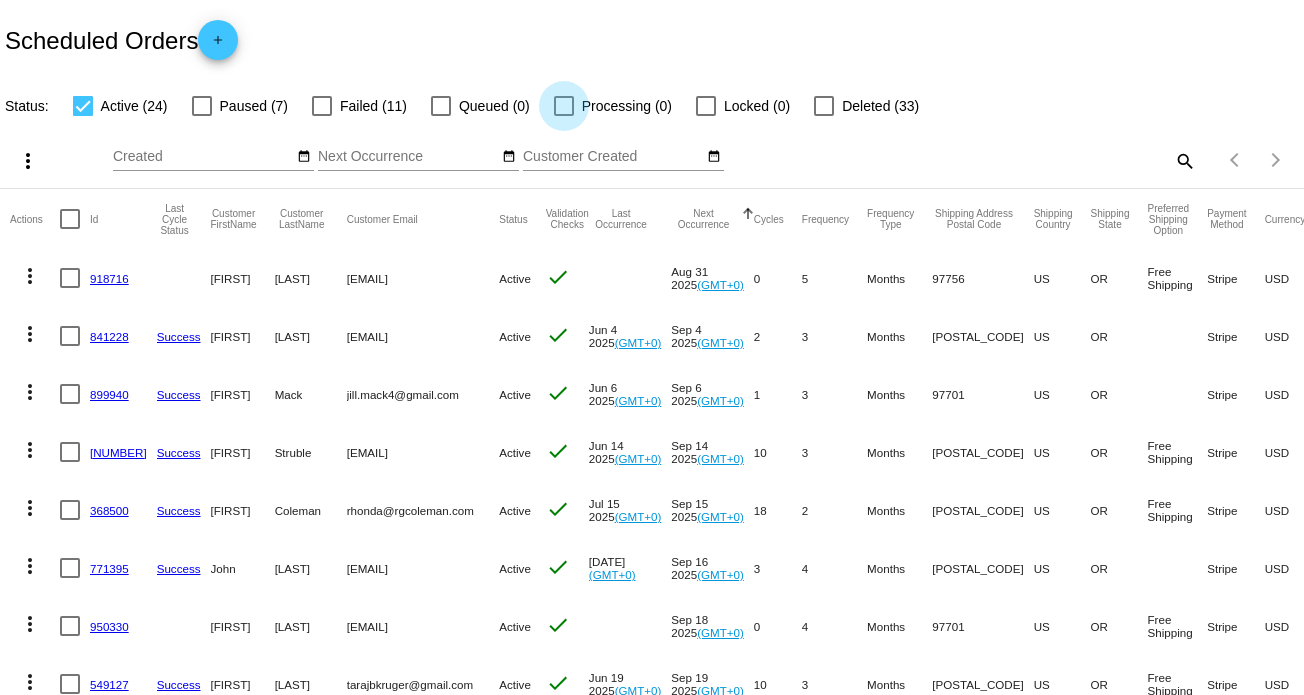 click at bounding box center (564, 106) 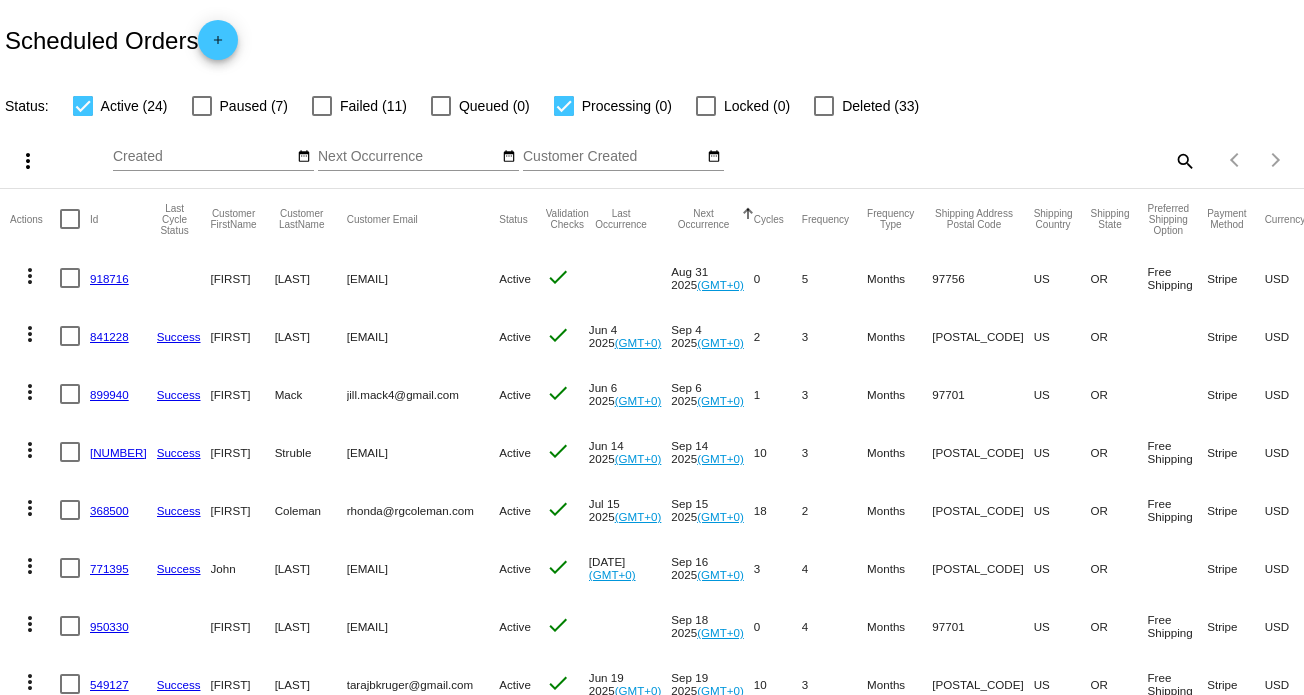 click at bounding box center [83, 106] 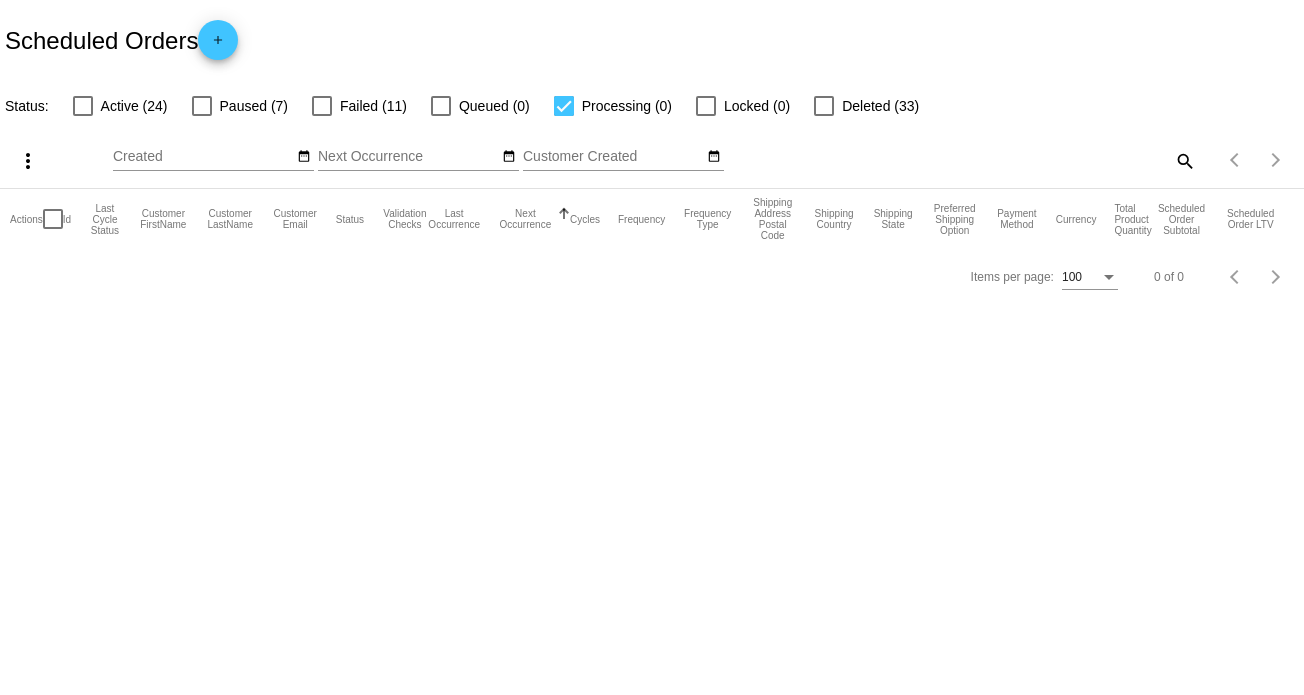 click at bounding box center [83, 106] 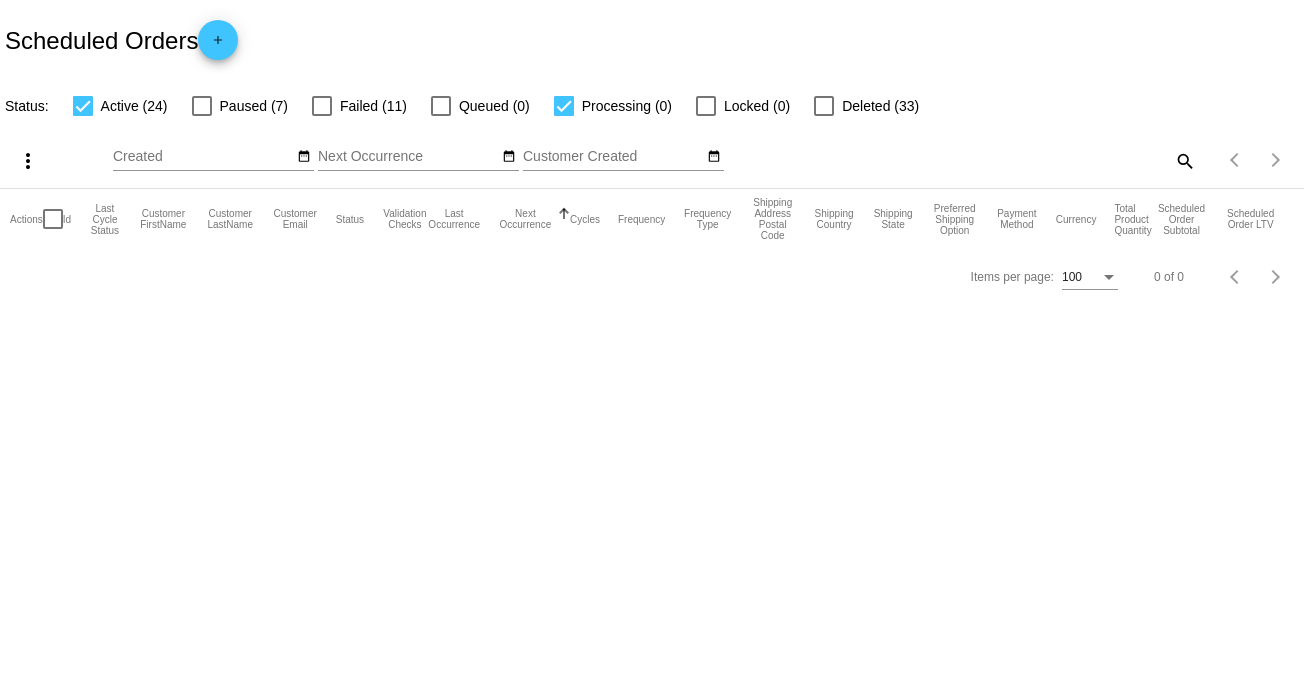 click on "Actions
Id   Last Cycle Status   Customer FirstName   Customer LastName   Customer Email   Status   Validation Checks   Last Occurrence   Next Occurrence   Sorted by NextOccurrenceUtc ascending  Cycles   Frequency   Frequency Type   Shipping Address Postal Code
Shipping Country
Shipping State
Preferred Shipping Option
Payment Method   Currency   Total Product Quantity   Scheduled Order Subtotal
Scheduled Order LTV" 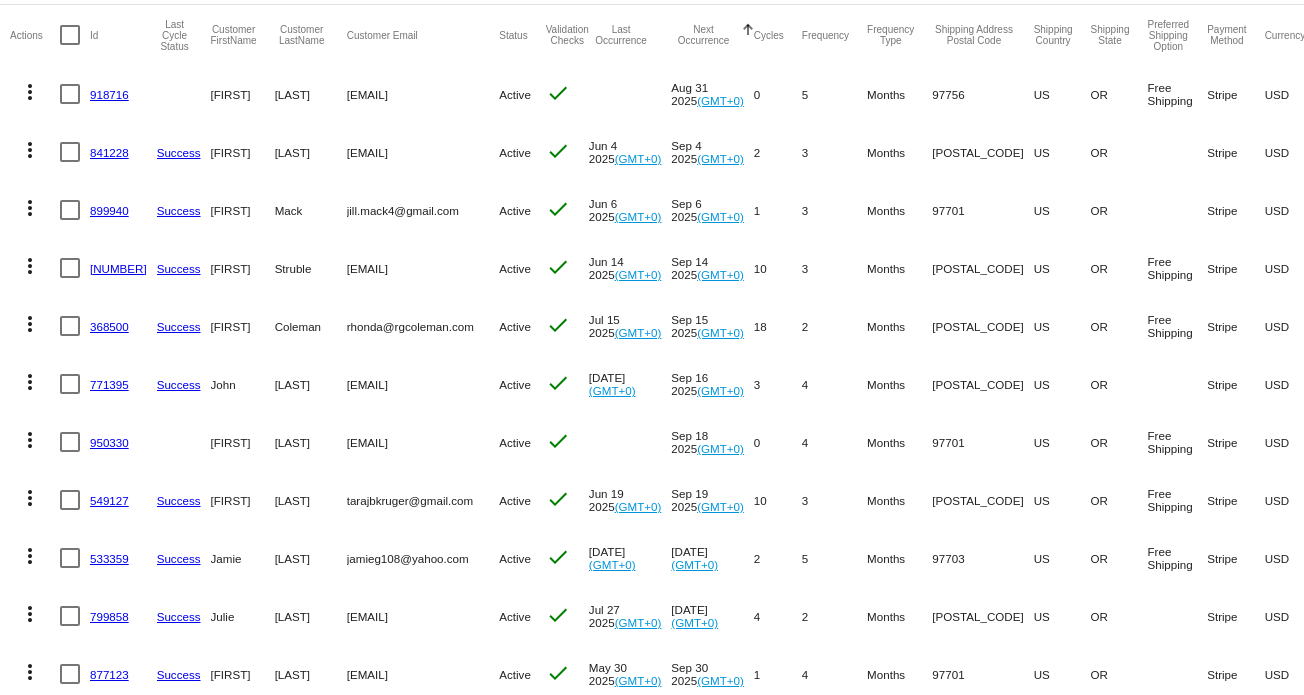 scroll, scrollTop: 0, scrollLeft: 0, axis: both 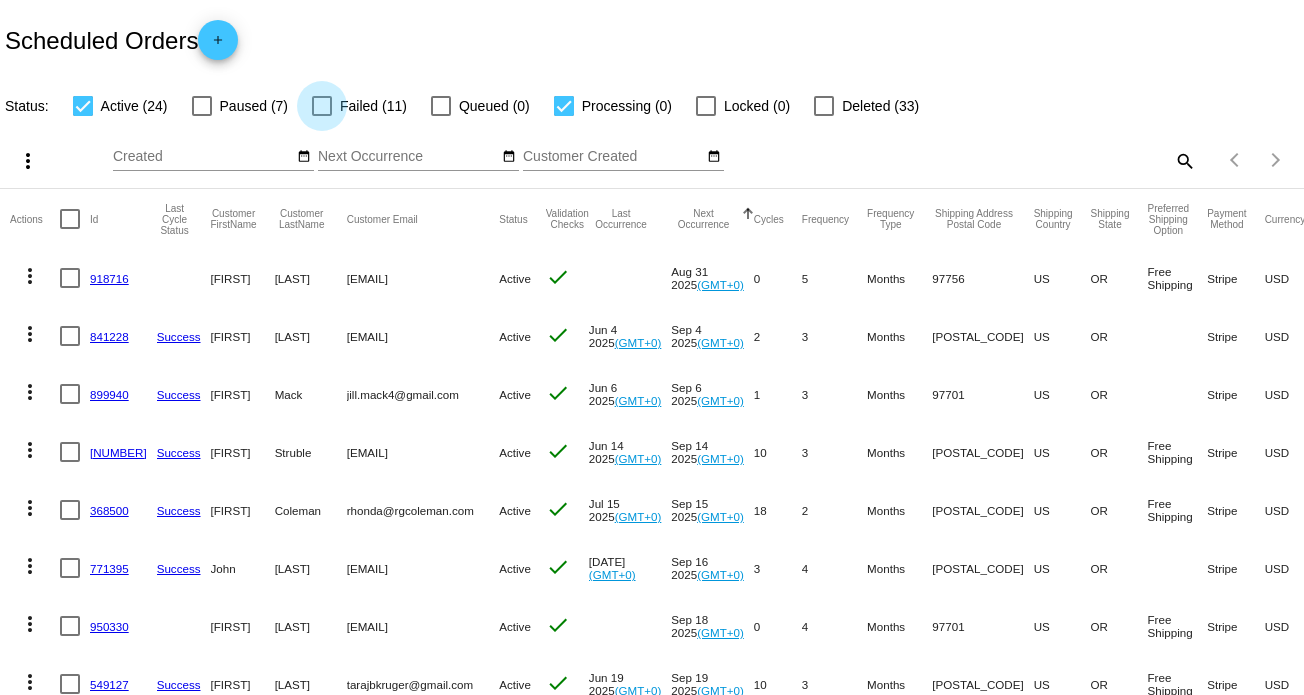 click at bounding box center (322, 106) 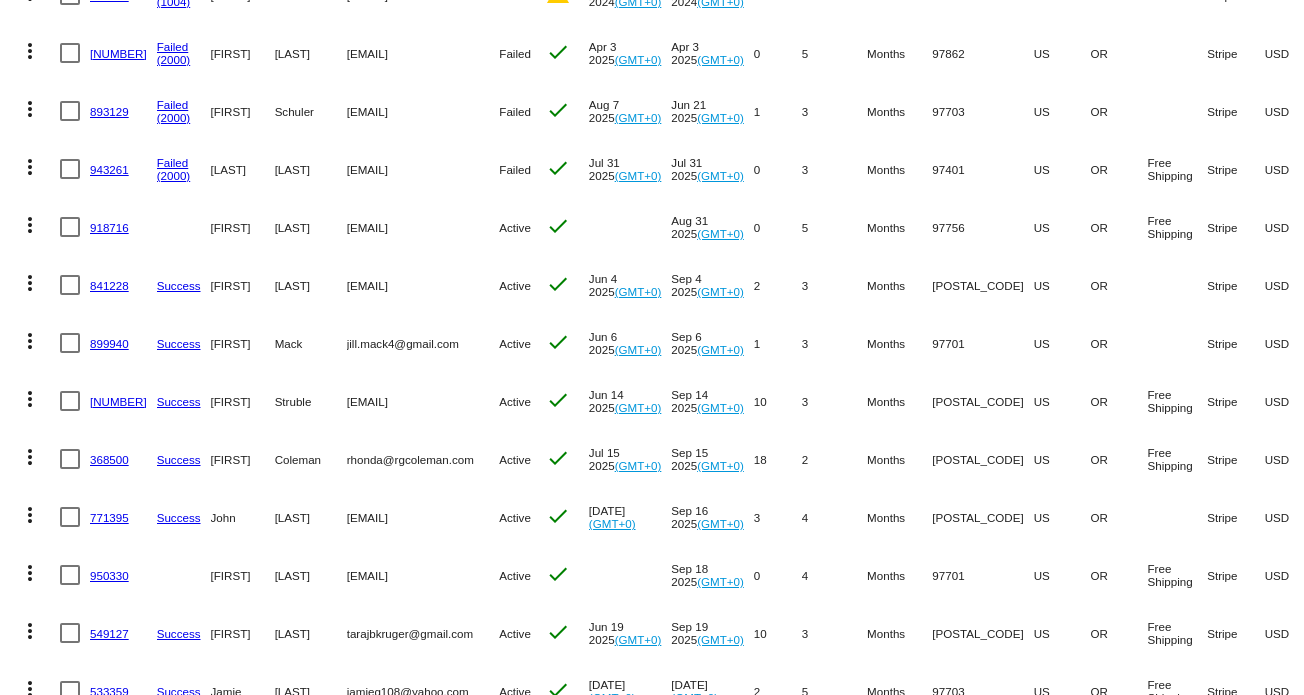 scroll, scrollTop: 694, scrollLeft: 0, axis: vertical 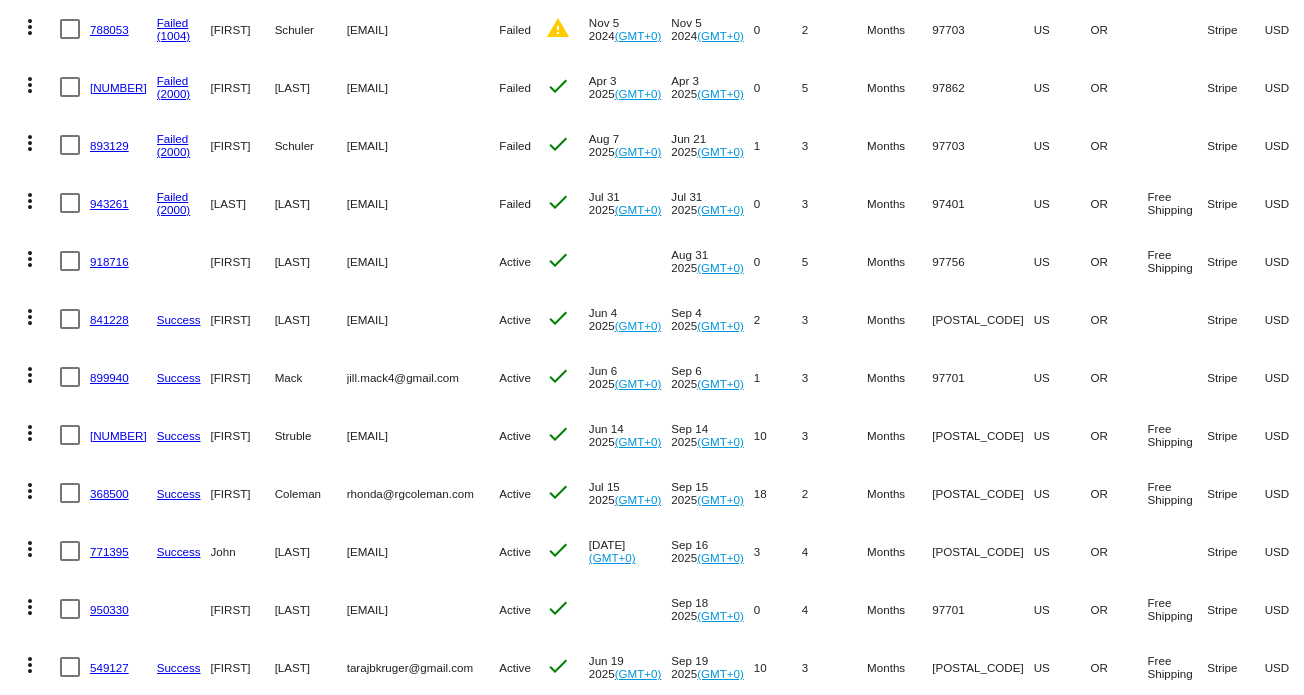 click on "893129" 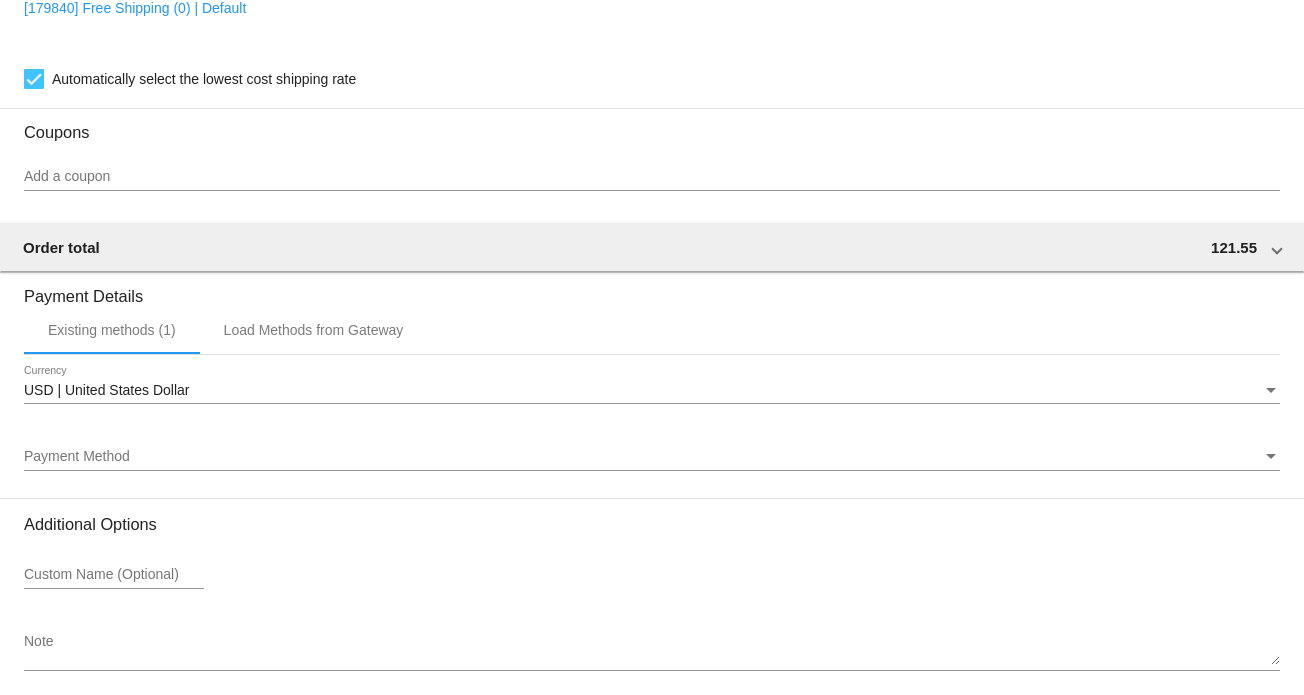scroll, scrollTop: 1792, scrollLeft: 0, axis: vertical 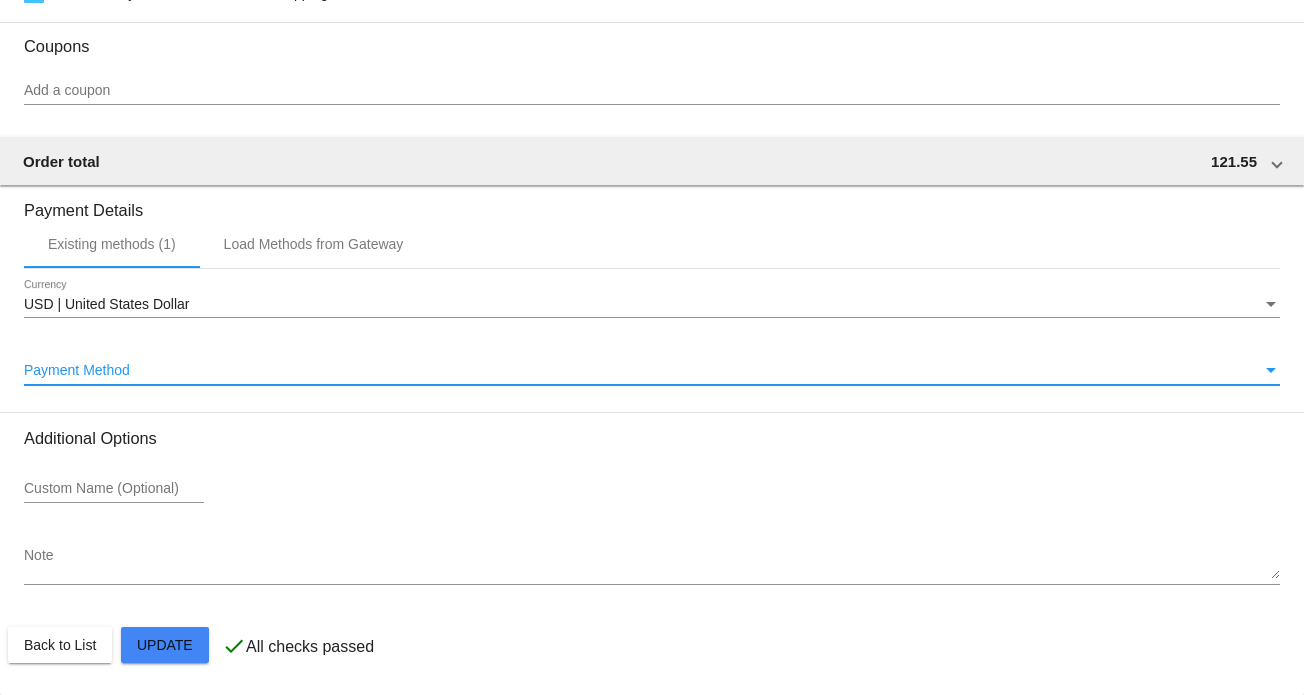 click on "Payment Method" at bounding box center [643, 371] 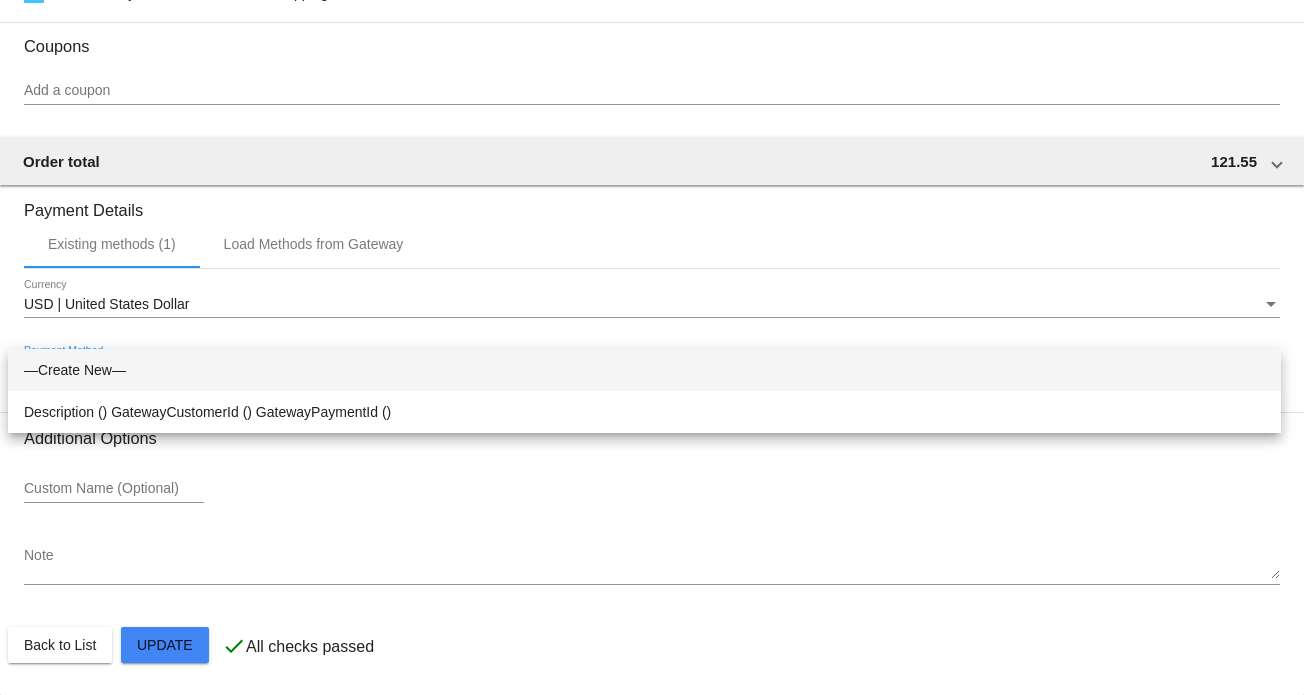 click on "—Create New—" at bounding box center [644, 370] 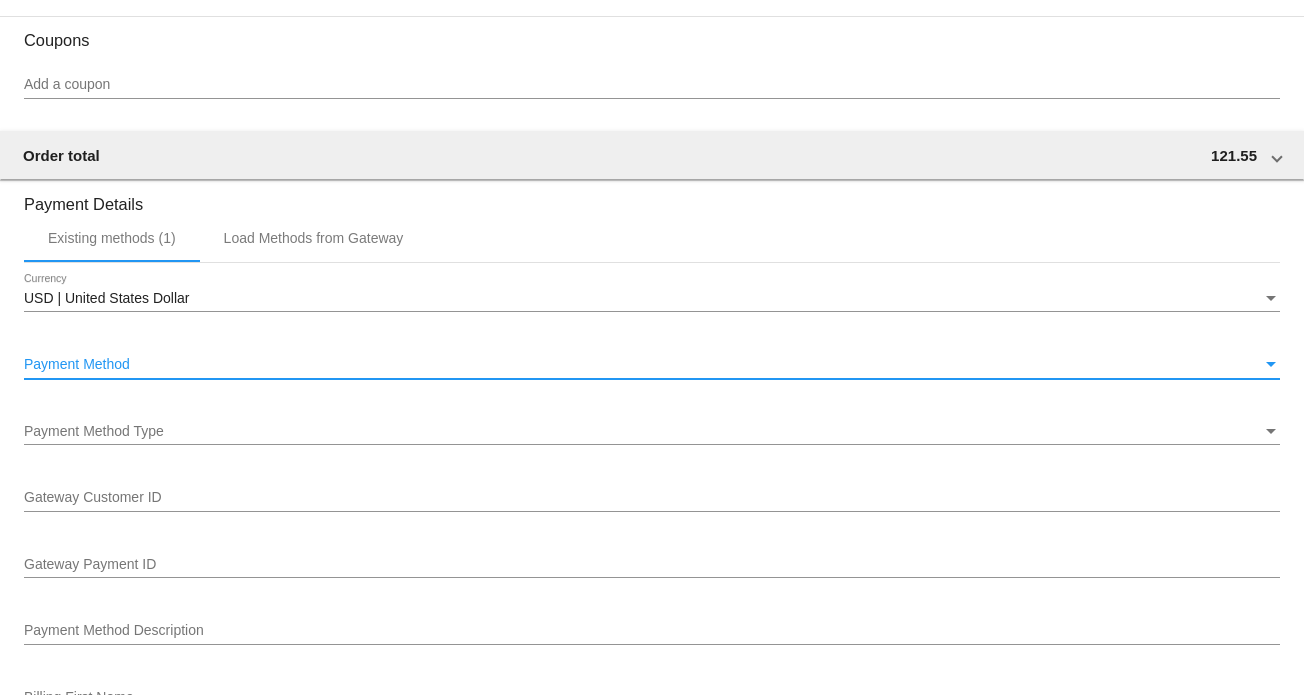 click on "Payment Method" at bounding box center (77, 364) 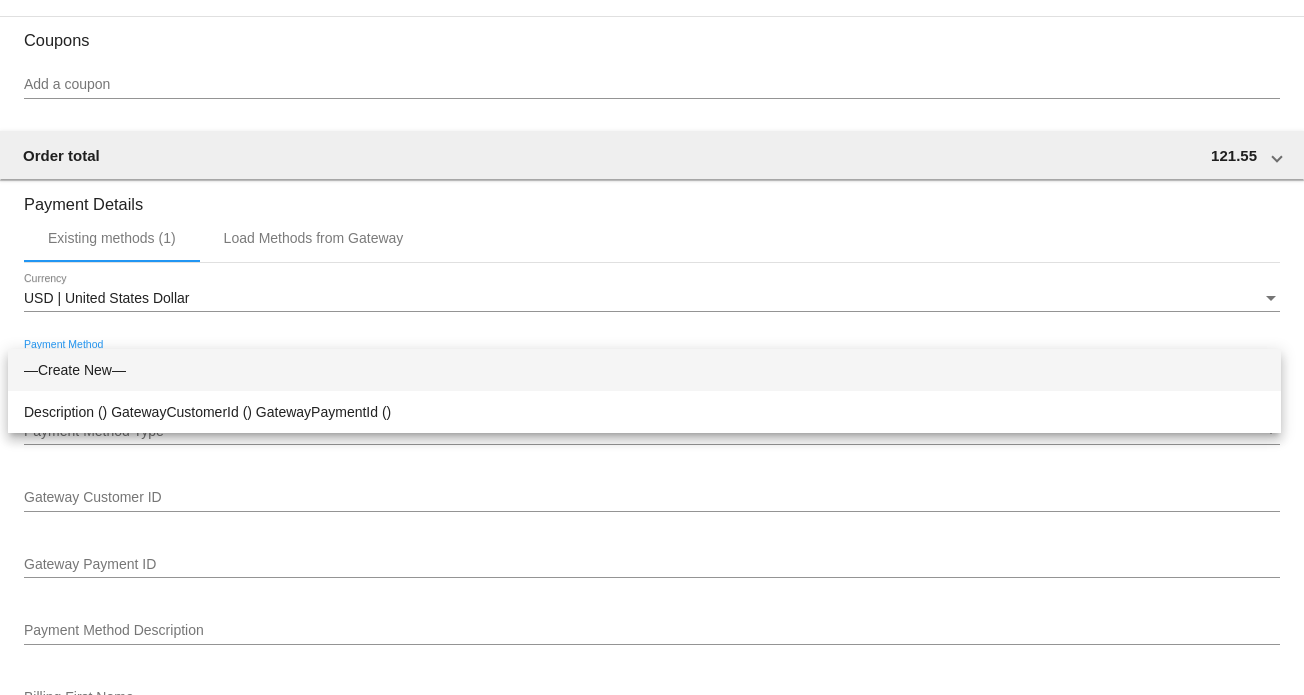 click on "—Create New—" at bounding box center [644, 370] 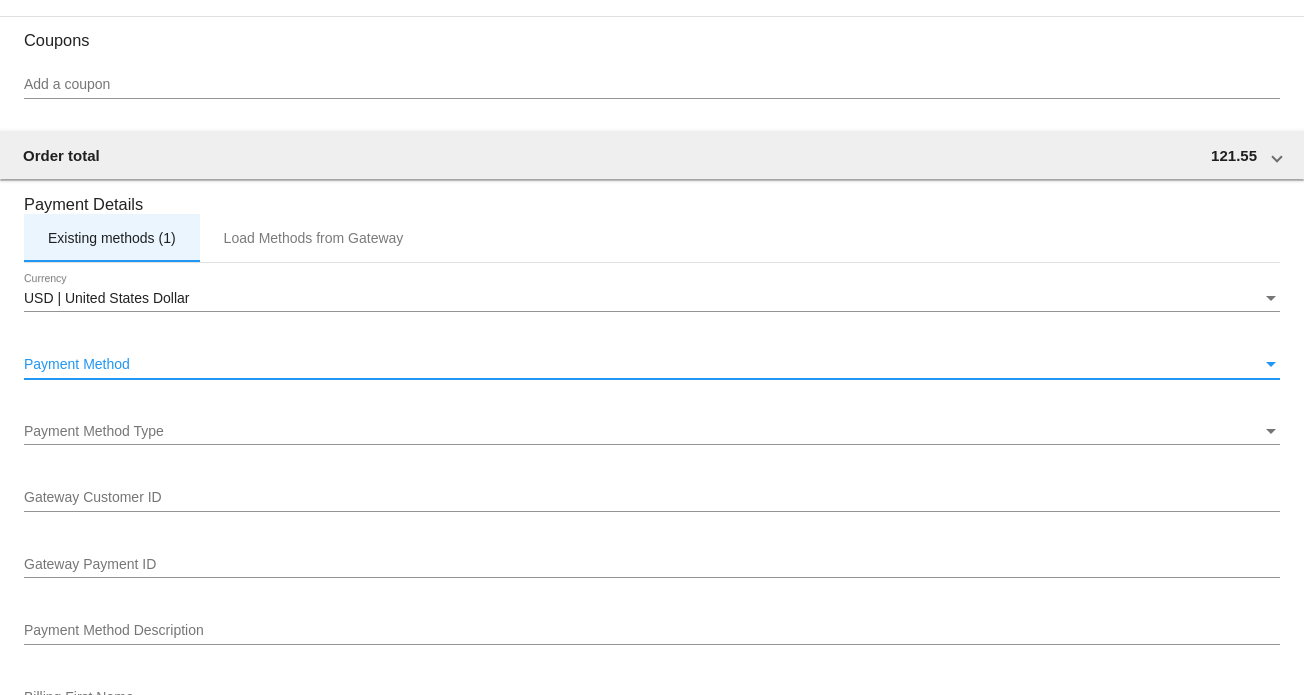 click on "Existing methods (1)" at bounding box center (112, 238) 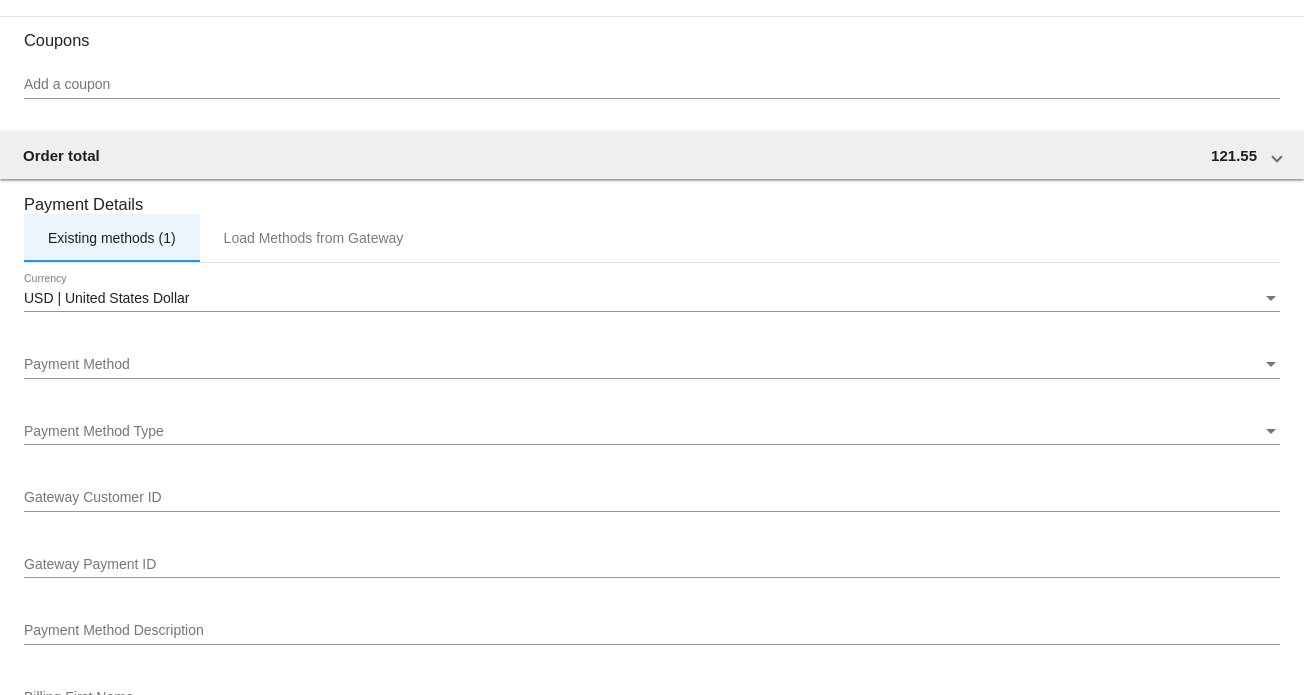 click on "Existing methods (1)" at bounding box center [112, 238] 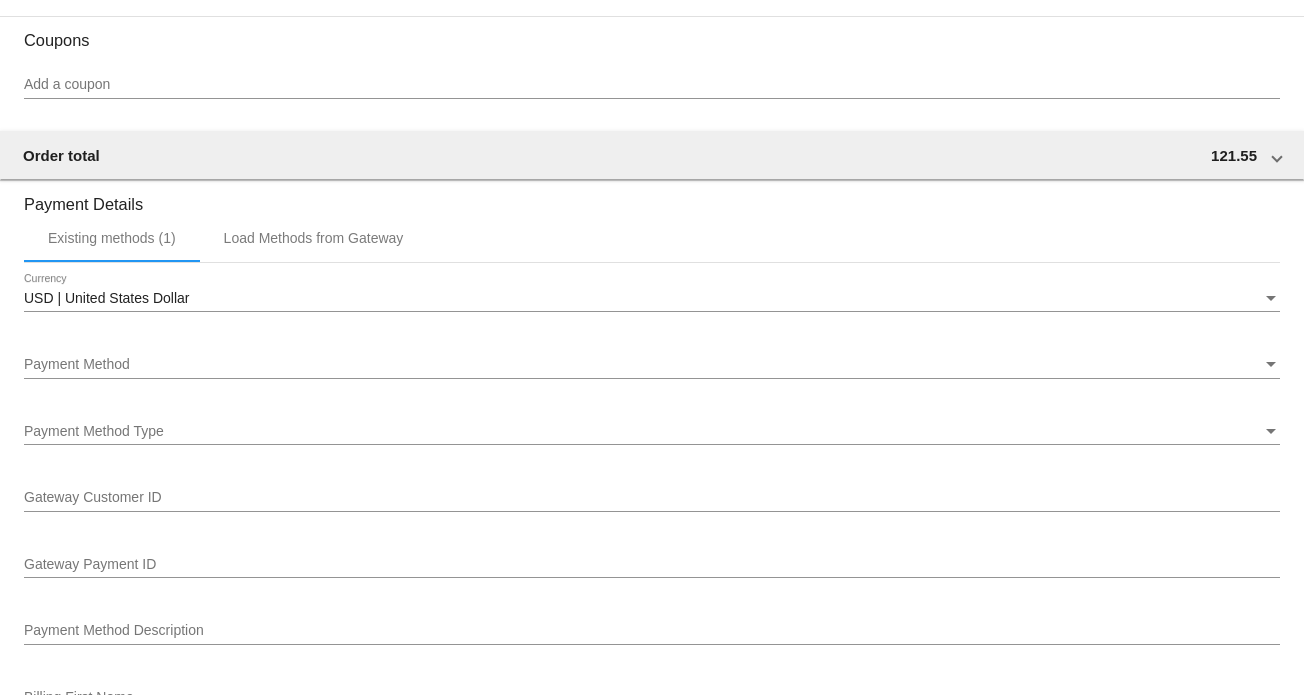 click at bounding box center (1271, 364) 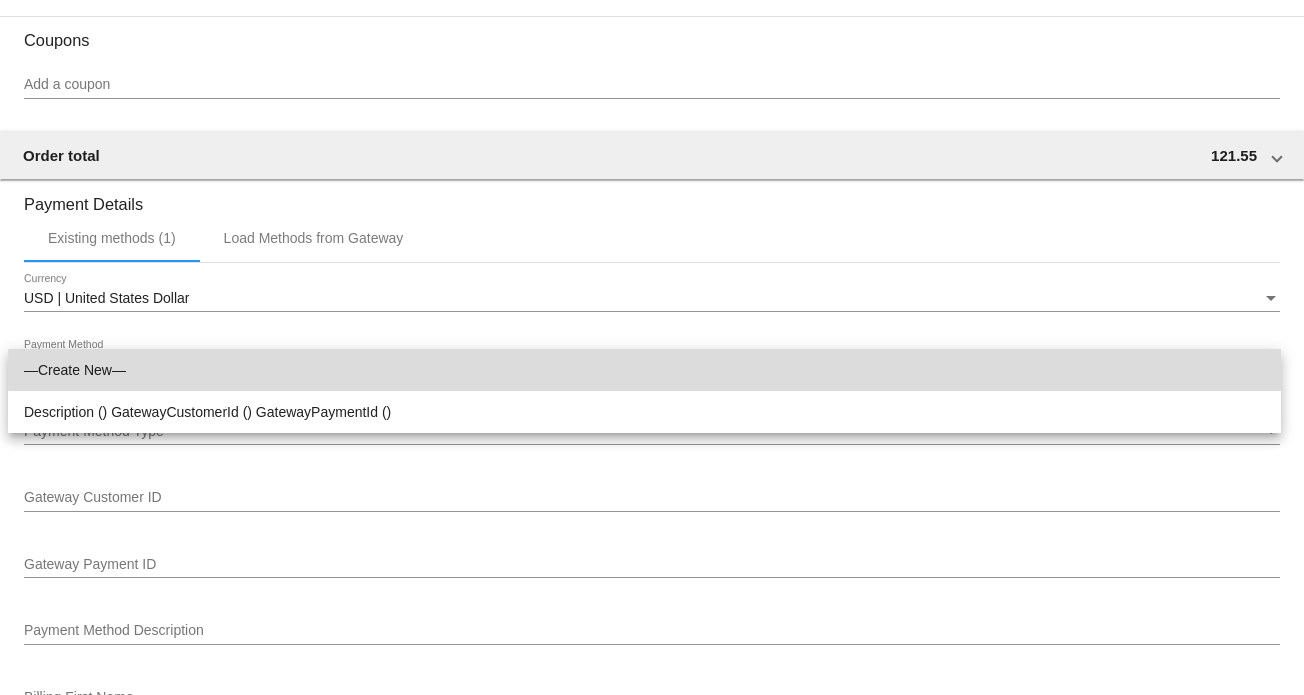 click on "—Create New—" at bounding box center [644, 370] 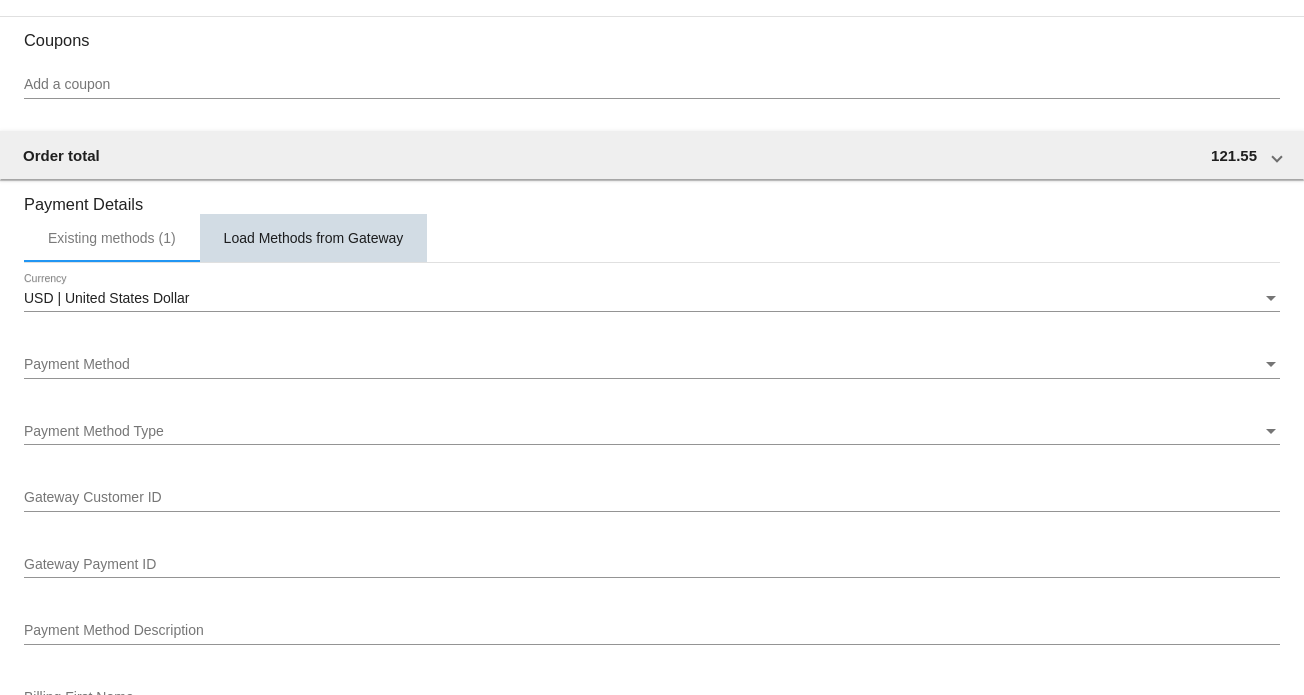 click on "Load Methods from Gateway" at bounding box center [314, 238] 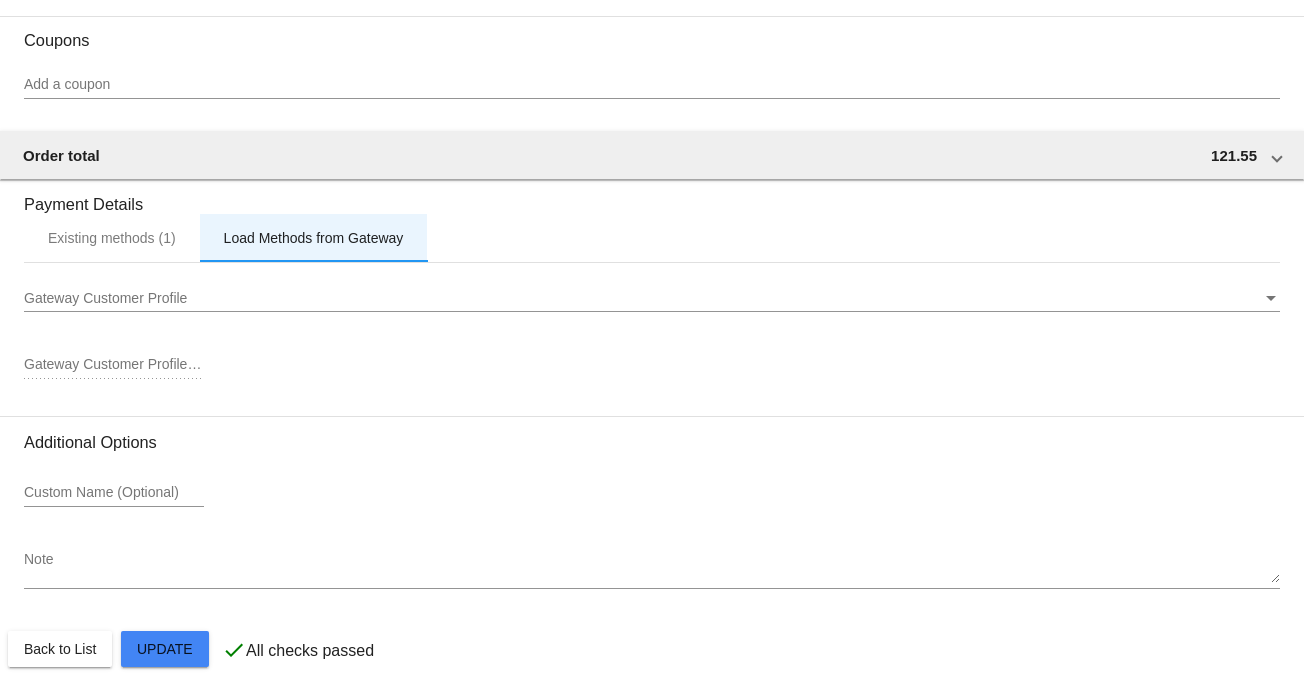 click on "Load Methods from Gateway" at bounding box center (314, 238) 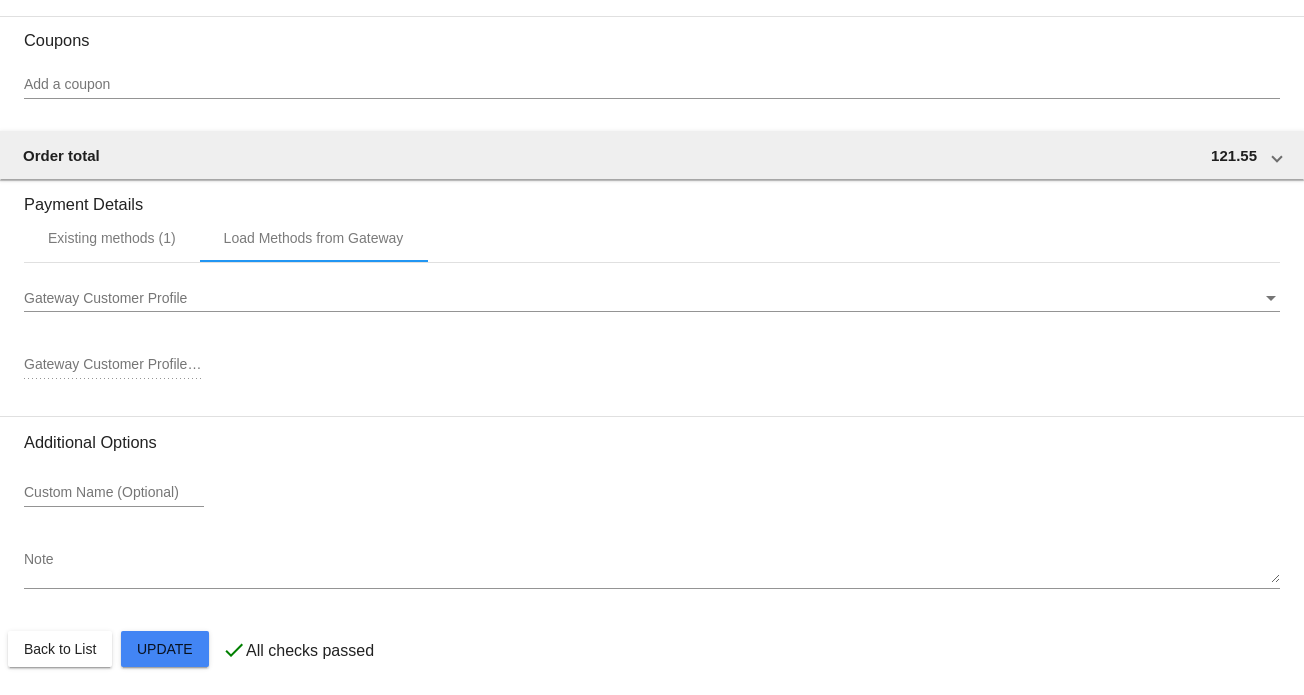 click on "Gateway Customer Profile" at bounding box center (105, 298) 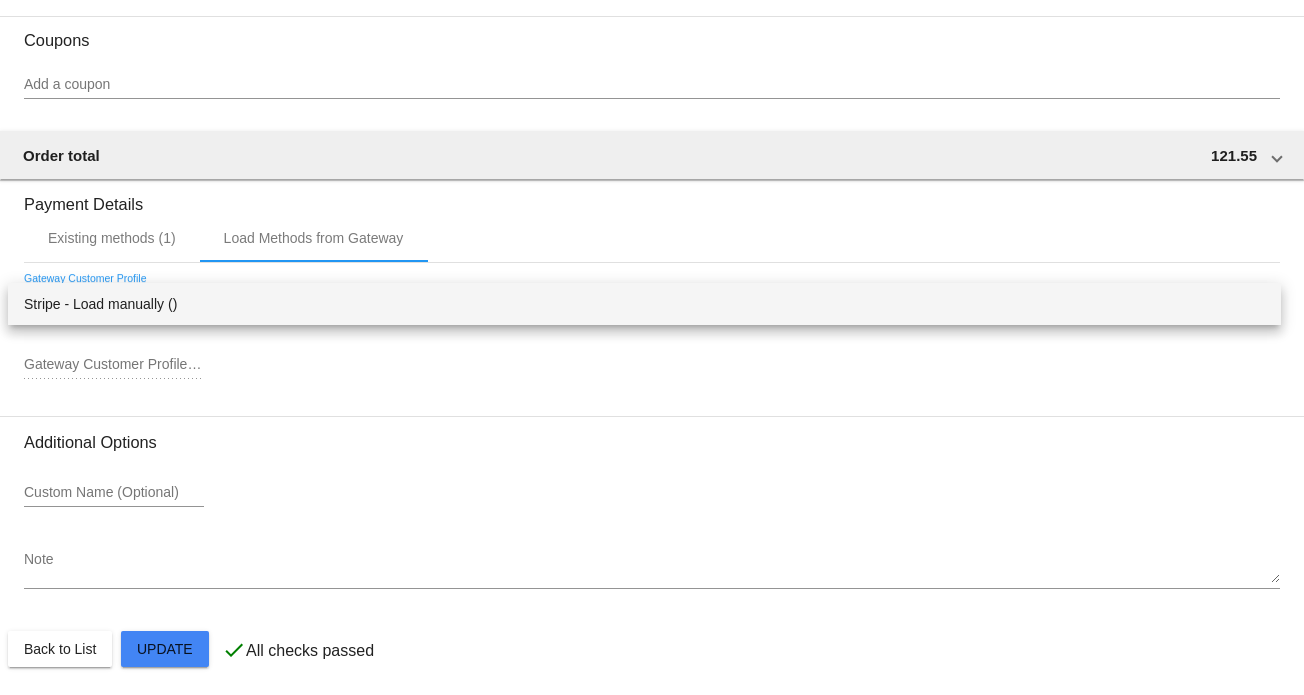 click on "Stripe - Load manually ()" at bounding box center (644, 304) 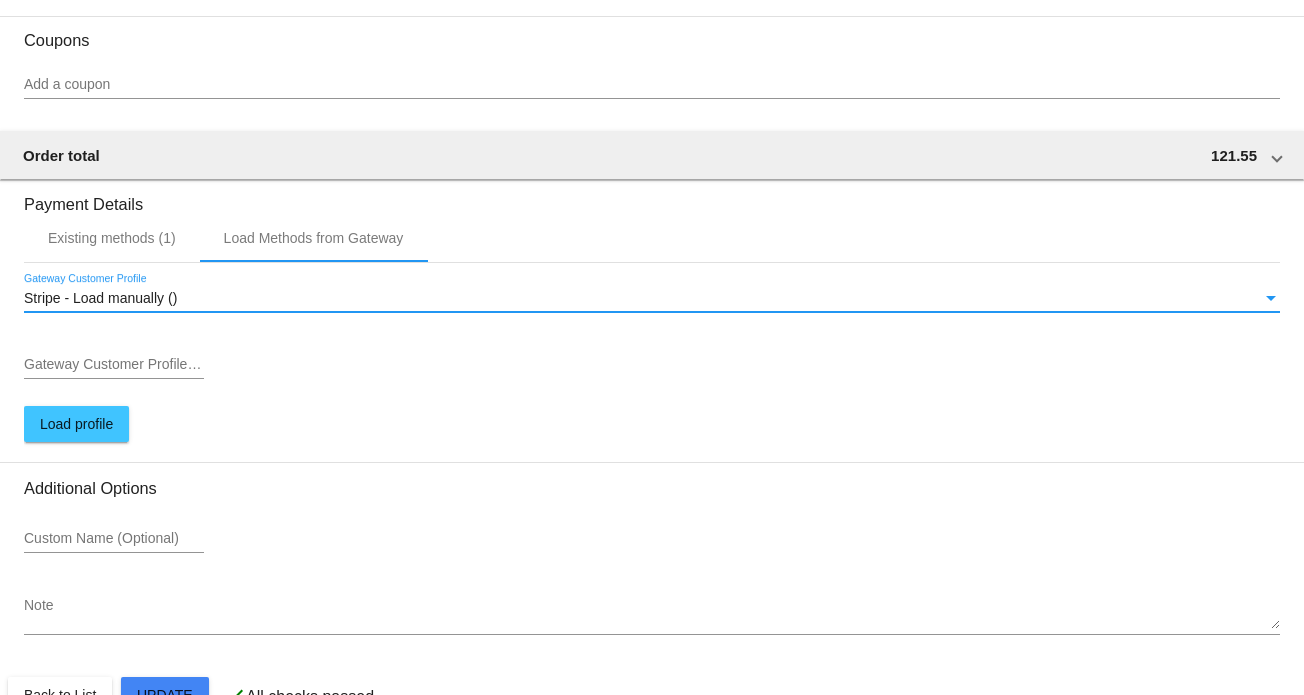 click on "Stripe - Load manually ()" at bounding box center (100, 298) 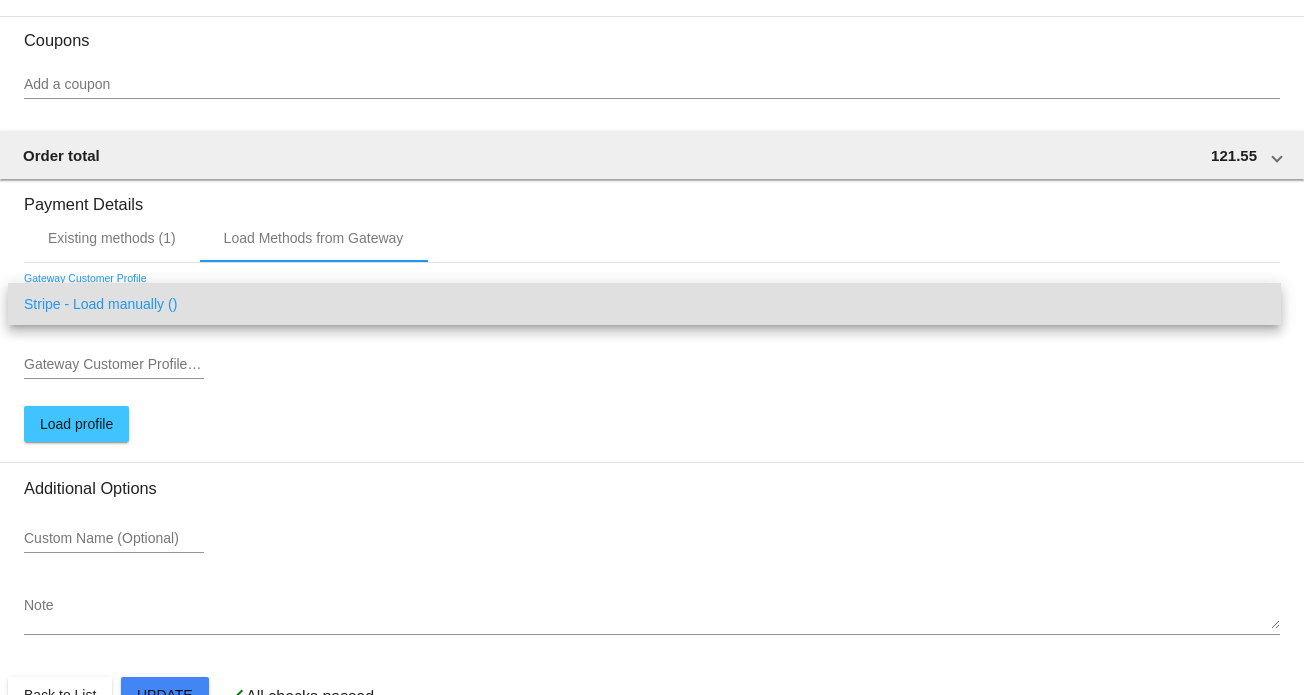 click at bounding box center [652, 347] 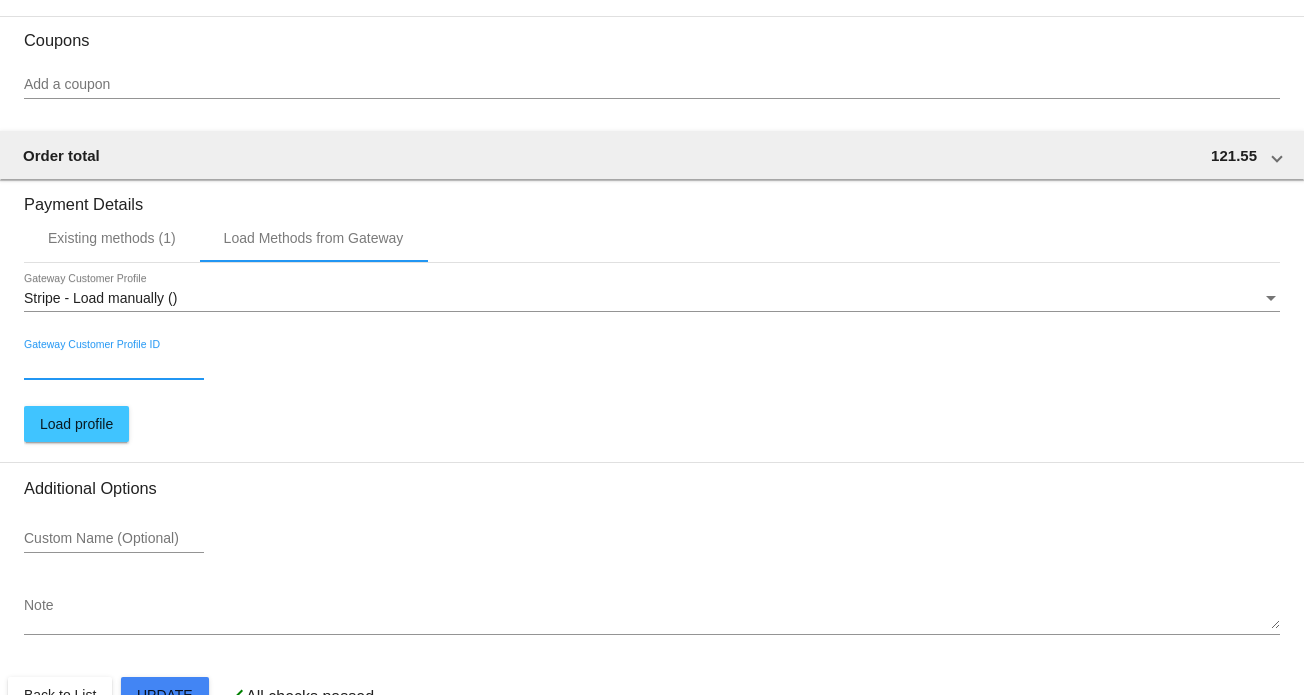 click on "Gateway Customer Profile ID" at bounding box center [114, 365] 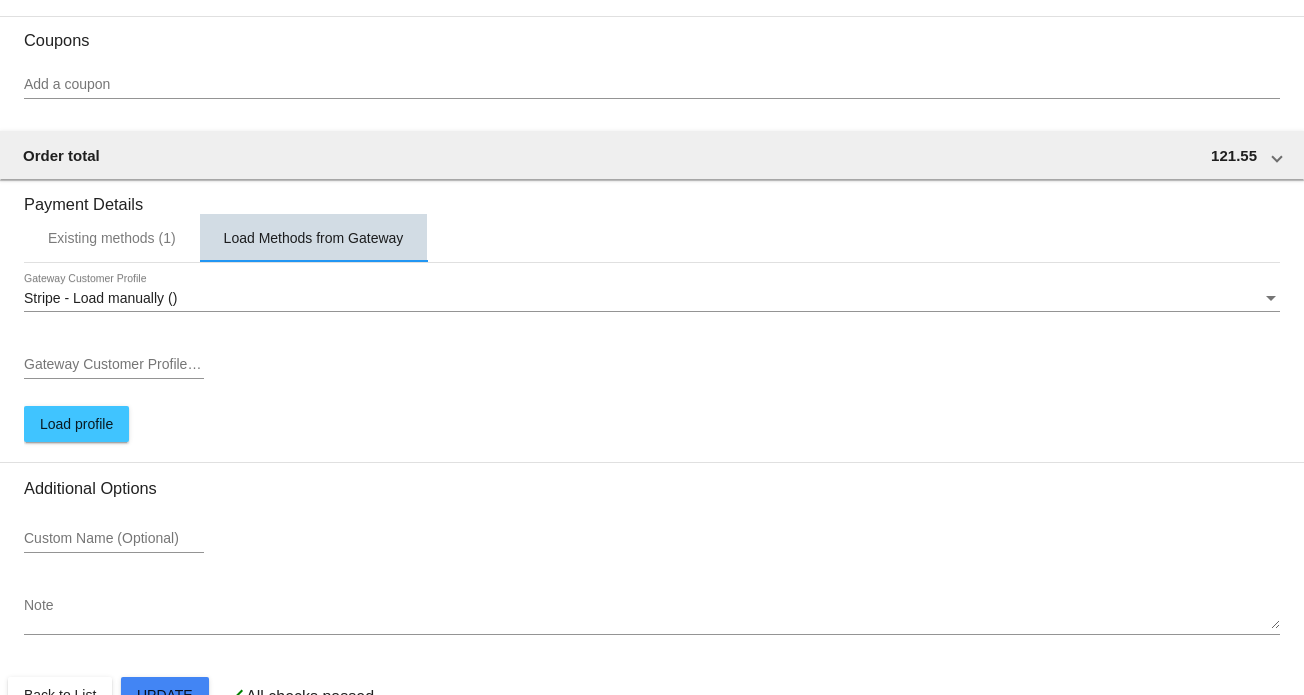 click on "Load Methods from Gateway" at bounding box center [314, 238] 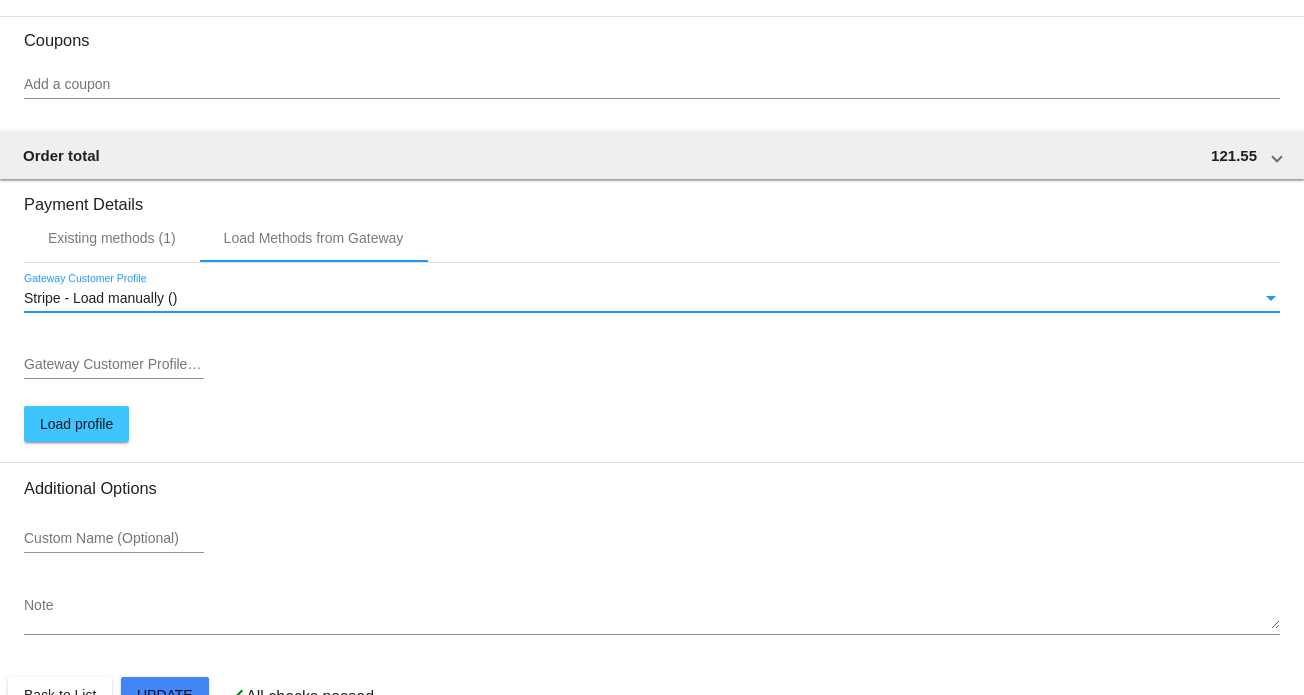 click at bounding box center (1271, 299) 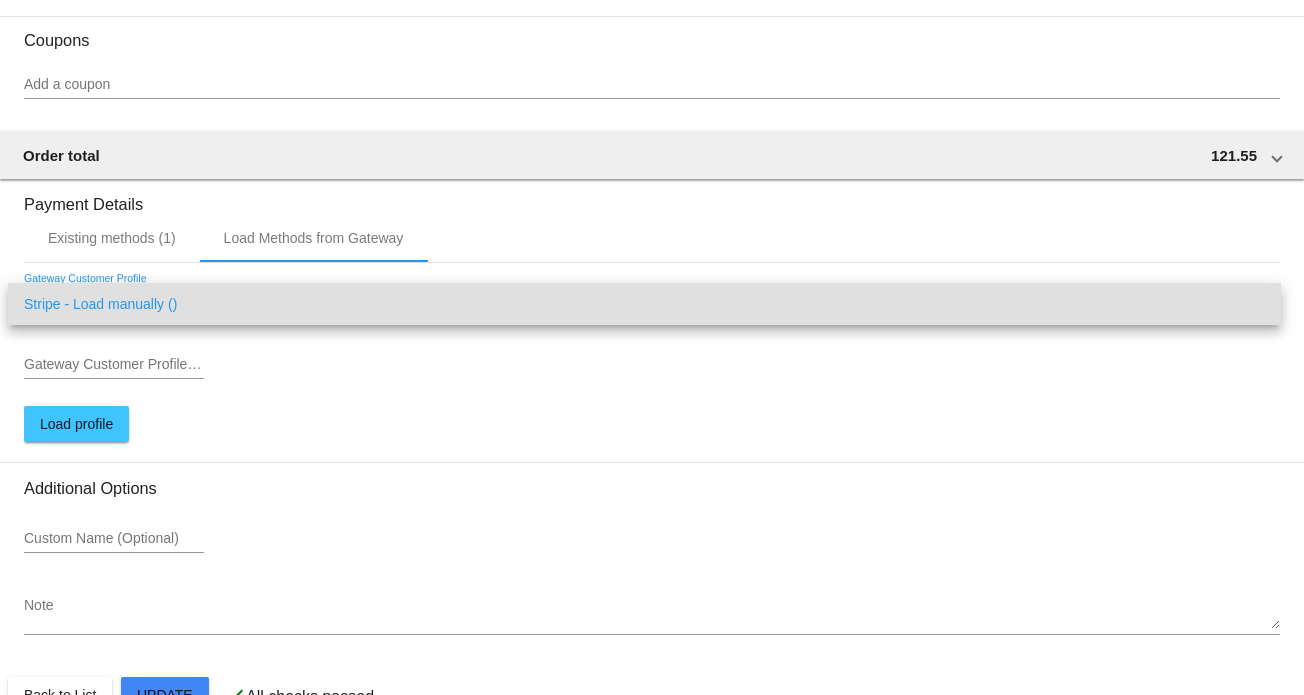 click on "Stripe - Load manually ()" at bounding box center [644, 304] 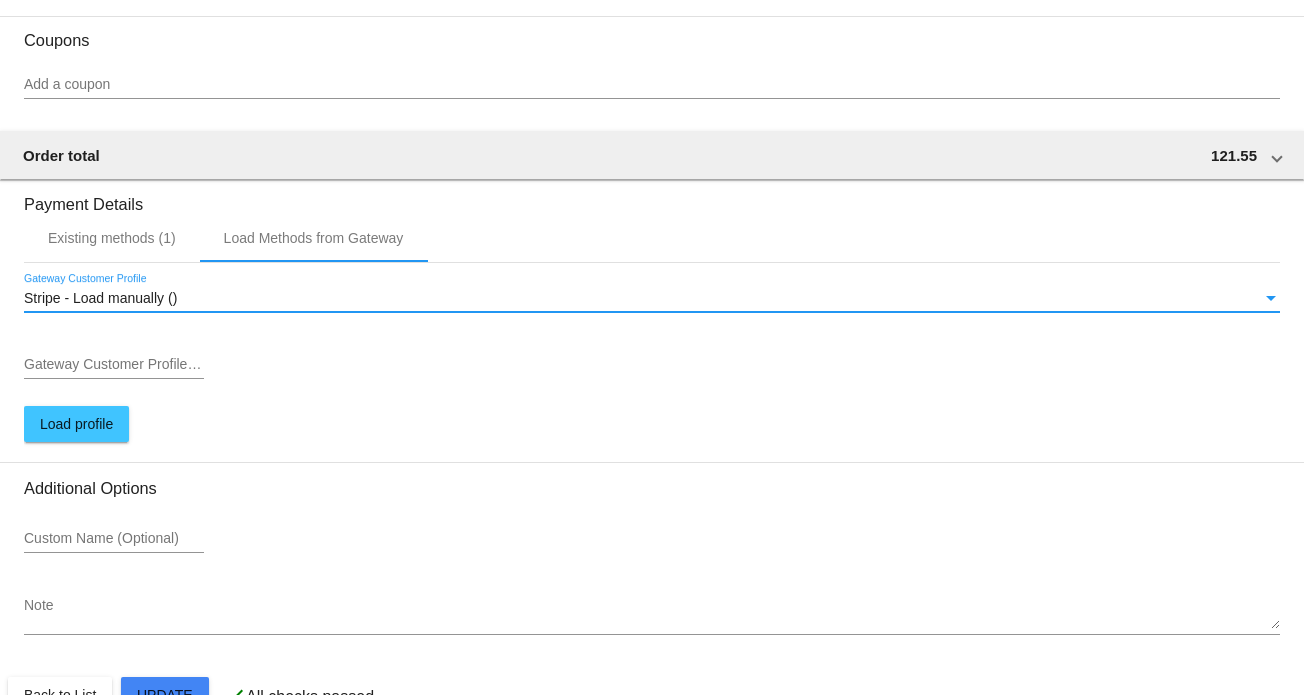 scroll, scrollTop: 1848, scrollLeft: 0, axis: vertical 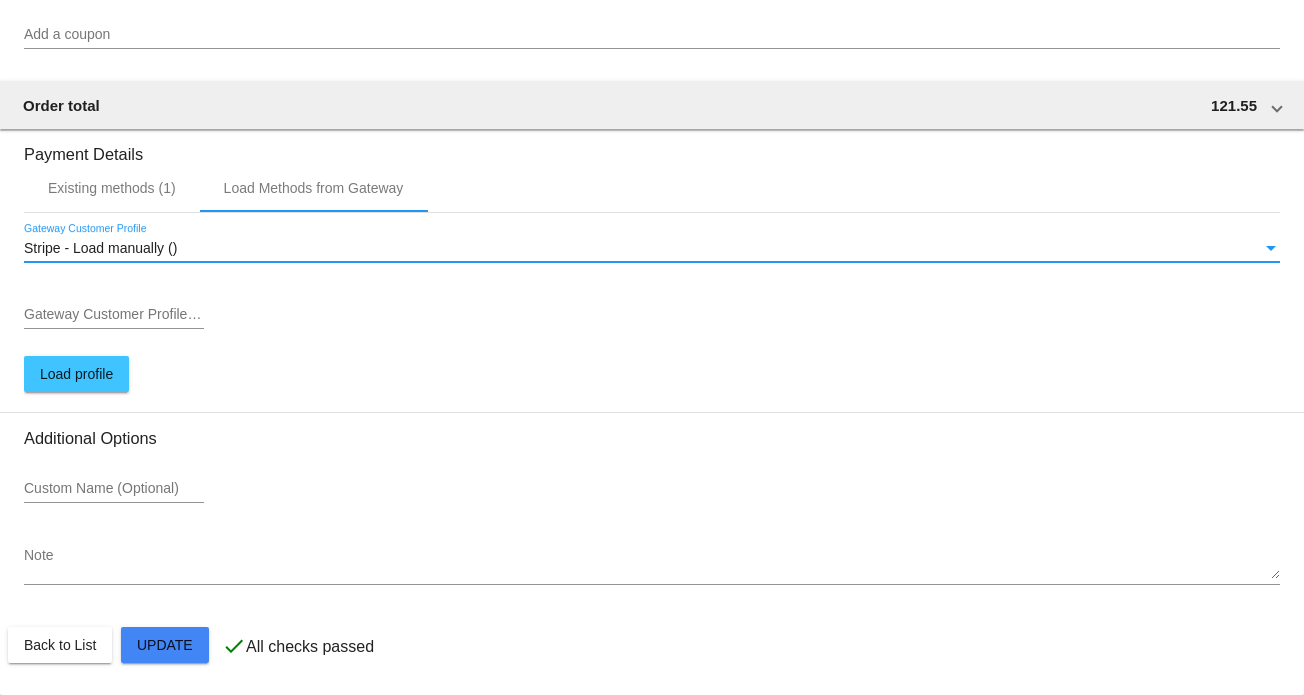 click on "Load
profile" at bounding box center (76, 374) 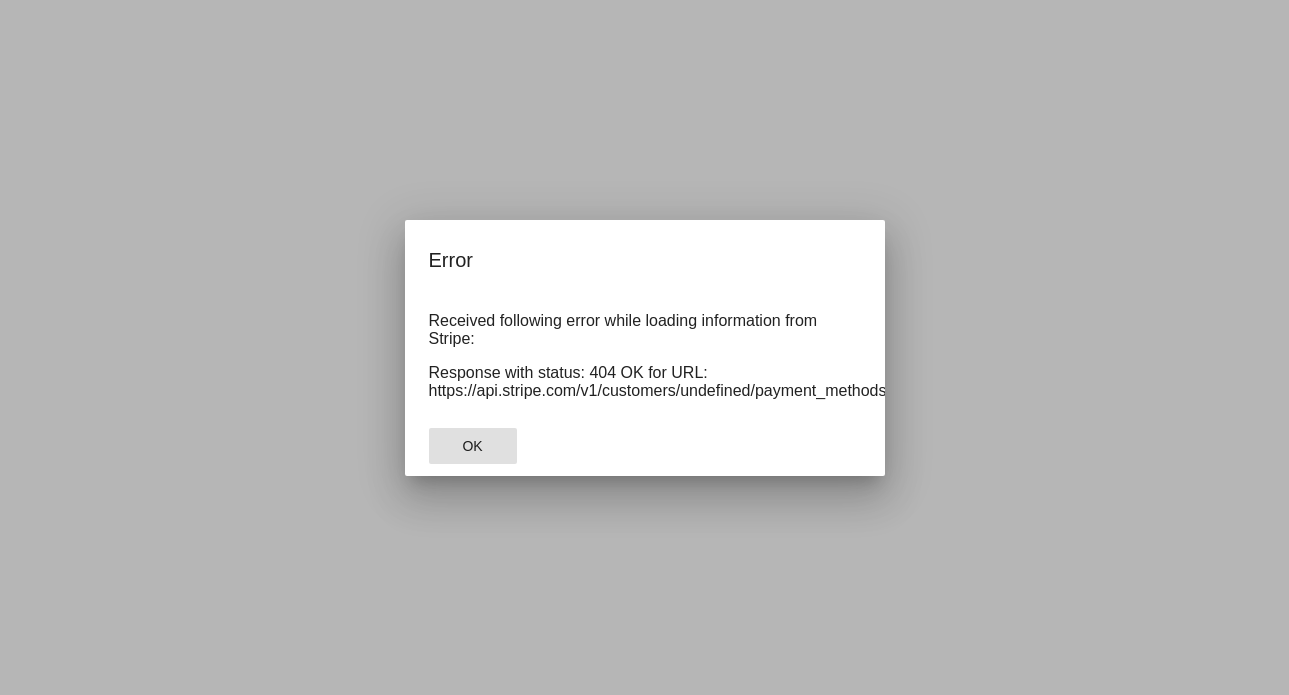 click on "OK" 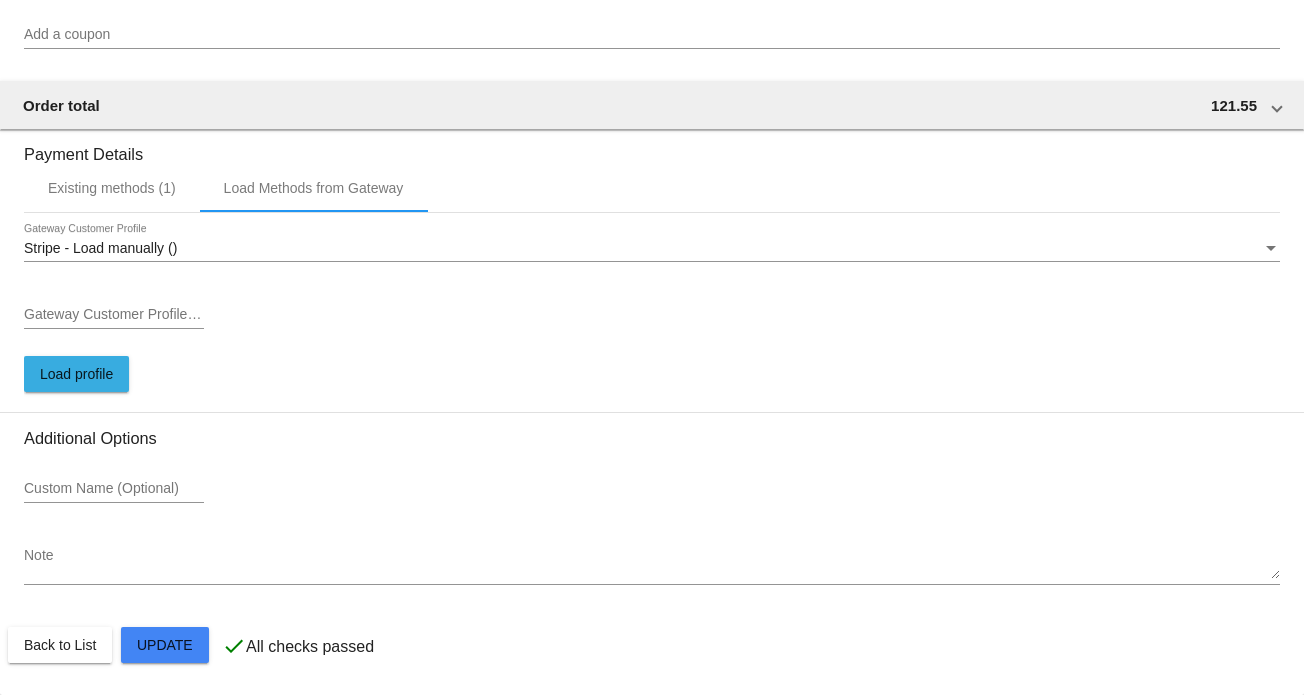click at bounding box center [1271, 249] 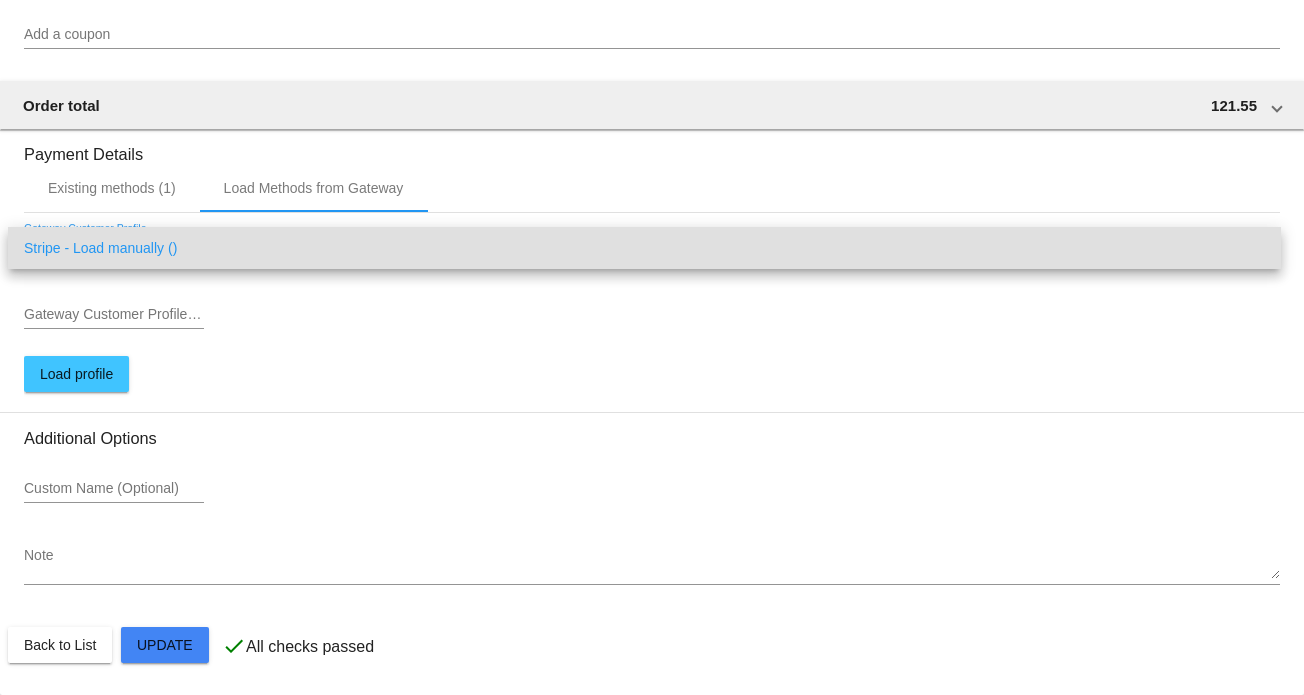 click on "Stripe - Load manually ()" at bounding box center (644, 248) 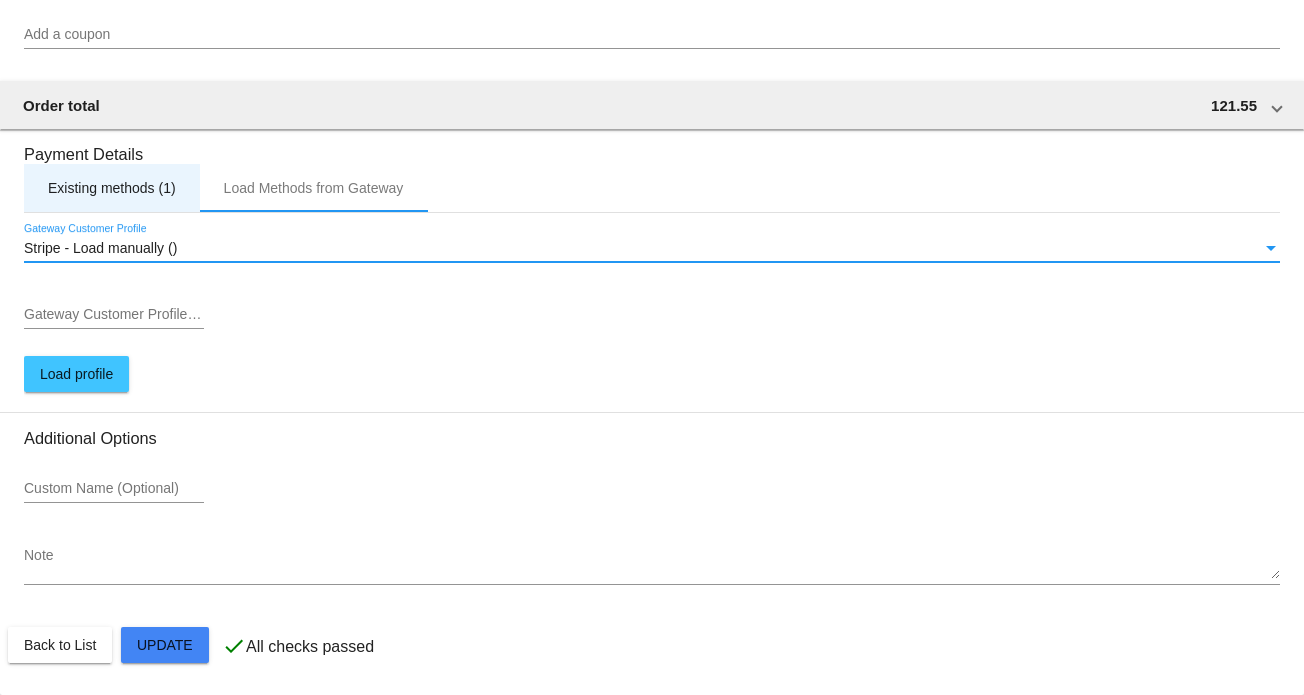 click on "Existing methods (1)" at bounding box center (112, 188) 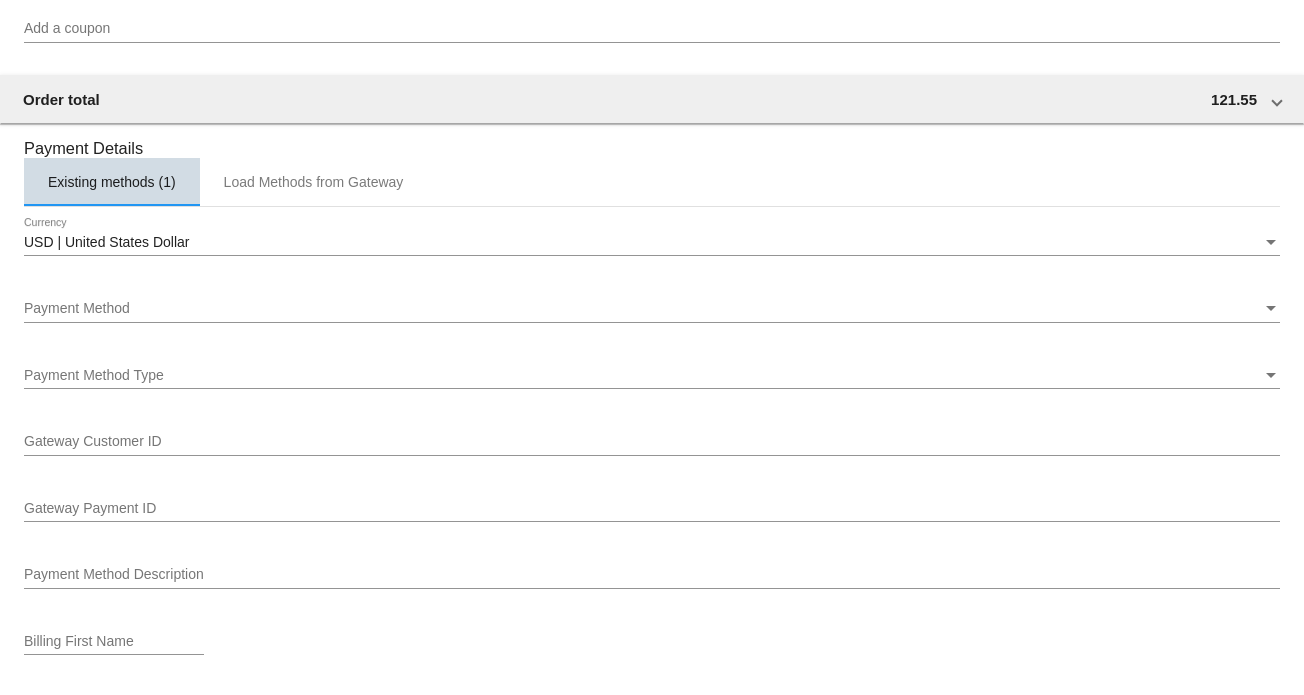 click on "Existing methods (1)" at bounding box center (112, 182) 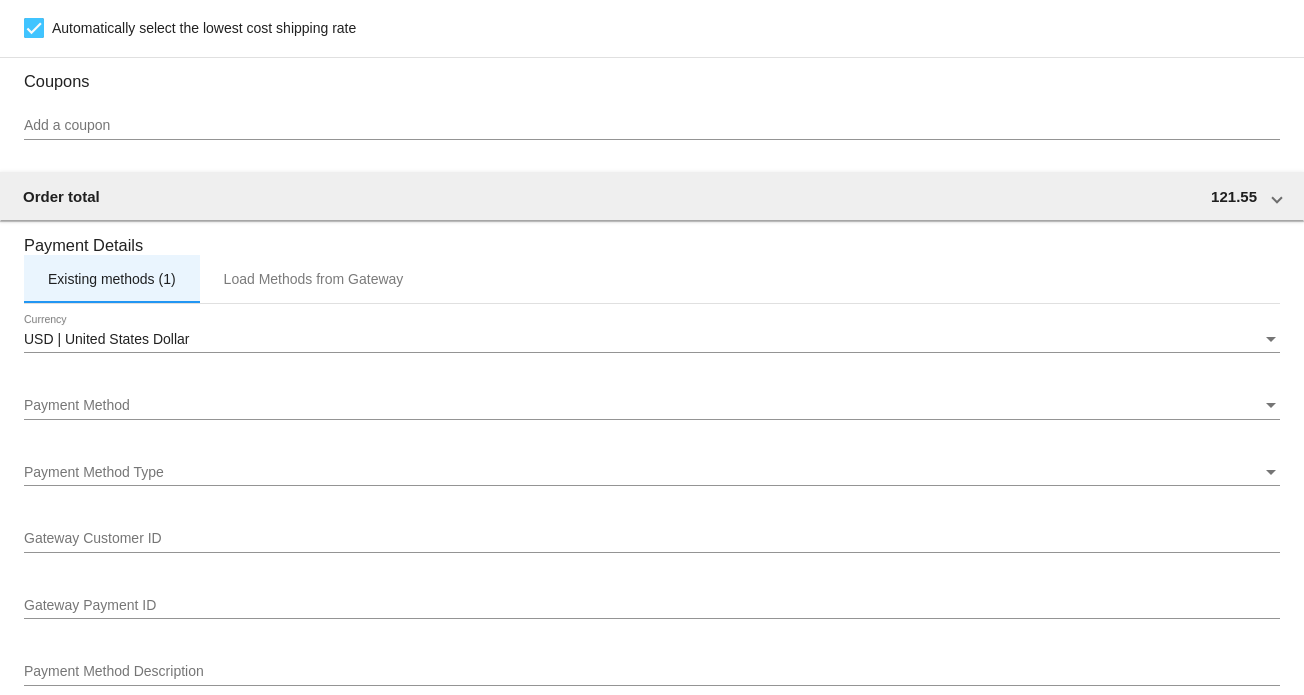 scroll, scrollTop: 1892, scrollLeft: 0, axis: vertical 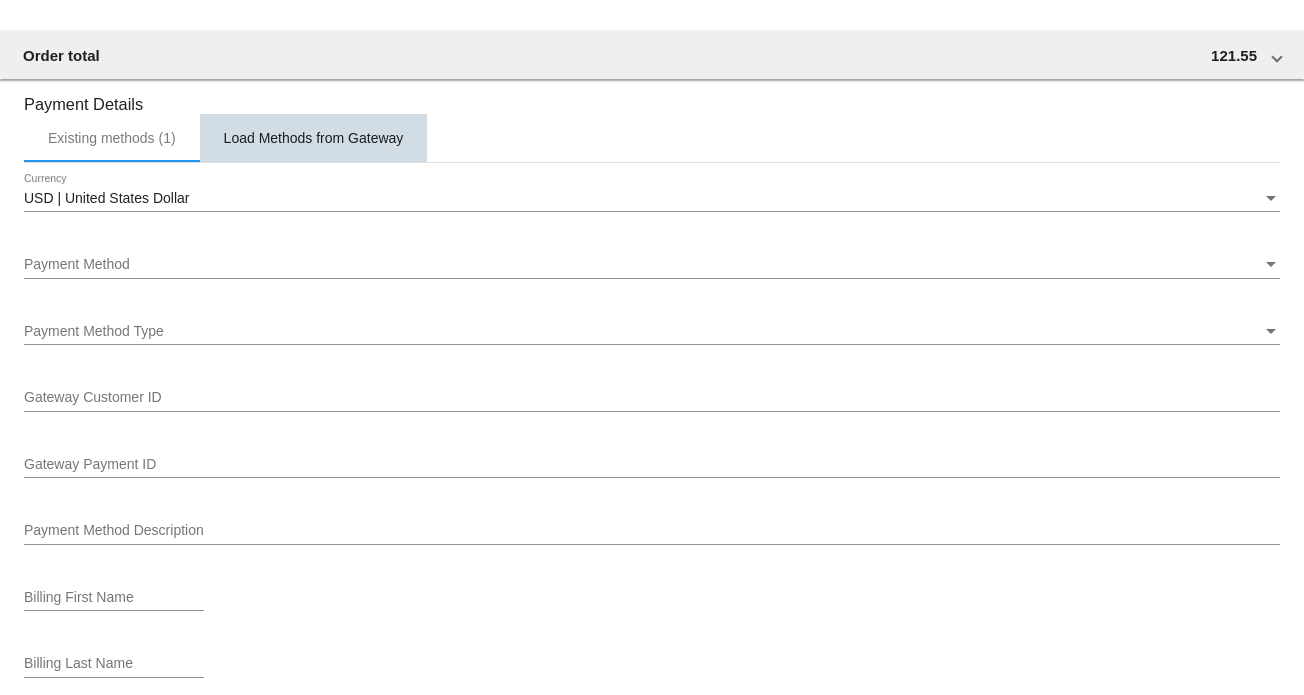 click on "Load Methods from Gateway" at bounding box center [314, 138] 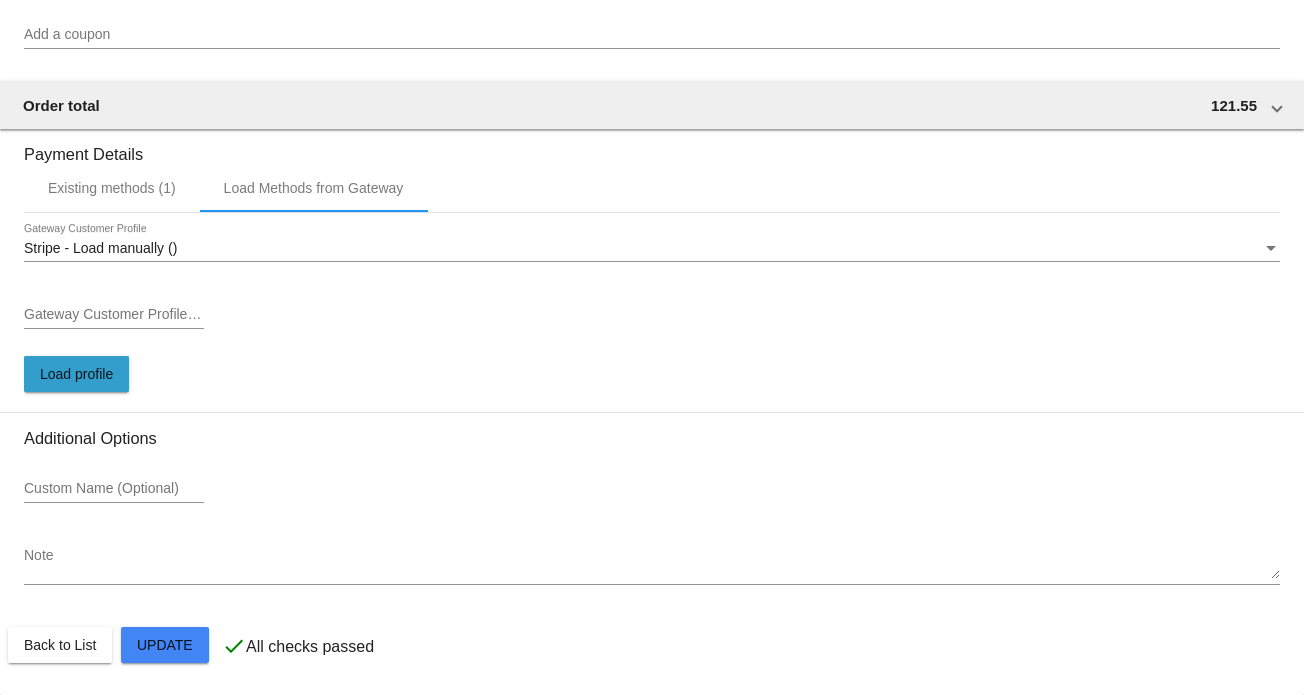 click on "Load
profile" at bounding box center [76, 374] 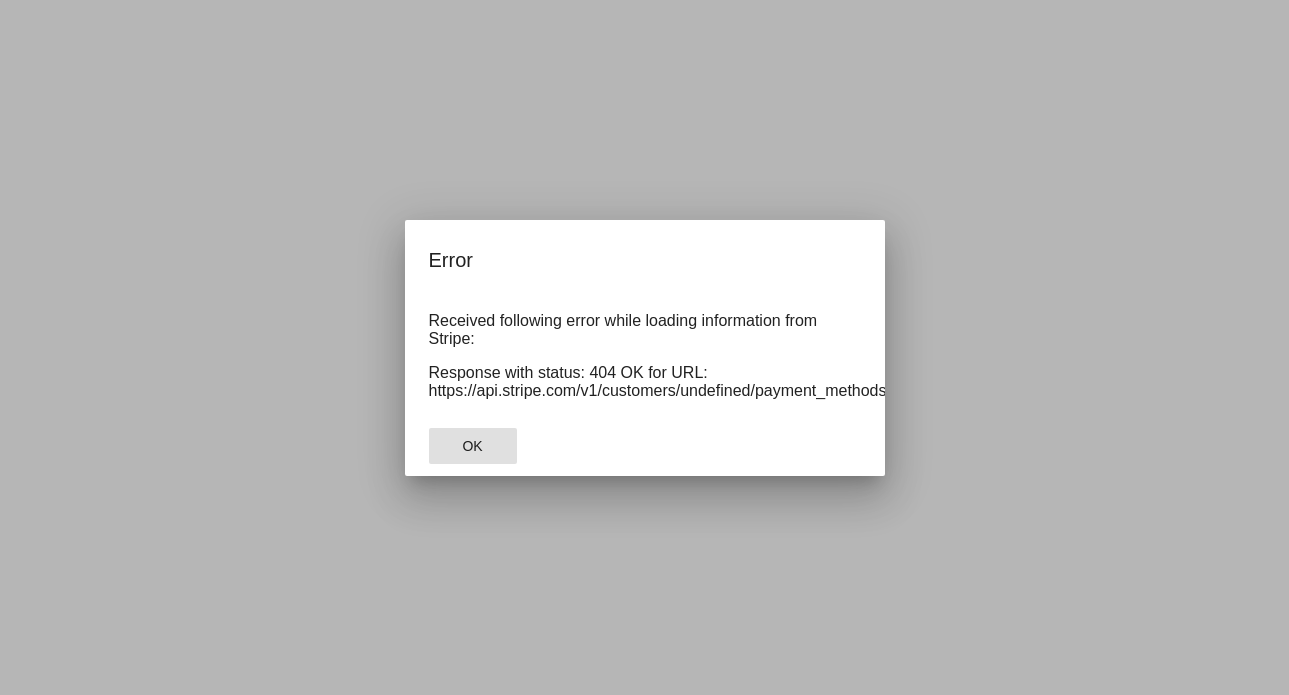 click at bounding box center [644, 347] 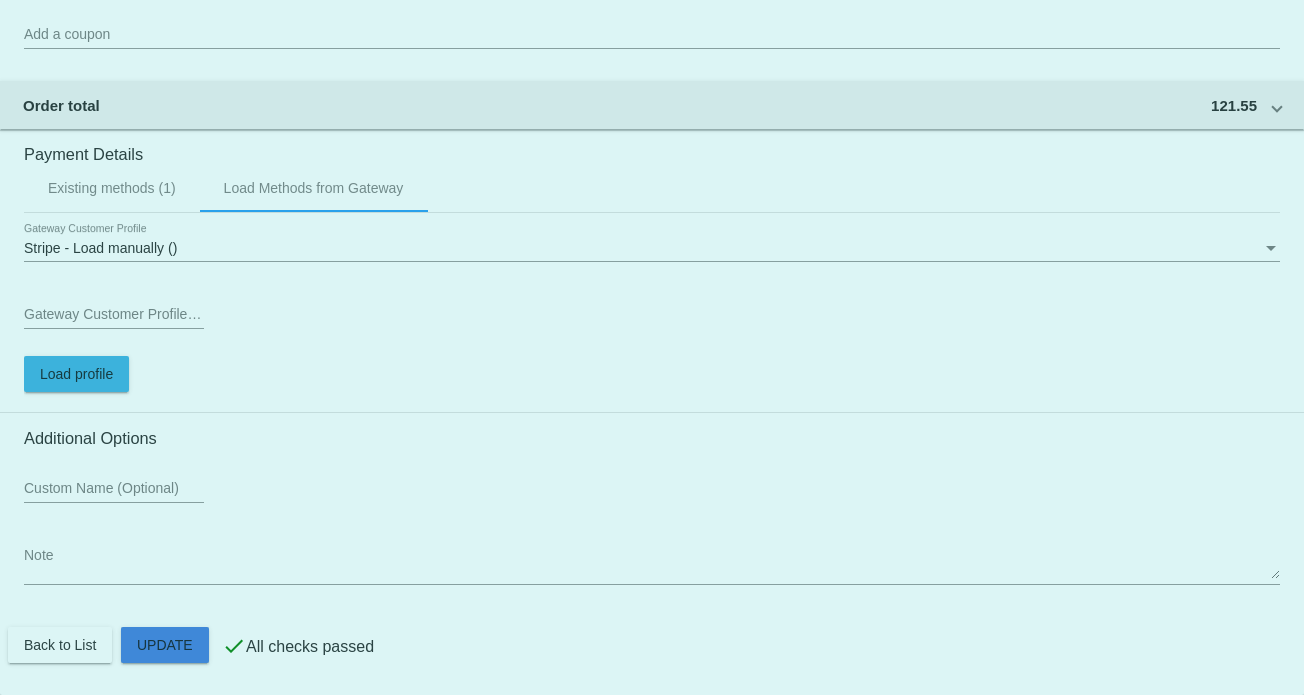 click on "Customer
5328704: [FIRST] [LAST]
[EMAIL]
Customer Shipping
Enter Shipping Address Select A Saved Address (0)
[FIRST]
Shipping First Name
[LAST]
Shipping Last Name
US | USA
Shipping Country
[NUMBER] [STREET]
Shipping Street 1
Shipping Street 2
[CITY]
Shipping City
[STATE] | Oregon
Shipping State
[POSTCODE]
Shipping Postcode
Scheduled Order Details
Frequency:
Every 3 months
Failed
Status" 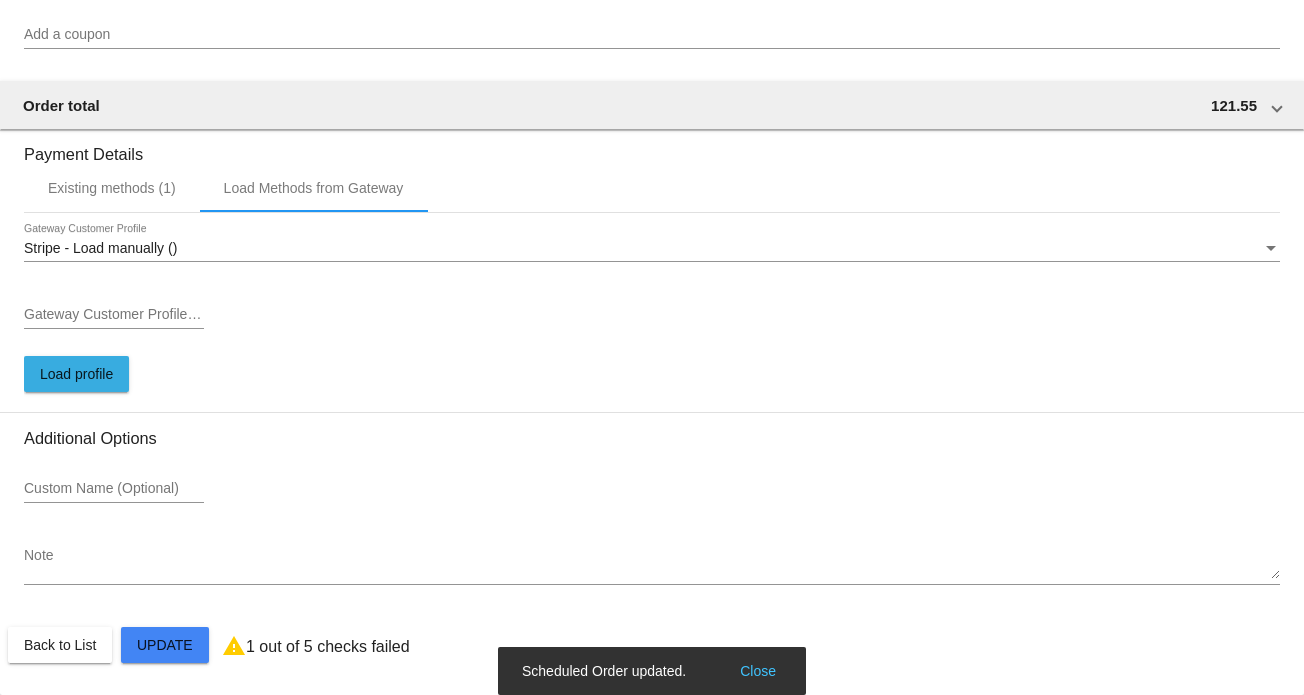 click on "Customer
5328704: [FIRST] [LAST]
[EMAIL]
Customer Shipping
Enter Shipping Address Select A Saved Address (0)
[FIRST]
Shipping First Name
[LAST]
Shipping Last Name
US | USA
Shipping Country
[NUMBER] [STREET]
Shipping Street 1
Shipping Street 2
[CITY]
Shipping City
[STATE] | Oregon
Shipping State
[POSTCODE]
Shipping Postcode
Scheduled Order Details
Frequency:
Every 3 months
Failed
Status" 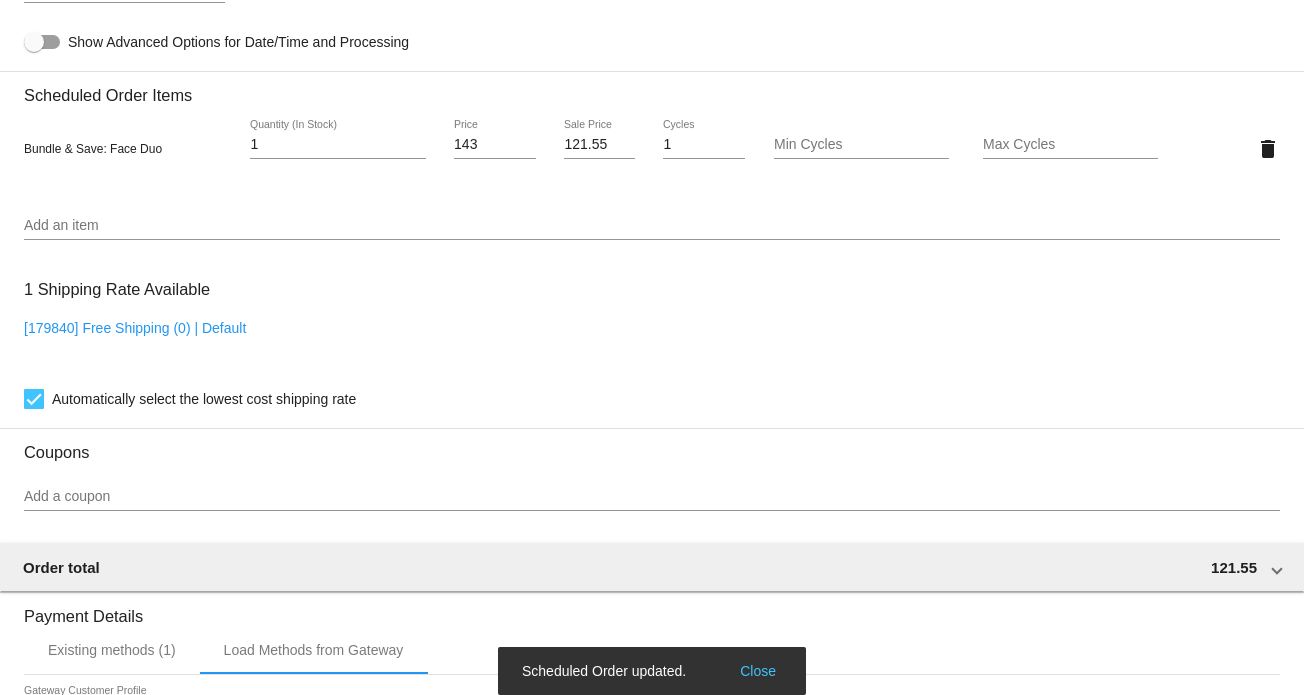 scroll, scrollTop: 1148, scrollLeft: 0, axis: vertical 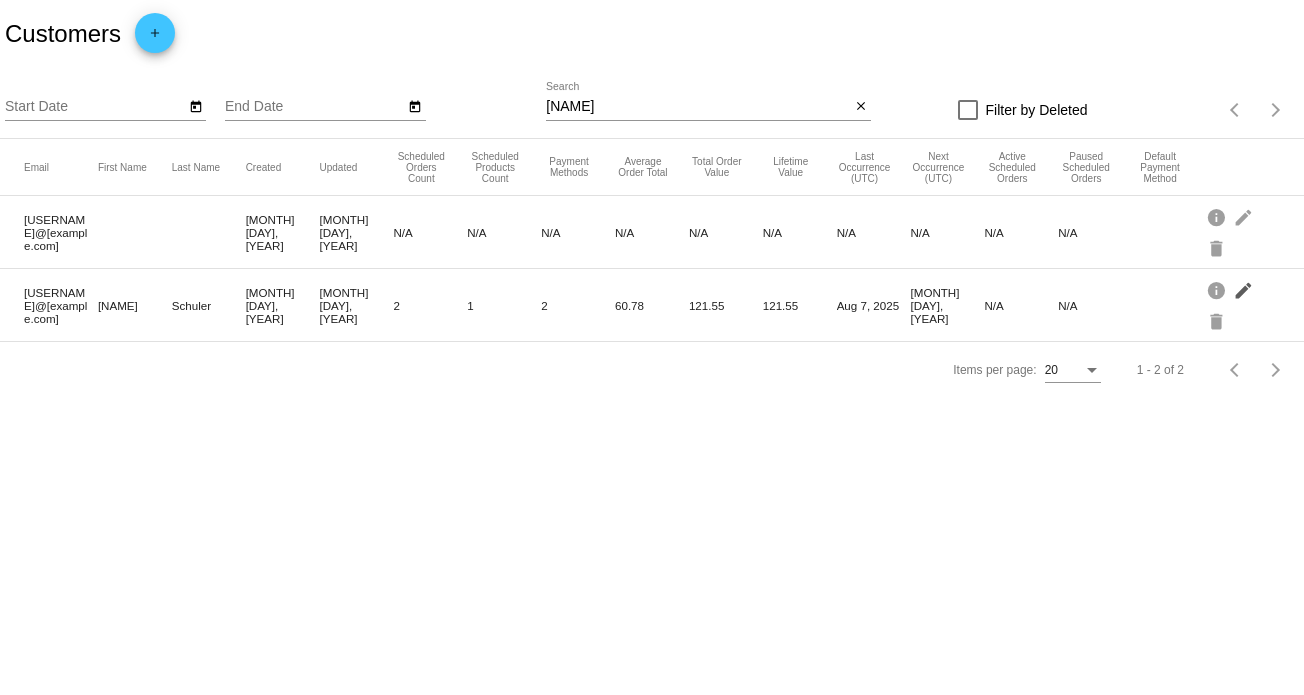 click on "edit" 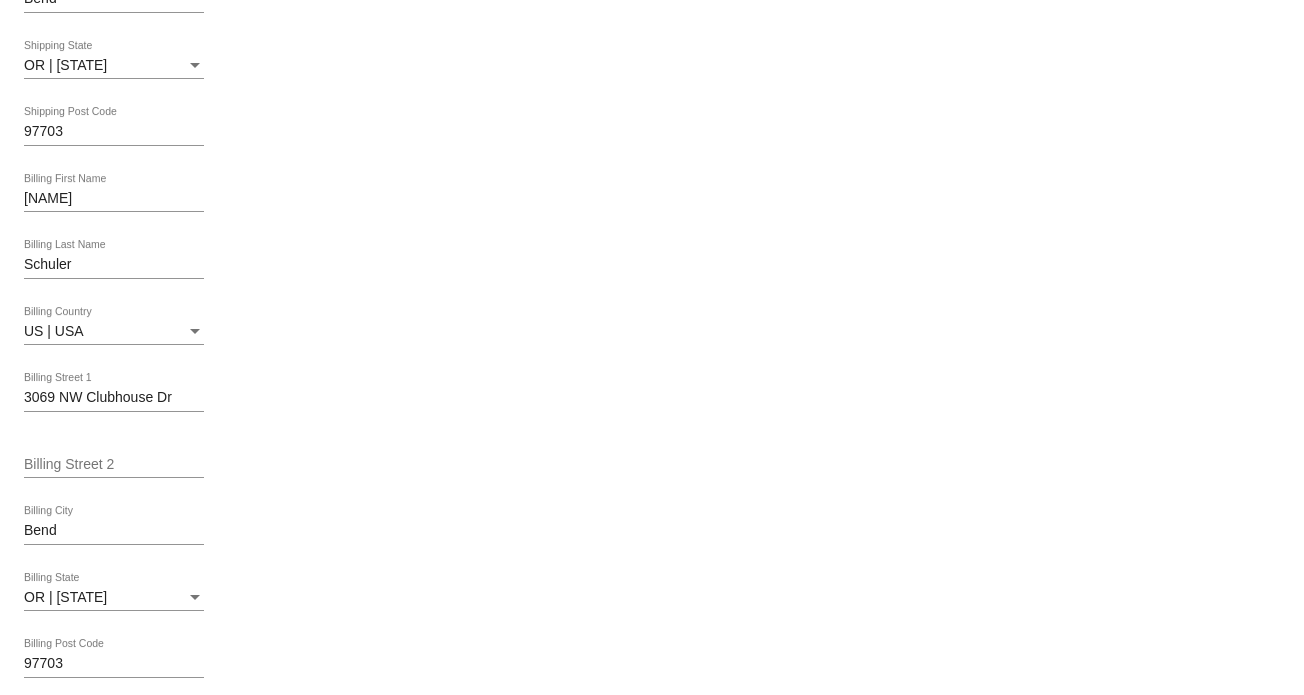 scroll, scrollTop: 1093, scrollLeft: 0, axis: vertical 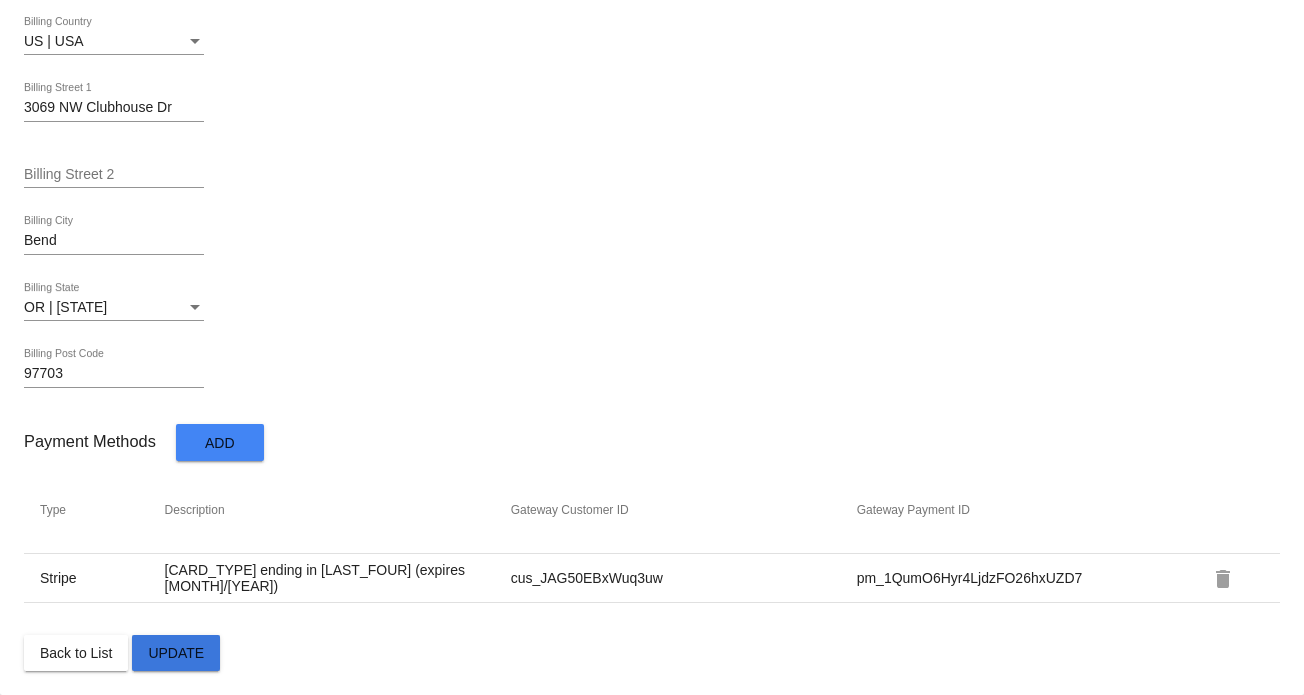 click on "Update" 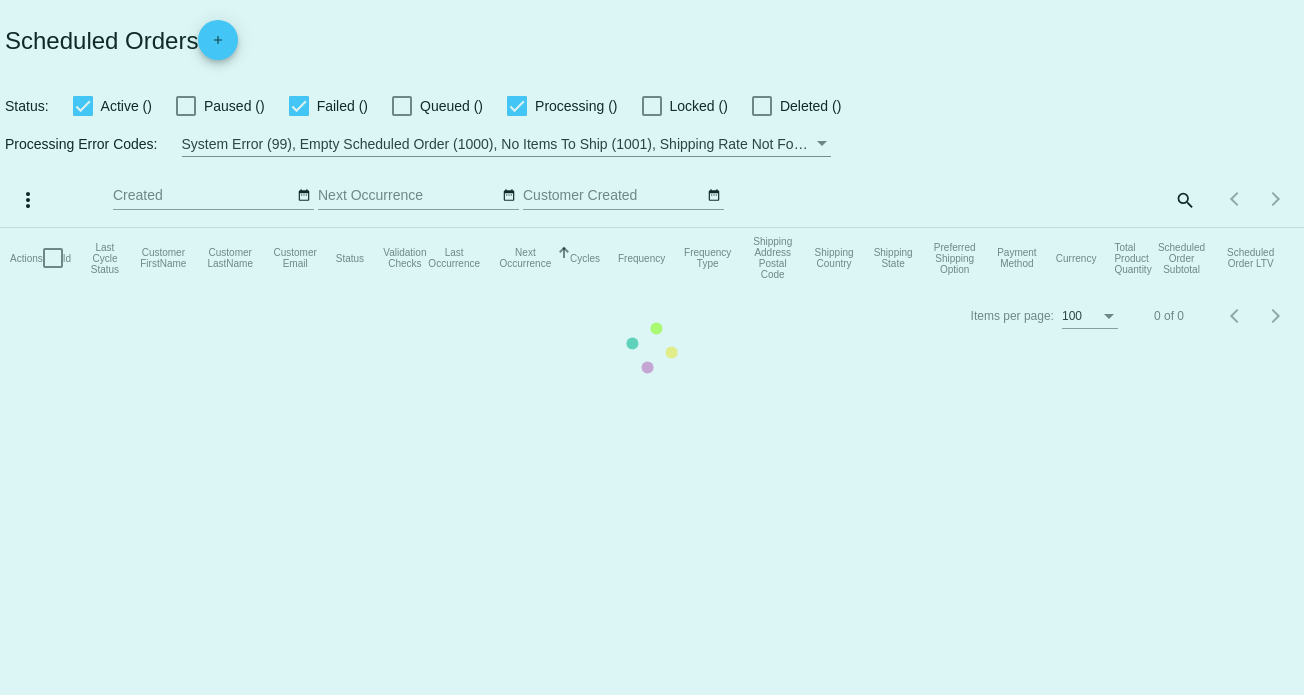scroll, scrollTop: 0, scrollLeft: 0, axis: both 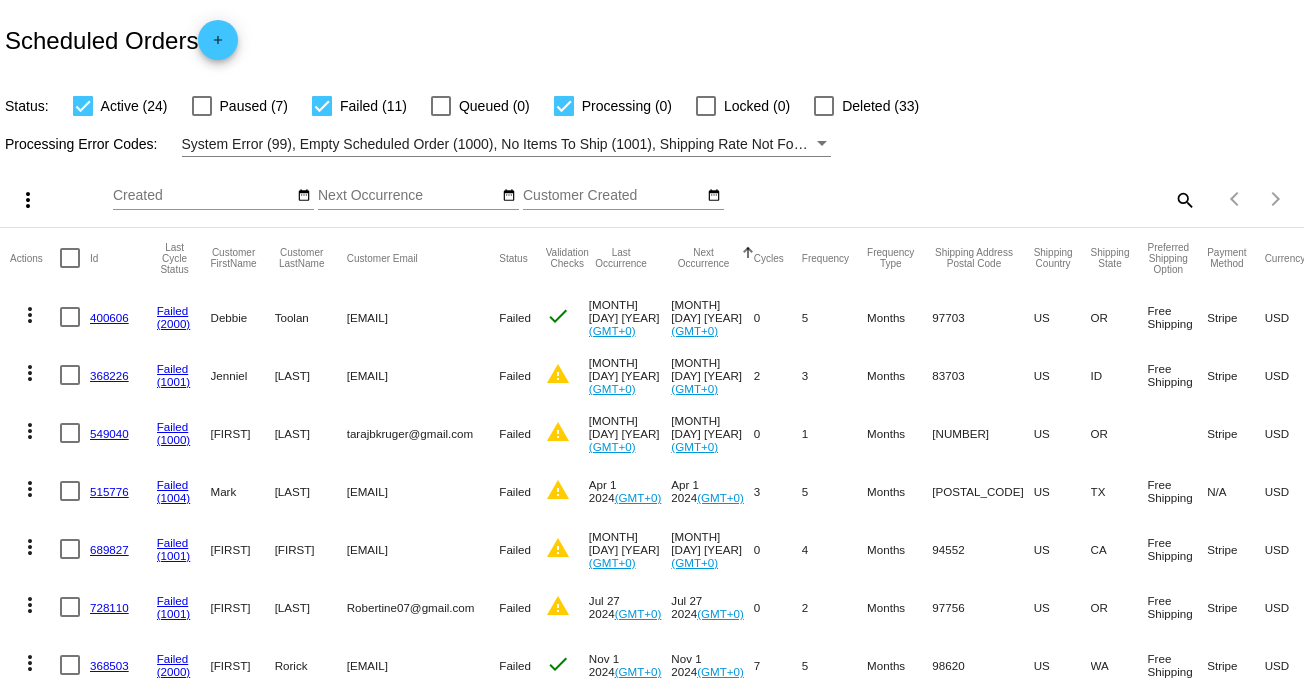 click at bounding box center (441, 106) 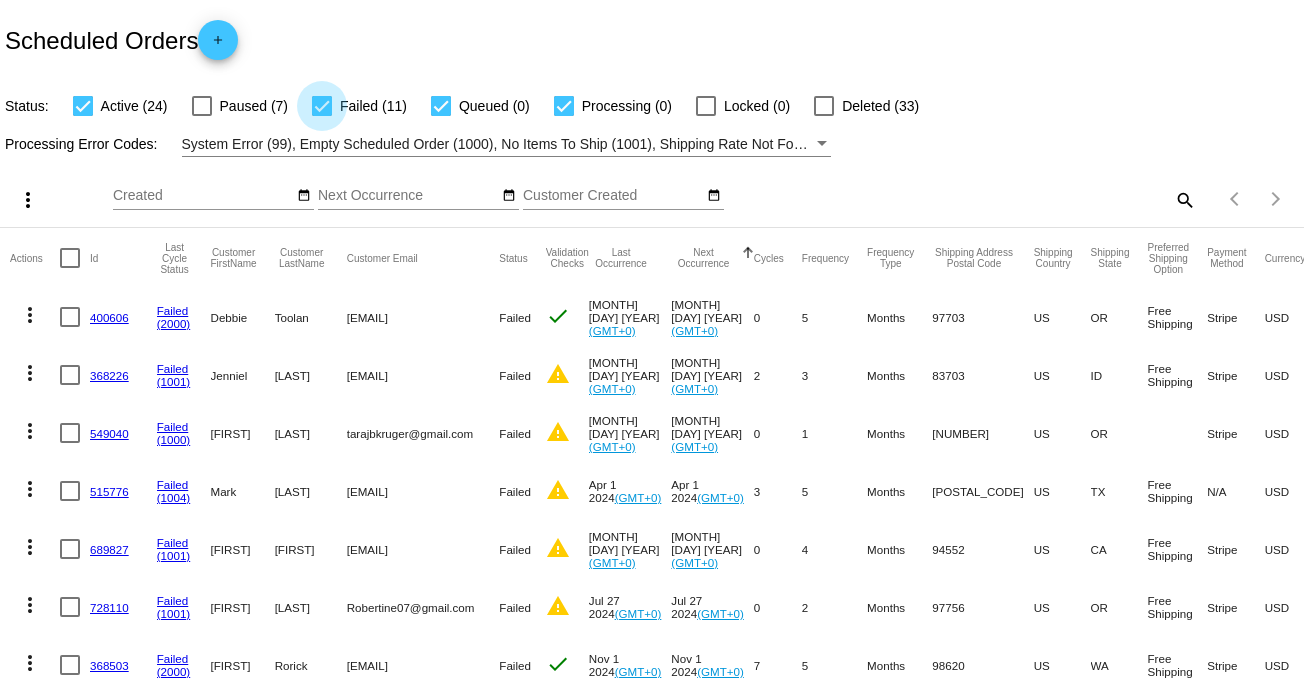 click at bounding box center [322, 106] 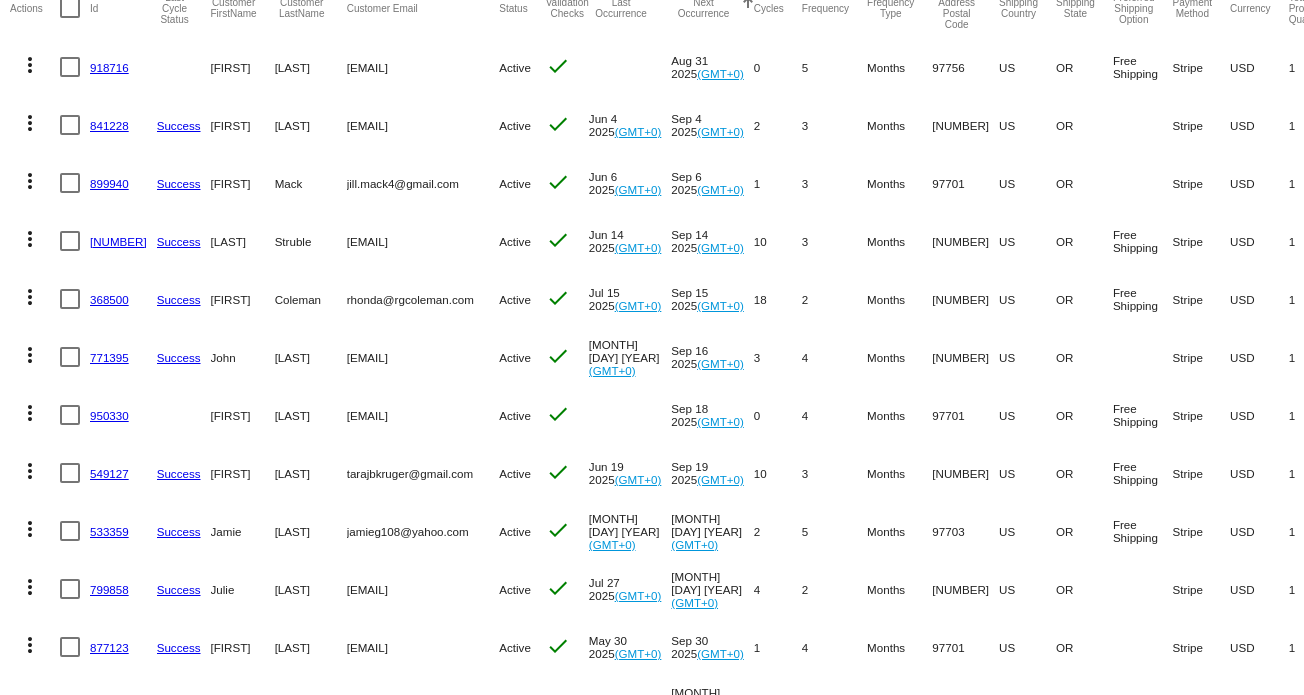 scroll, scrollTop: 0, scrollLeft: 0, axis: both 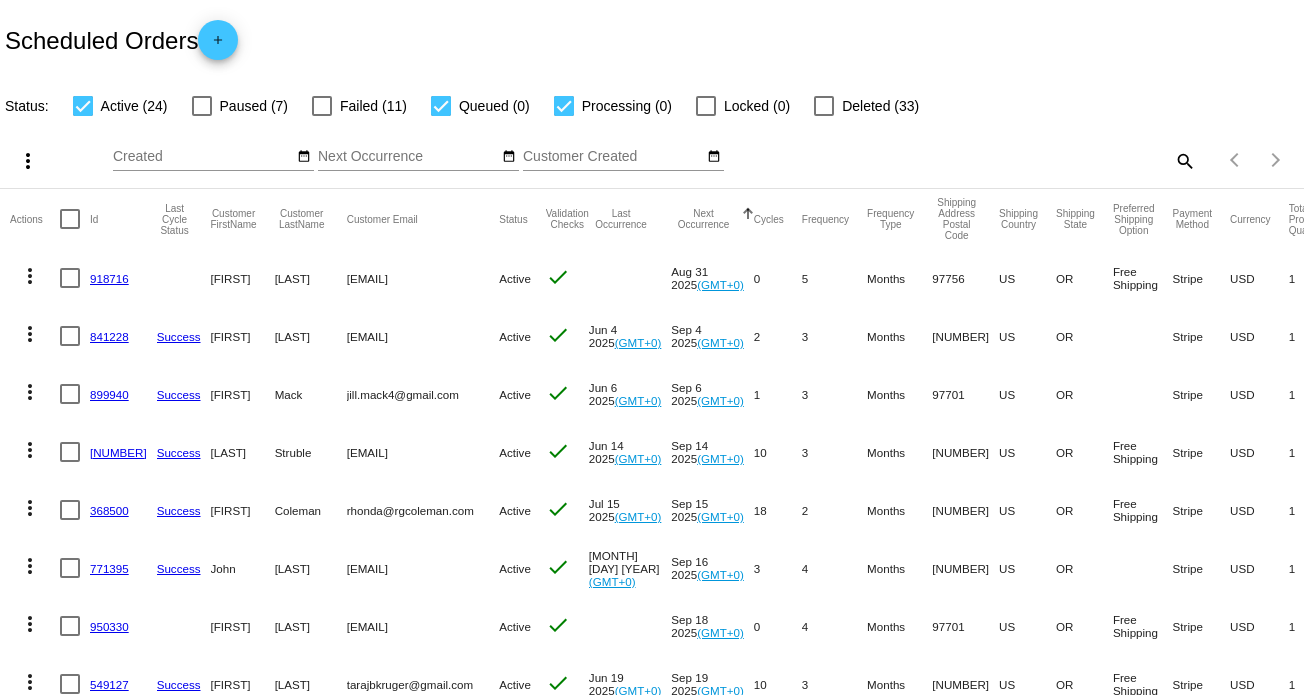click at bounding box center (441, 106) 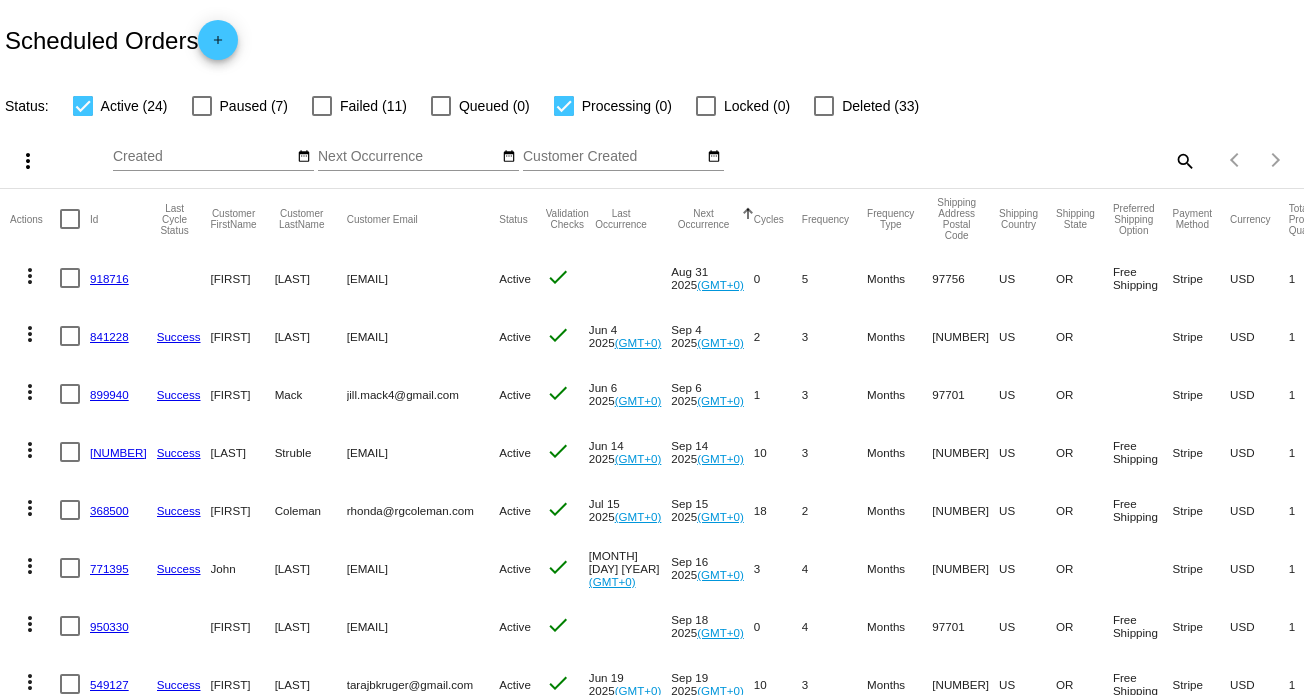 click at bounding box center (564, 106) 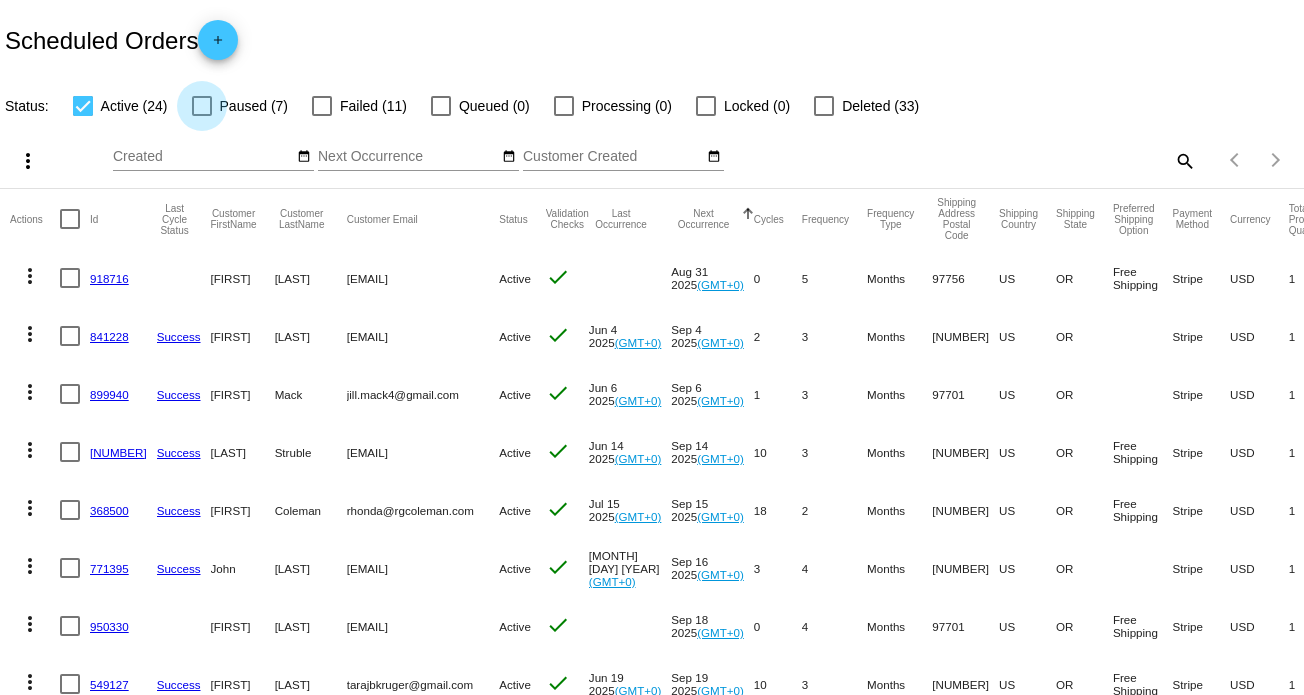 click at bounding box center [202, 106] 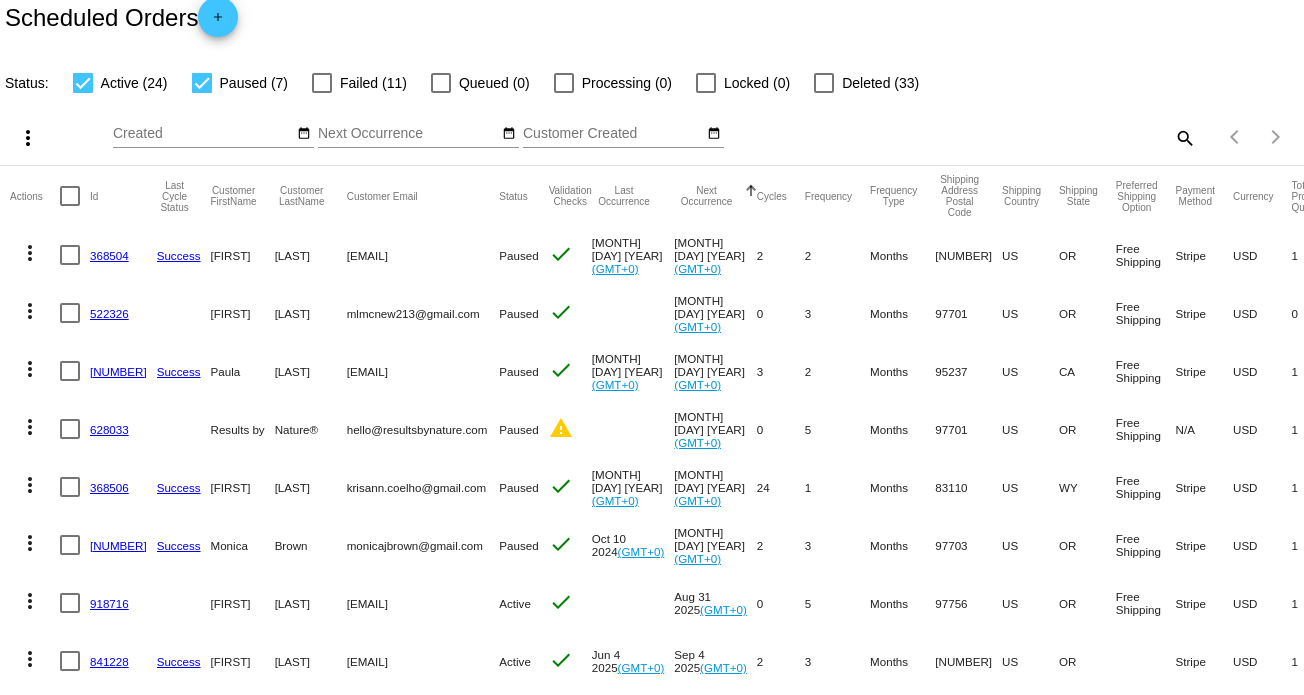 scroll, scrollTop: 0, scrollLeft: 0, axis: both 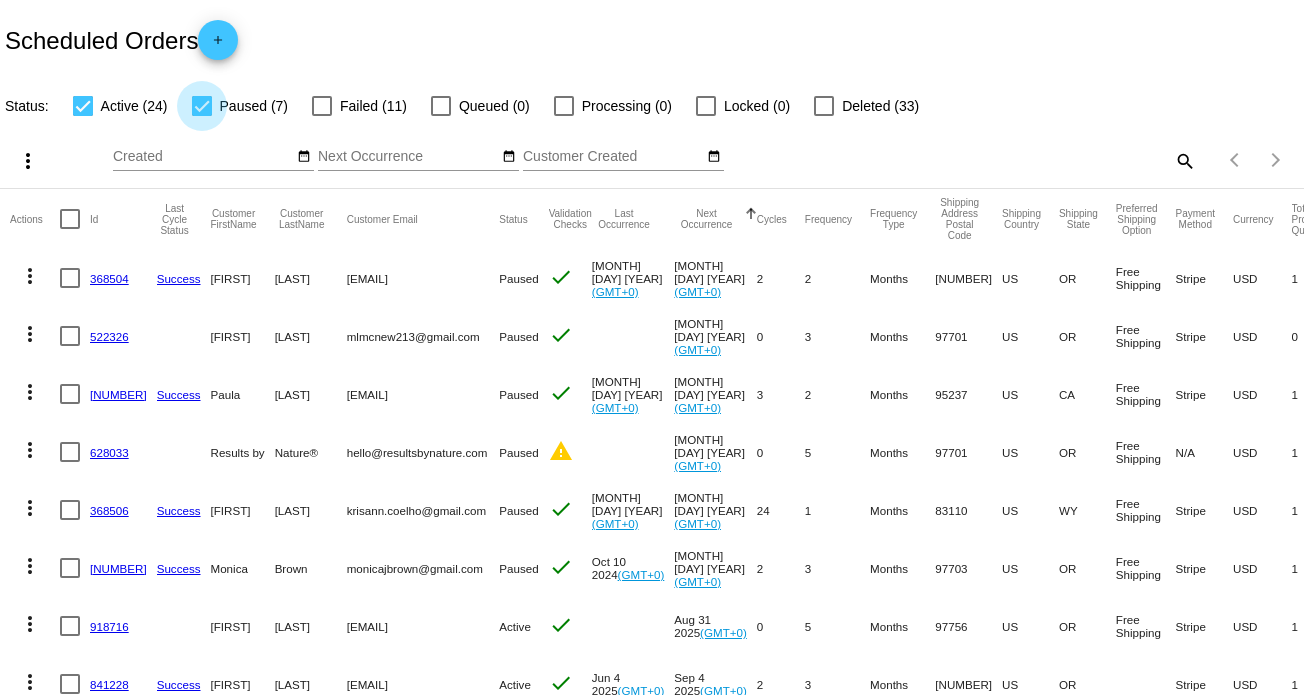 click at bounding box center [202, 106] 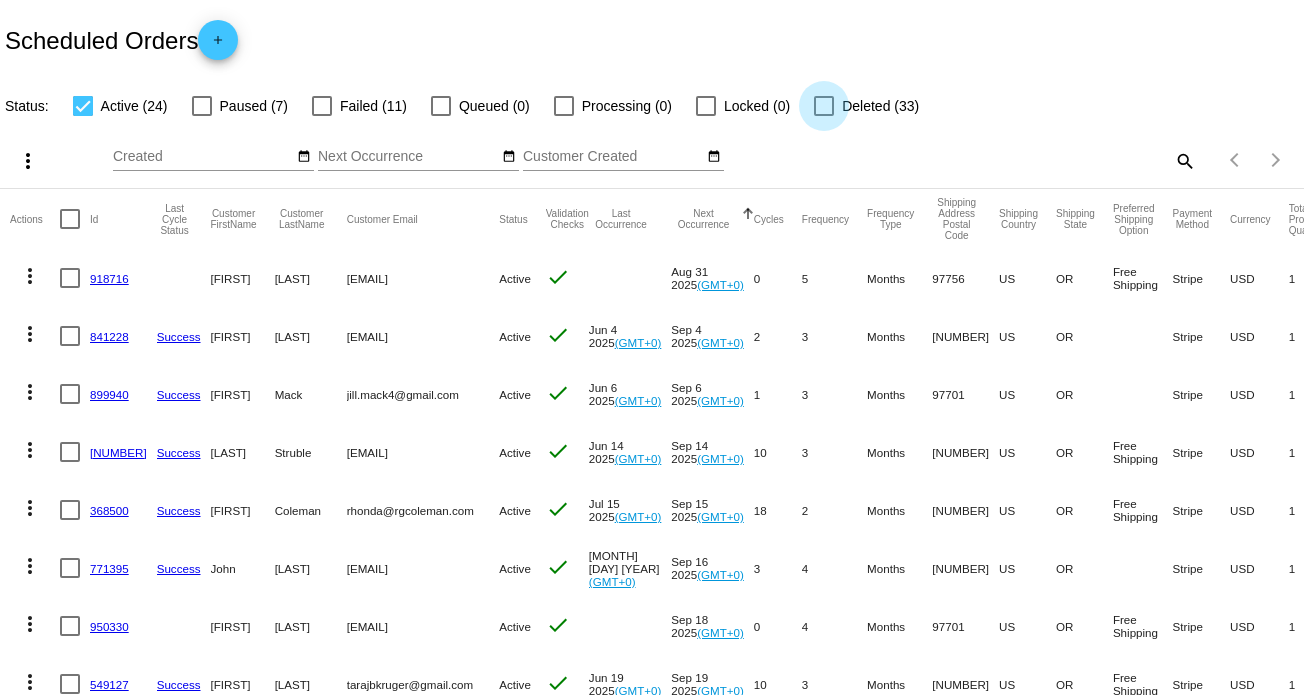 click at bounding box center [824, 106] 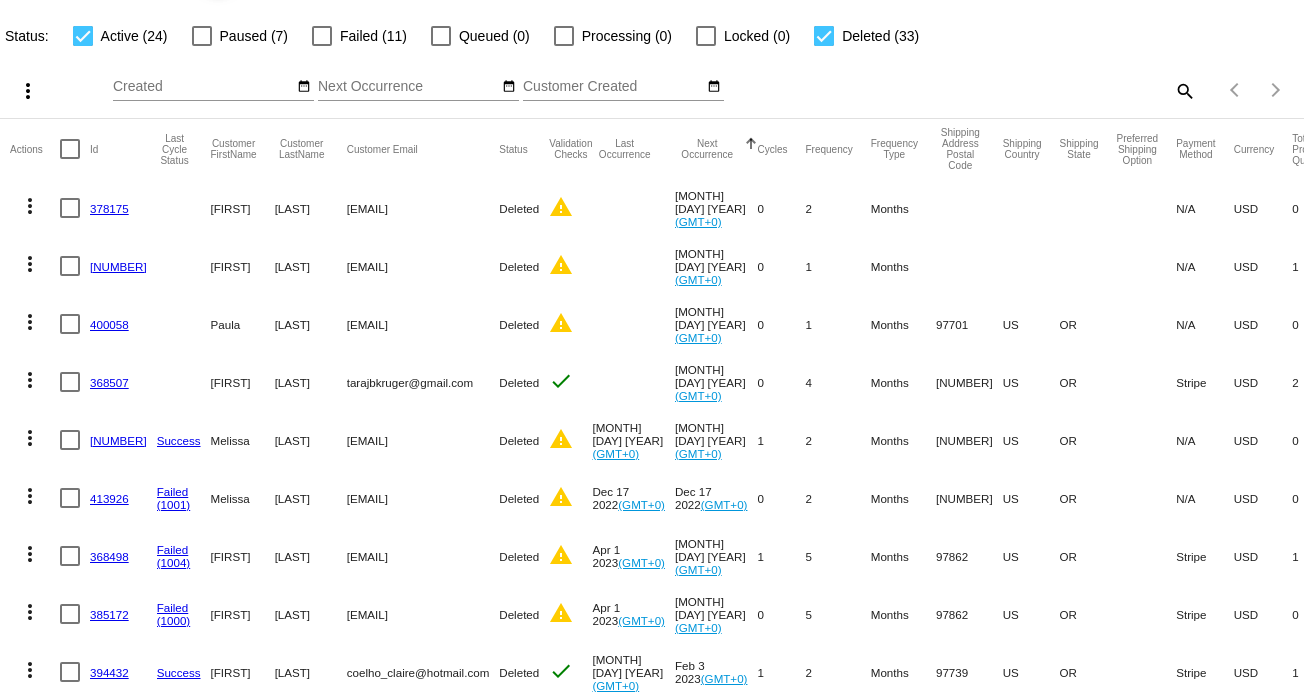 scroll, scrollTop: 100, scrollLeft: 0, axis: vertical 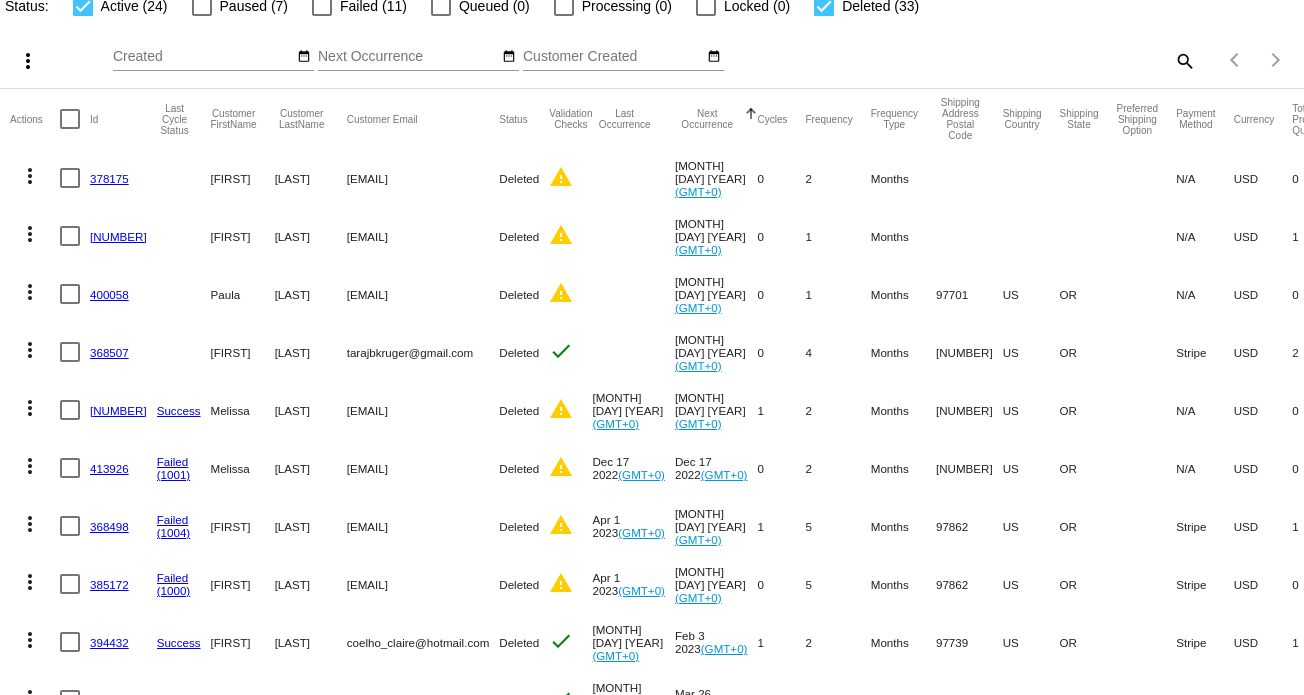 click on "search" 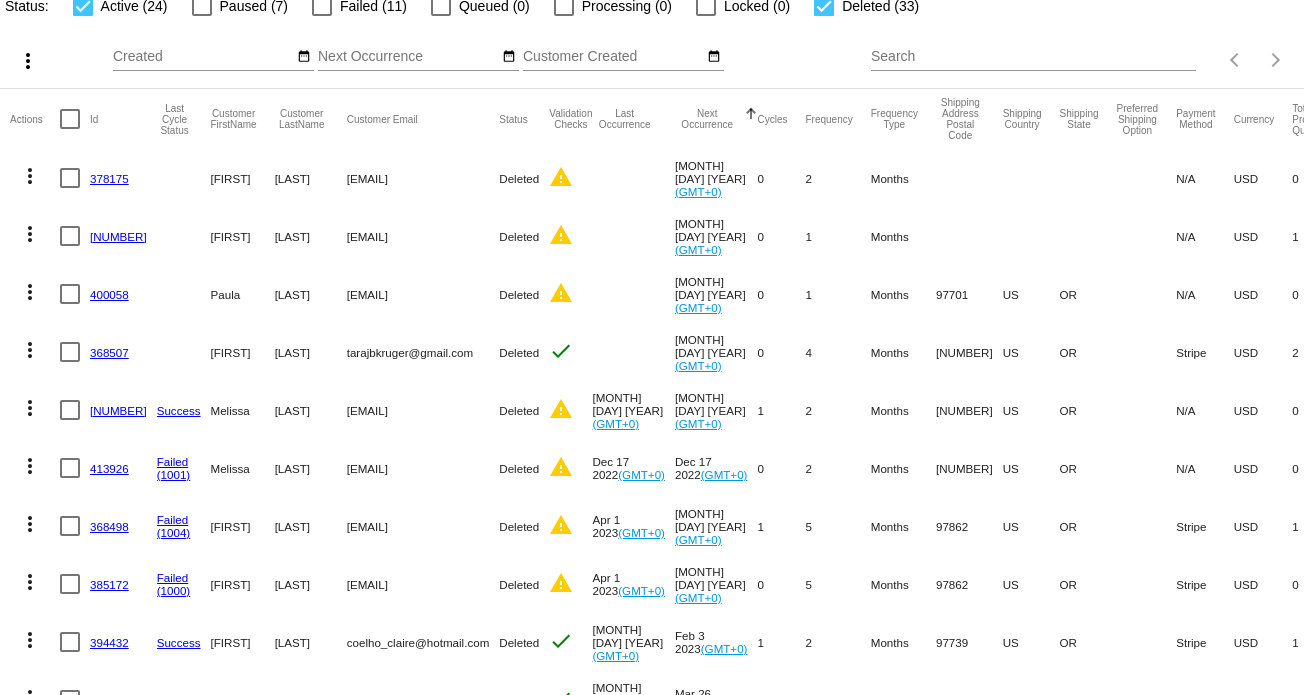 click on "Search" 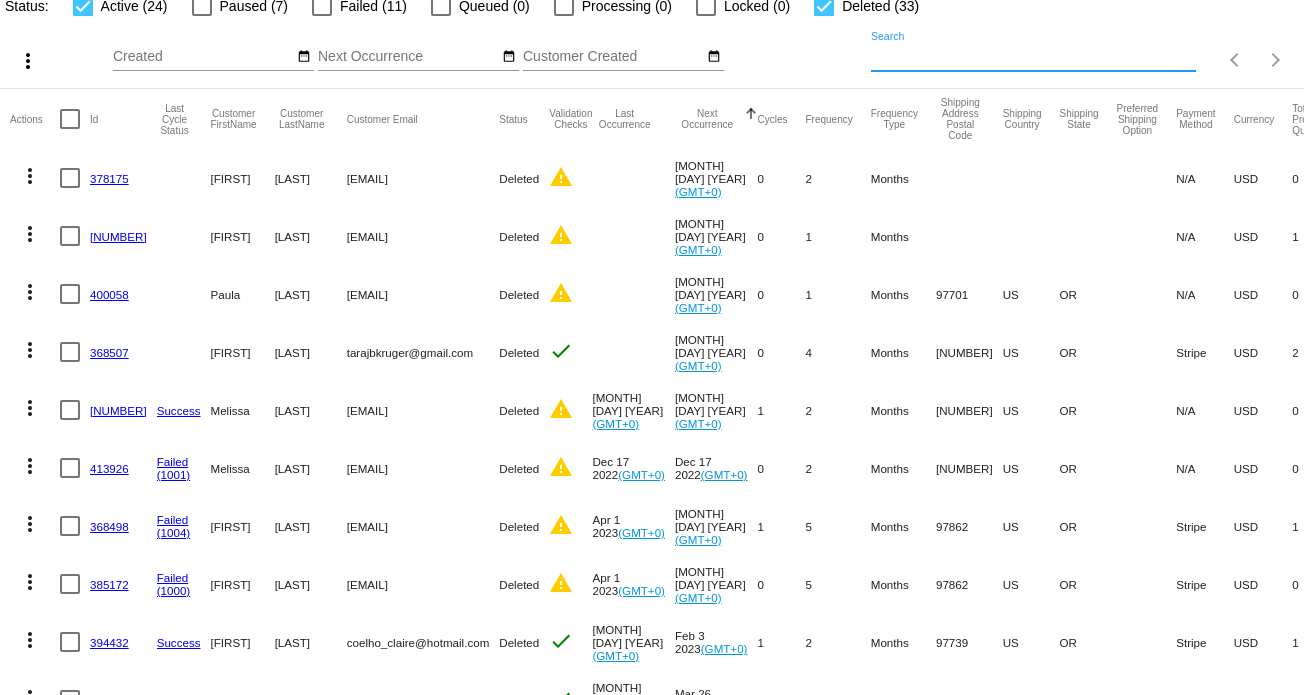click on "Search" at bounding box center (1033, 57) 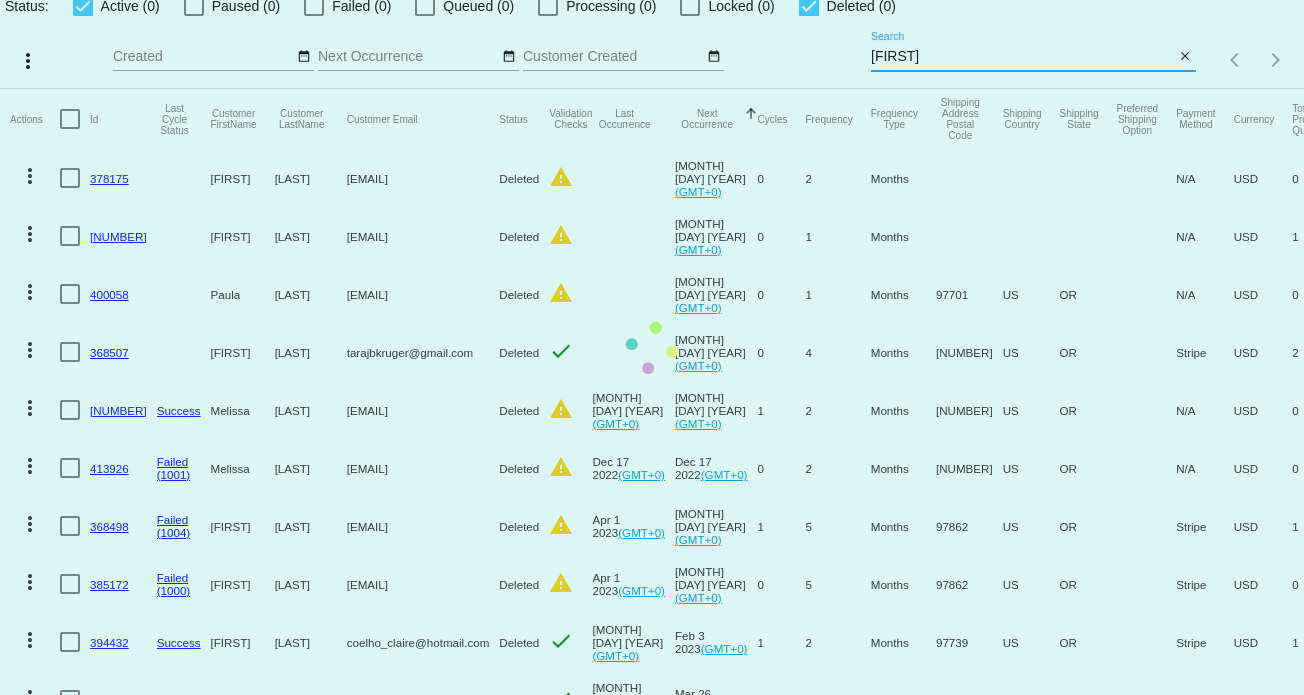 scroll, scrollTop: 0, scrollLeft: 0, axis: both 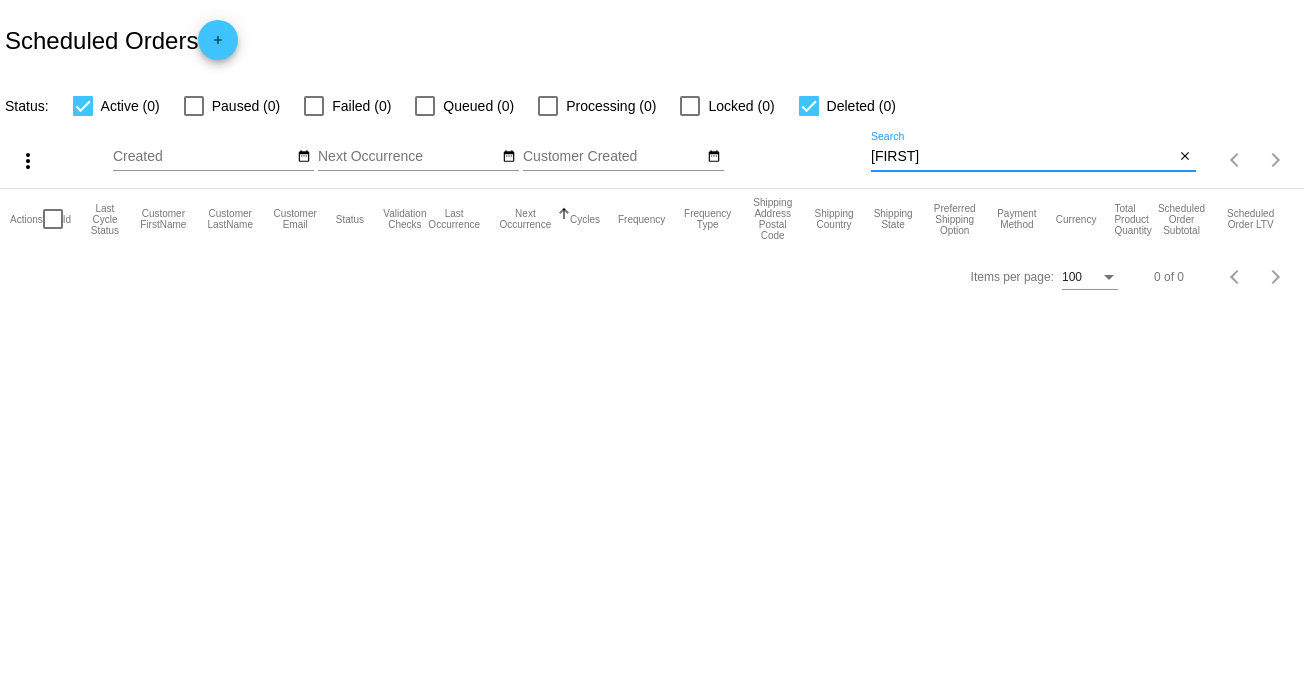 click on "narci" at bounding box center [1023, 157] 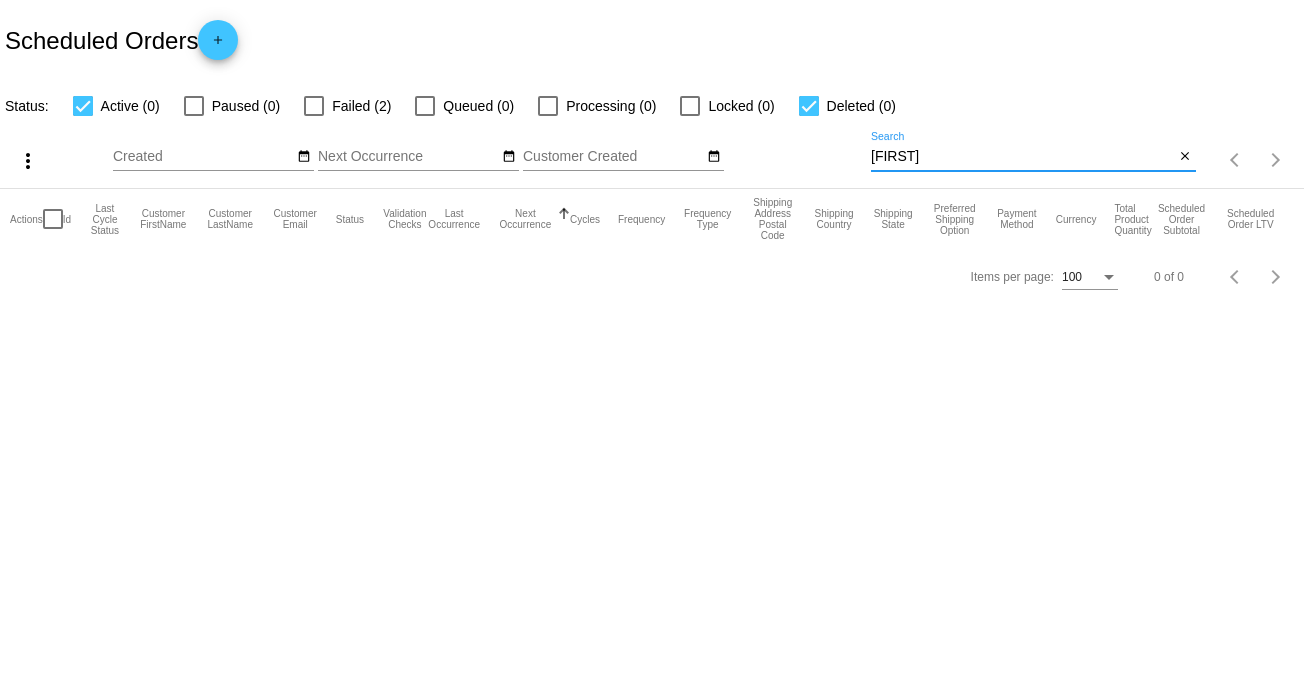 click on "[FIRST]" at bounding box center (1023, 157) 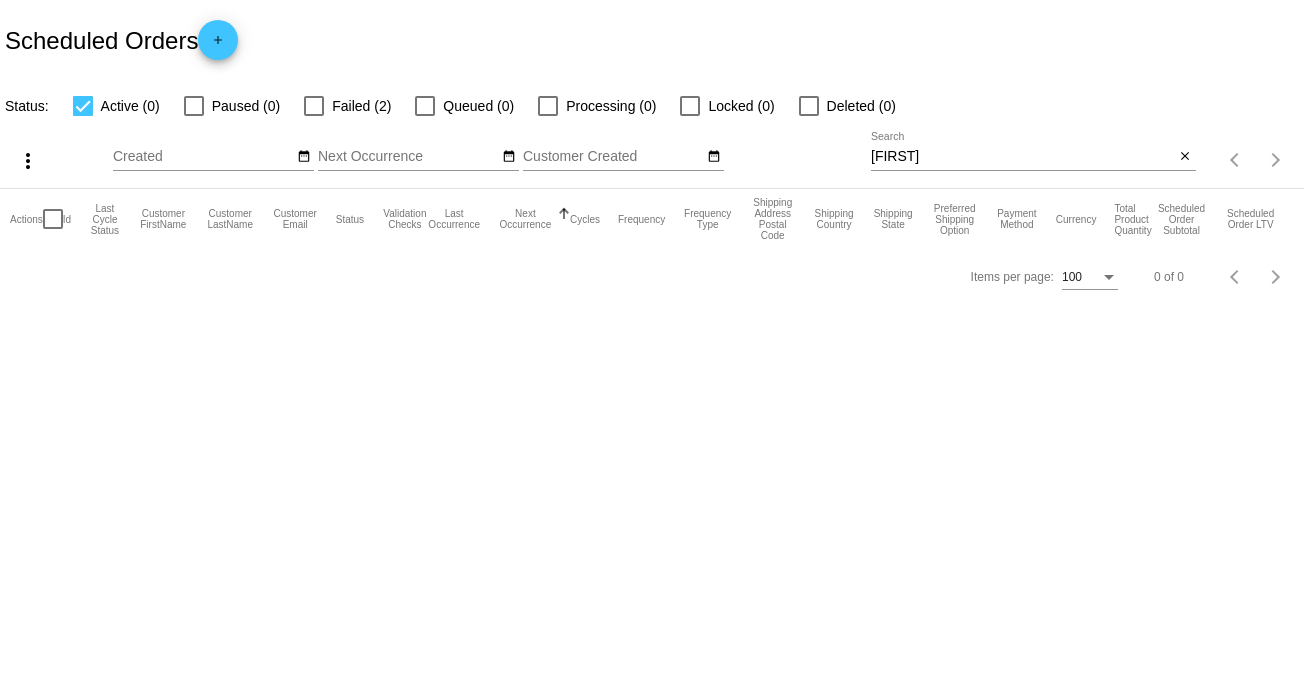 click at bounding box center [194, 106] 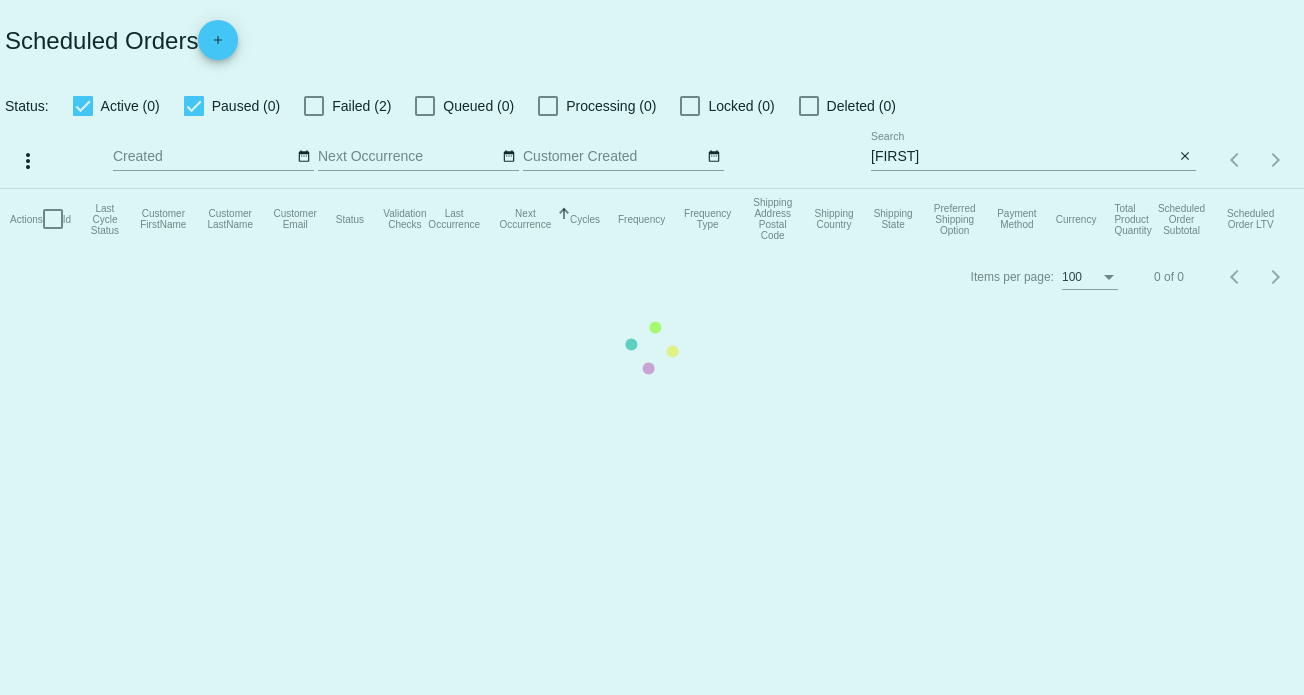 click on "Scheduled Orders
add
Status:
Active (0)
Paused (0)
Failed (2)
Queued (0)
Processing
(0)
Locked (0)
Deleted (0)
more_vert
Aug
Jan
Feb
Su Mo Tu We 1" 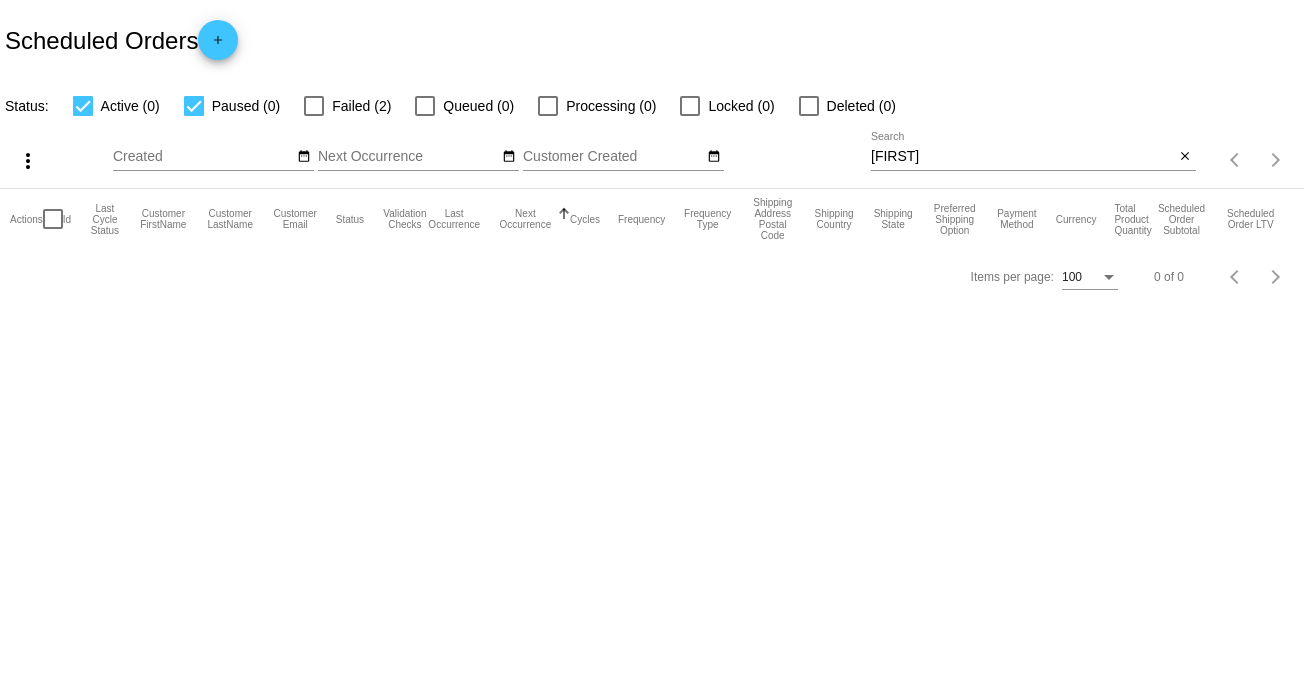 click at bounding box center (194, 106) 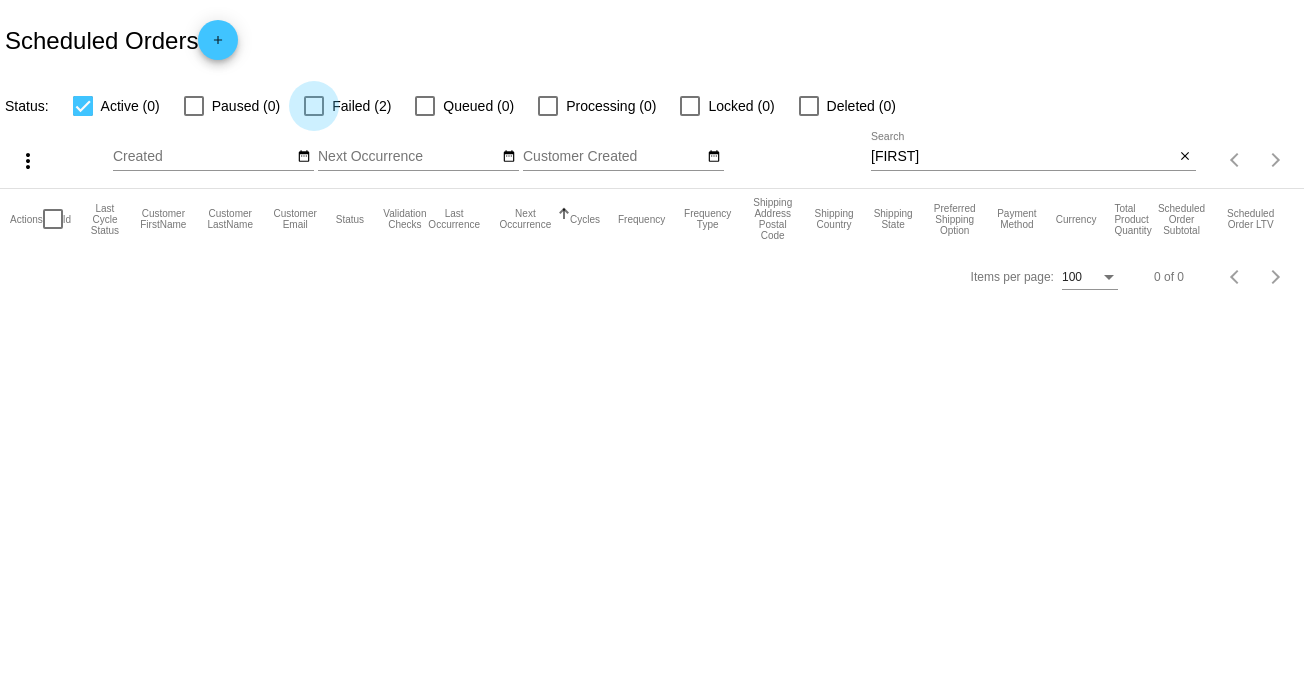 click at bounding box center [314, 106] 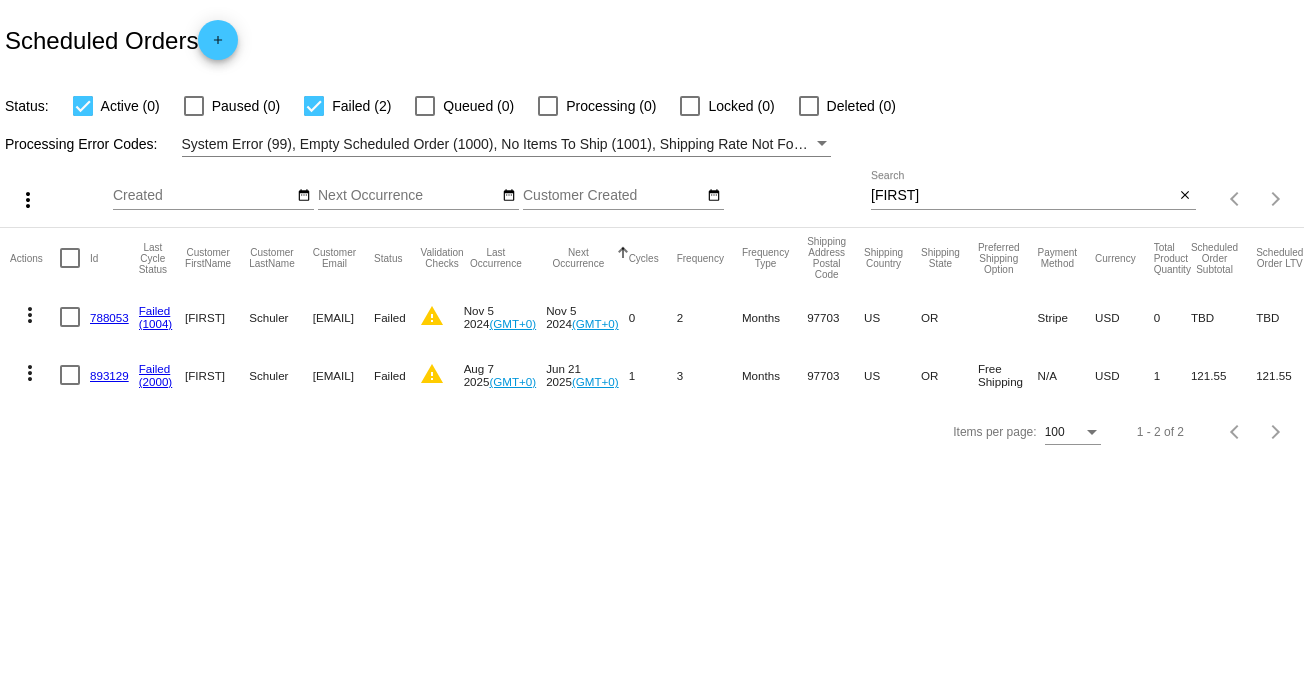 click on "893129" 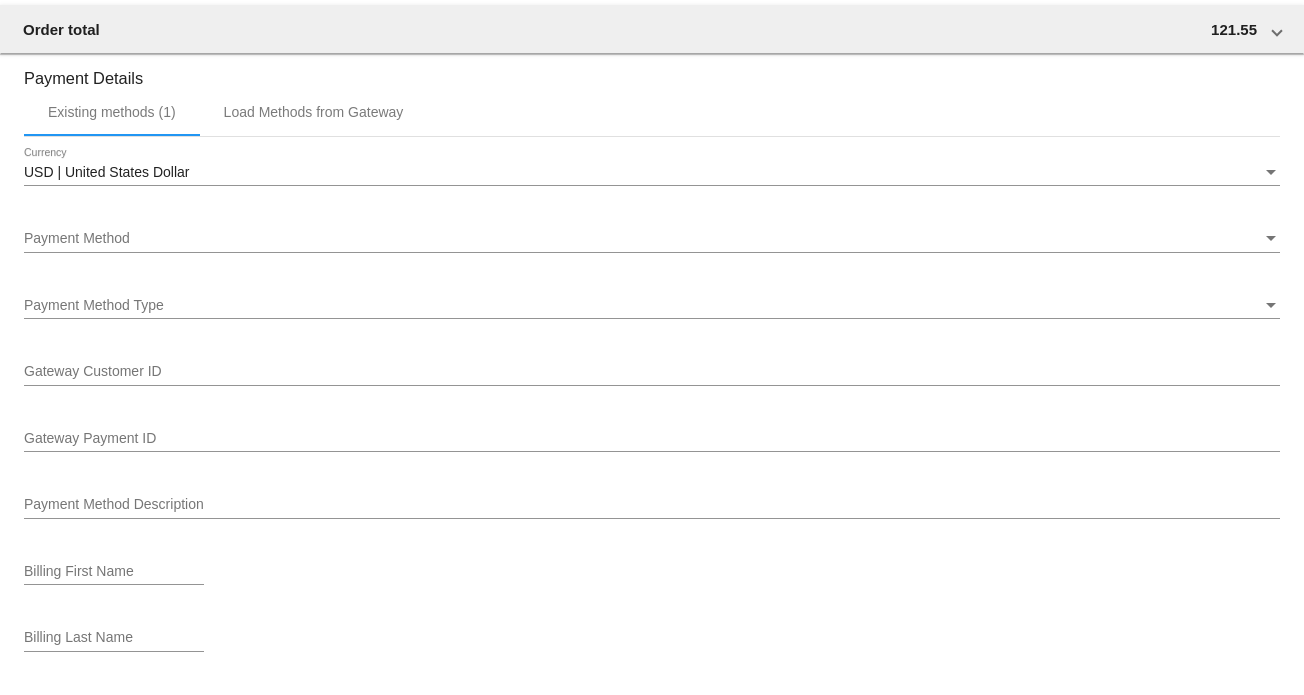 scroll, scrollTop: 2000, scrollLeft: 0, axis: vertical 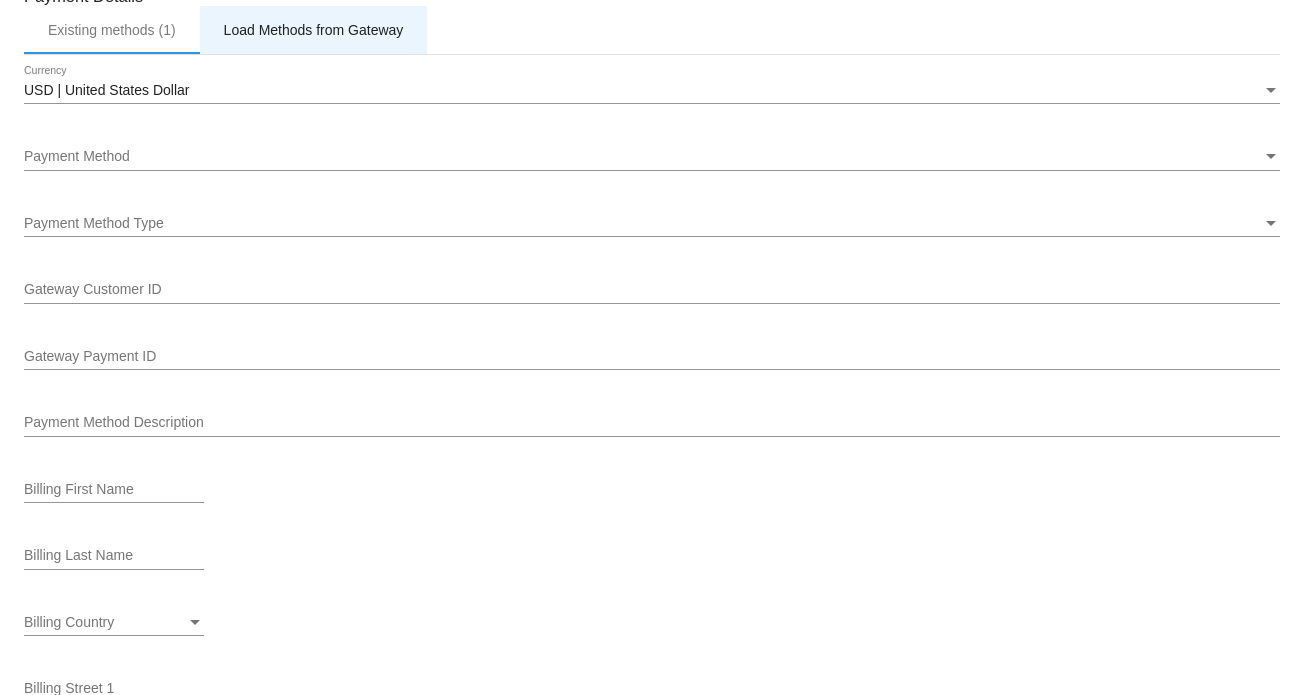 click on "Load Methods from Gateway" at bounding box center [314, 30] 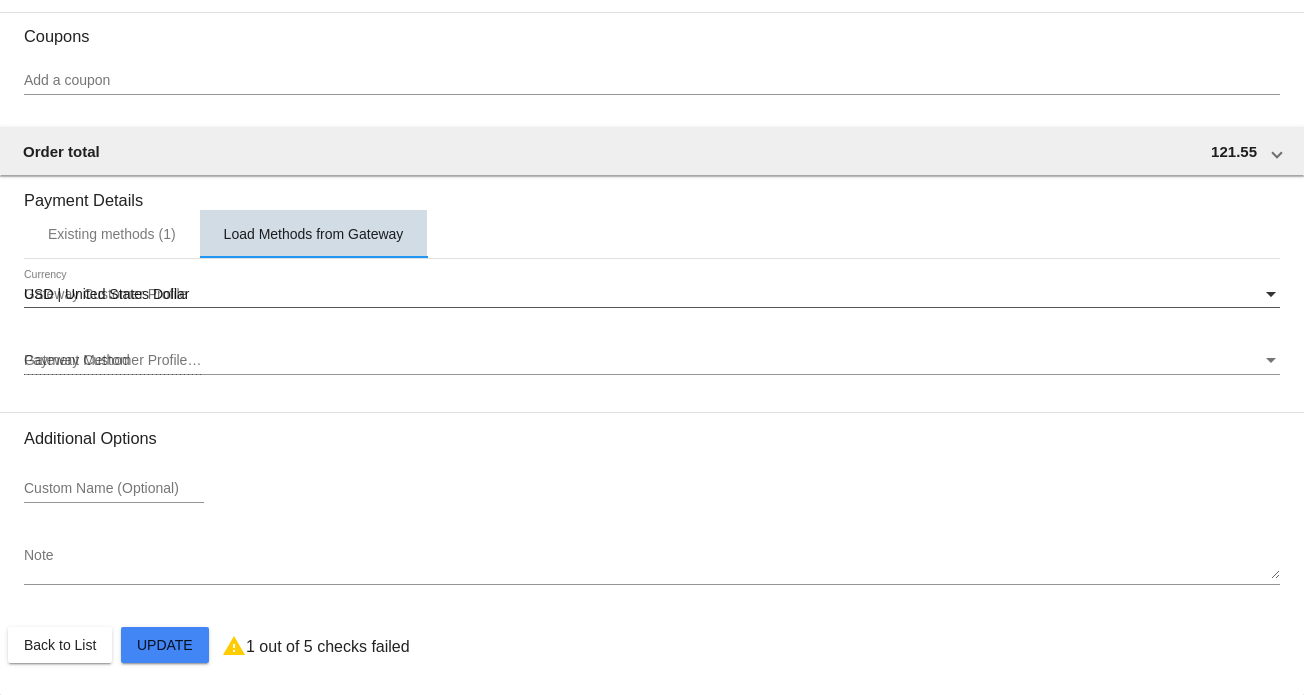 scroll, scrollTop: 1801, scrollLeft: 0, axis: vertical 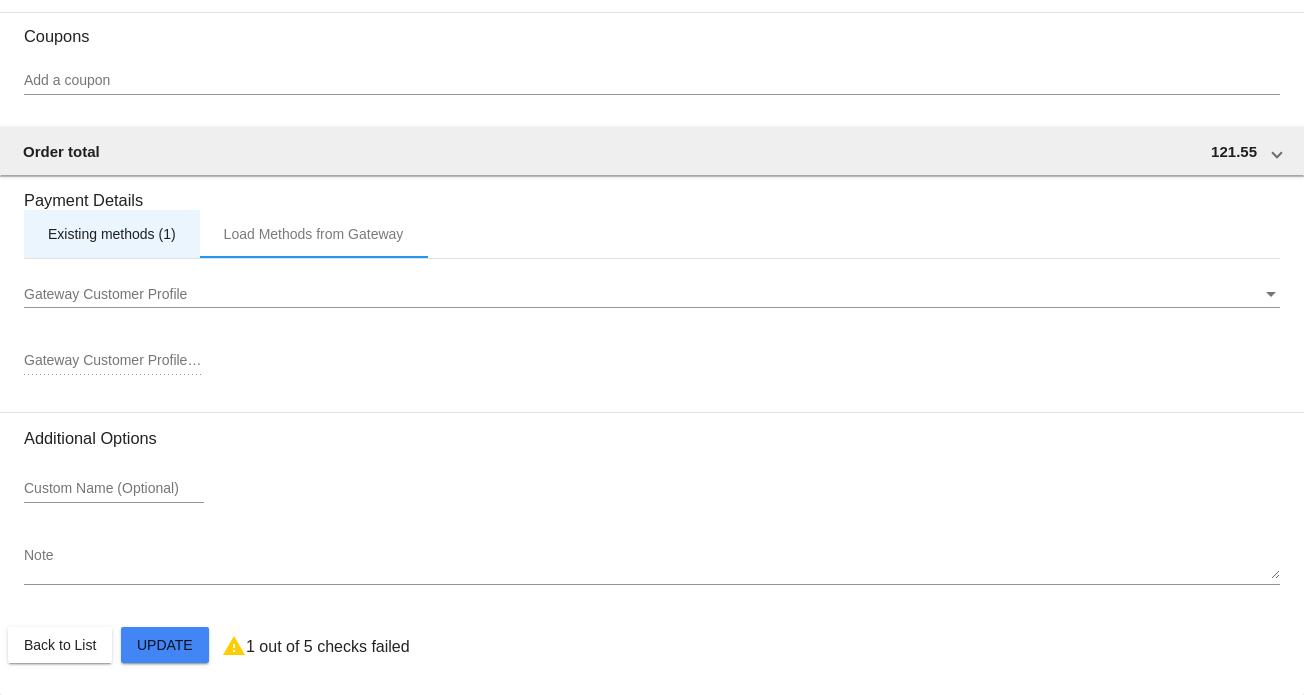 click on "Existing methods (1)" at bounding box center (112, 234) 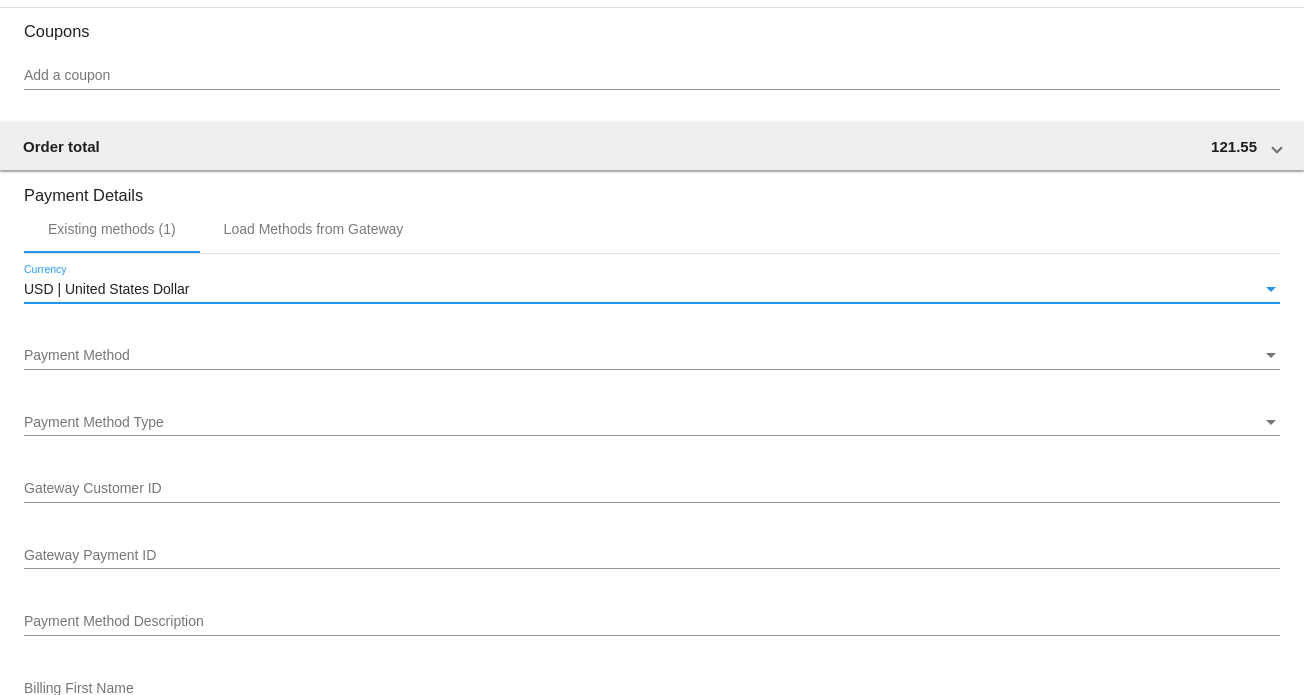 click at bounding box center [1271, 290] 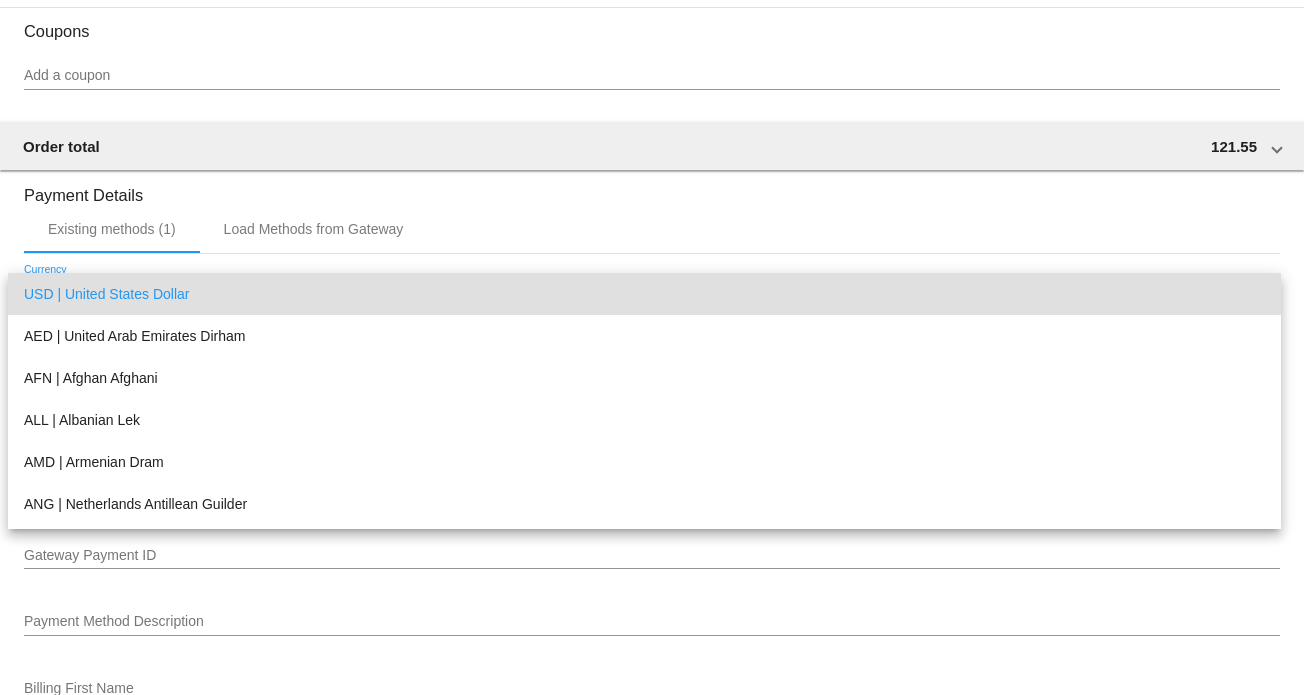 click on "USD | United States Dollar" at bounding box center [644, 294] 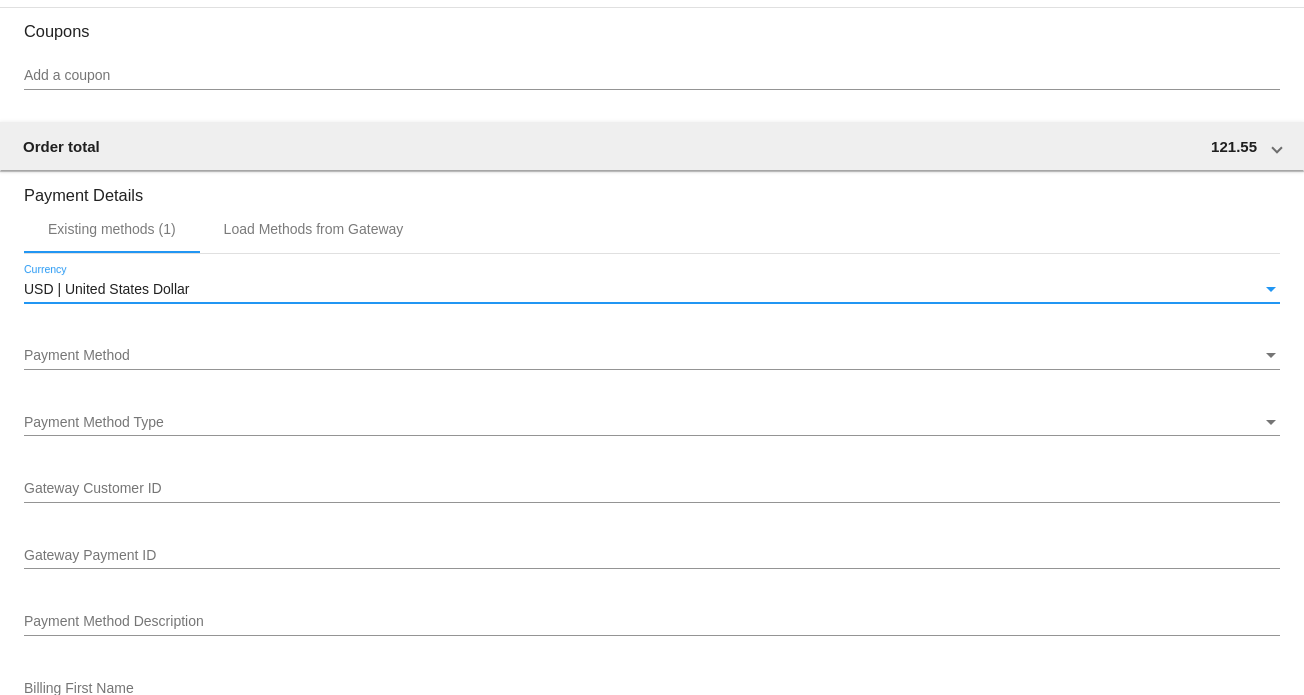 click at bounding box center (1271, 356) 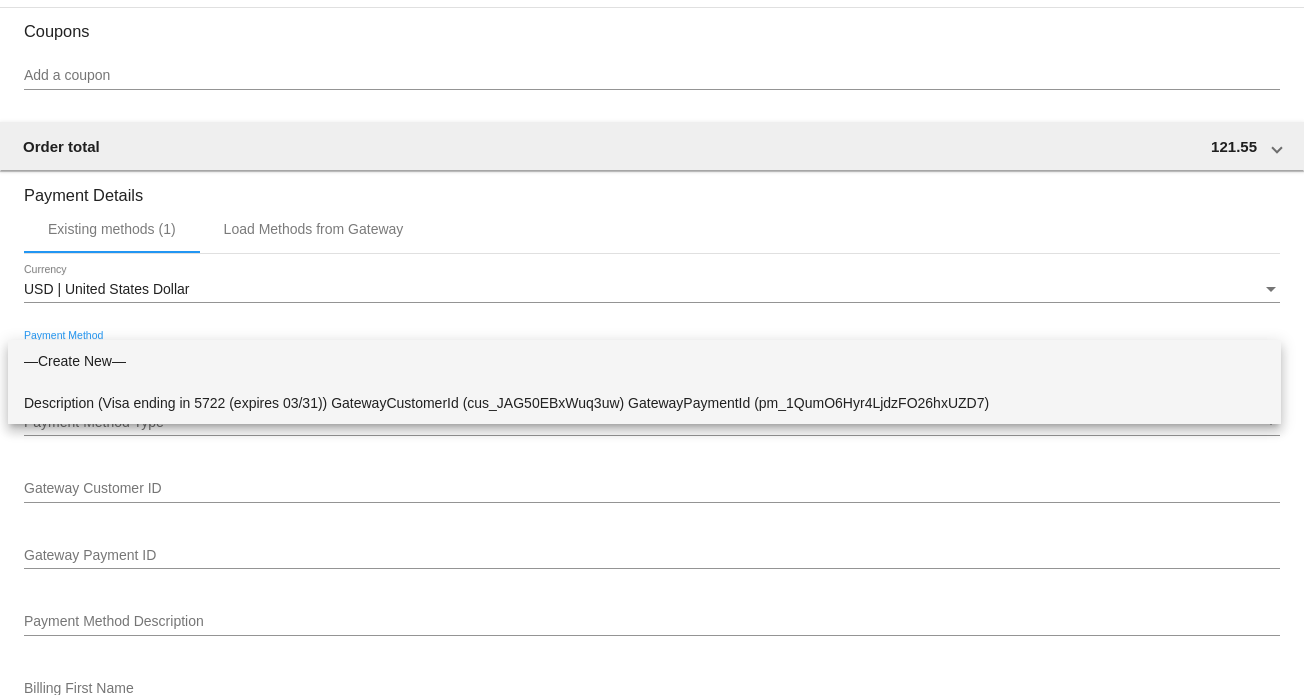 click on "Description (Visa ending in 5722 (expires 03/31)) GatewayCustomerId (cus_JAG50EBxWuq3uw)
GatewayPaymentId (pm_1QumO6Hyr4LjdzFO26hxUZD7)" at bounding box center [644, 403] 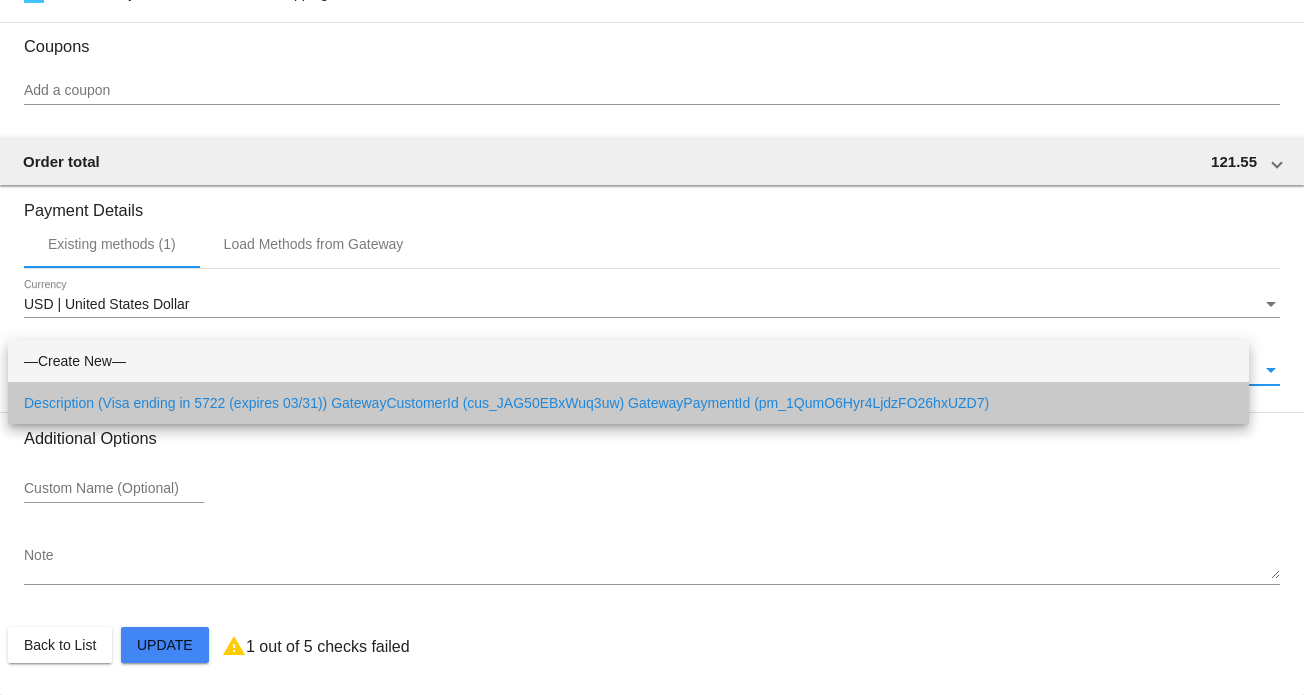 scroll, scrollTop: 1792, scrollLeft: 0, axis: vertical 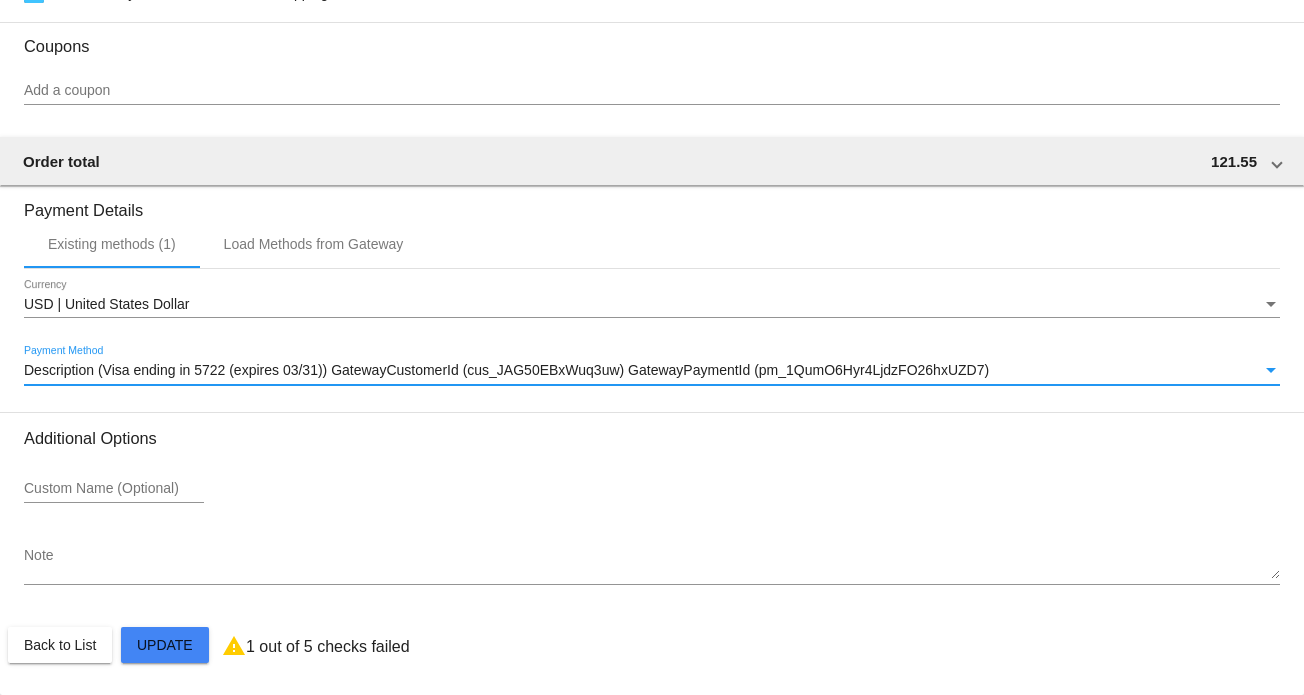 click on "Description (Visa ending in 5722 (expires 03/31)) GatewayCustomerId (cus_JAG50EBxWuq3uw)
GatewayPaymentId (pm_1QumO6Hyr4LjdzFO26hxUZD7)" at bounding box center [506, 370] 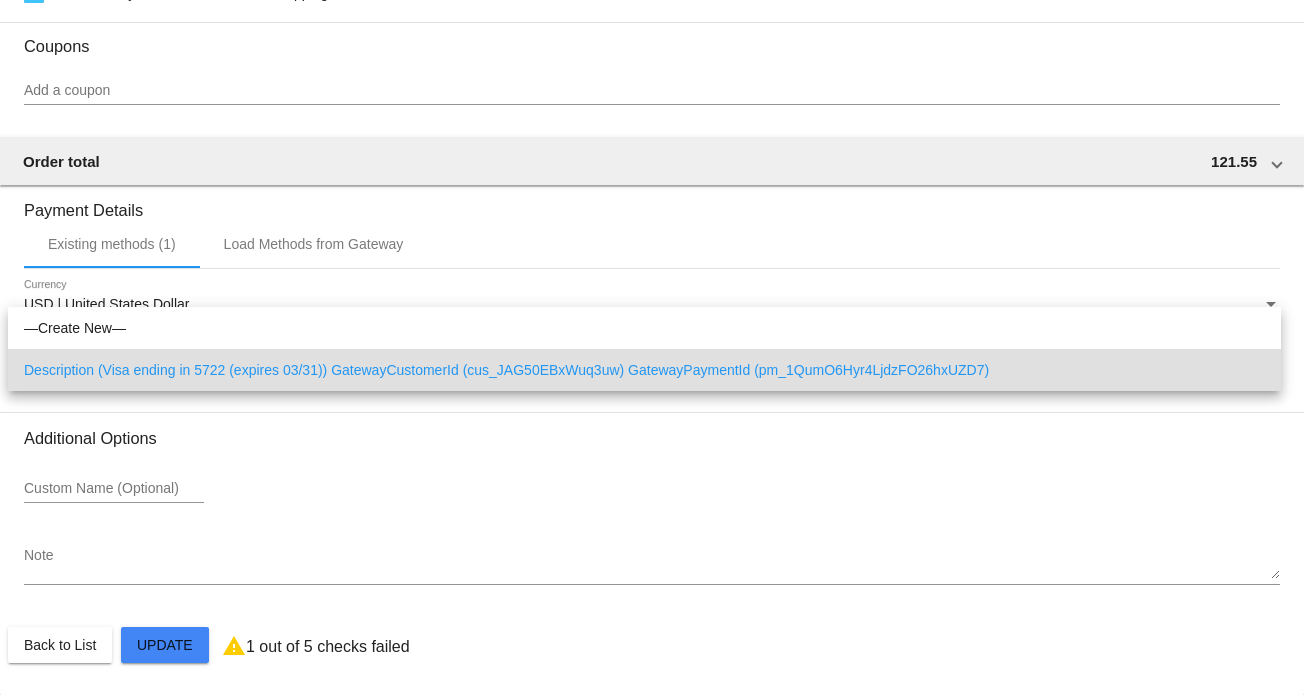 click on "Description (Visa ending in 5722 (expires 03/31)) GatewayCustomerId (cus_JAG50EBxWuq3uw)
GatewayPaymentId (pm_1QumO6Hyr4LjdzFO26hxUZD7)" at bounding box center (644, 370) 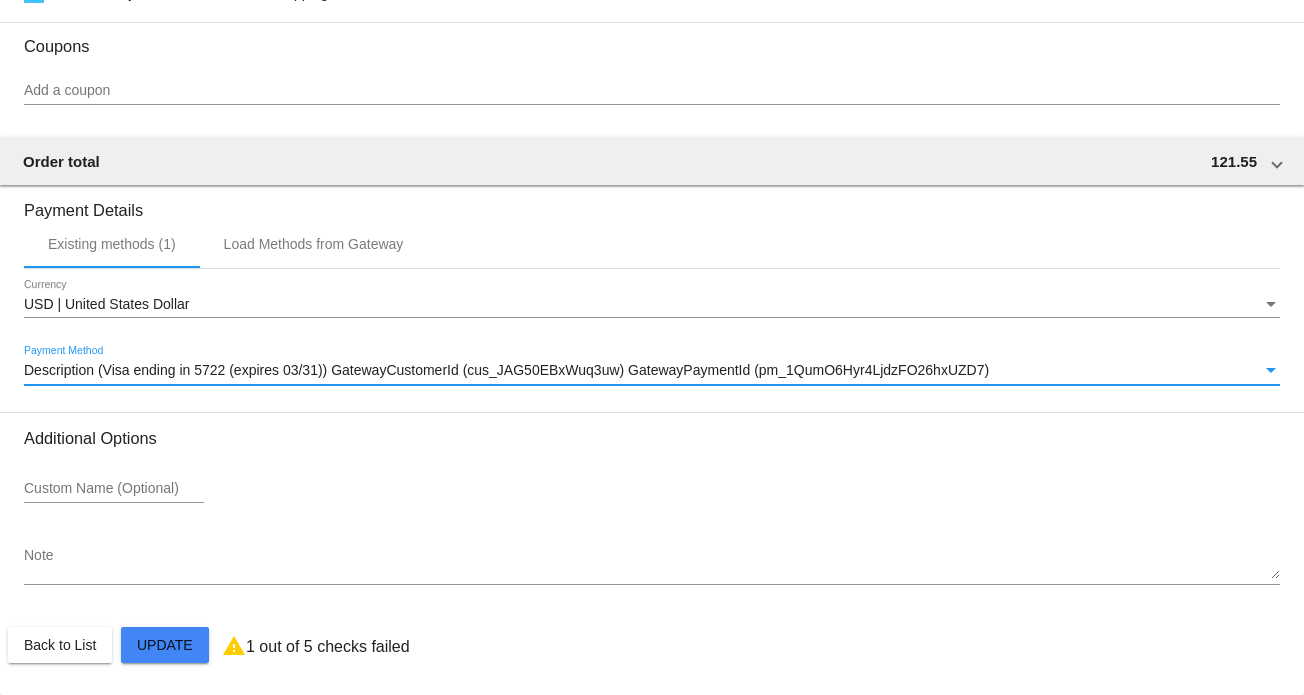click at bounding box center [1271, 370] 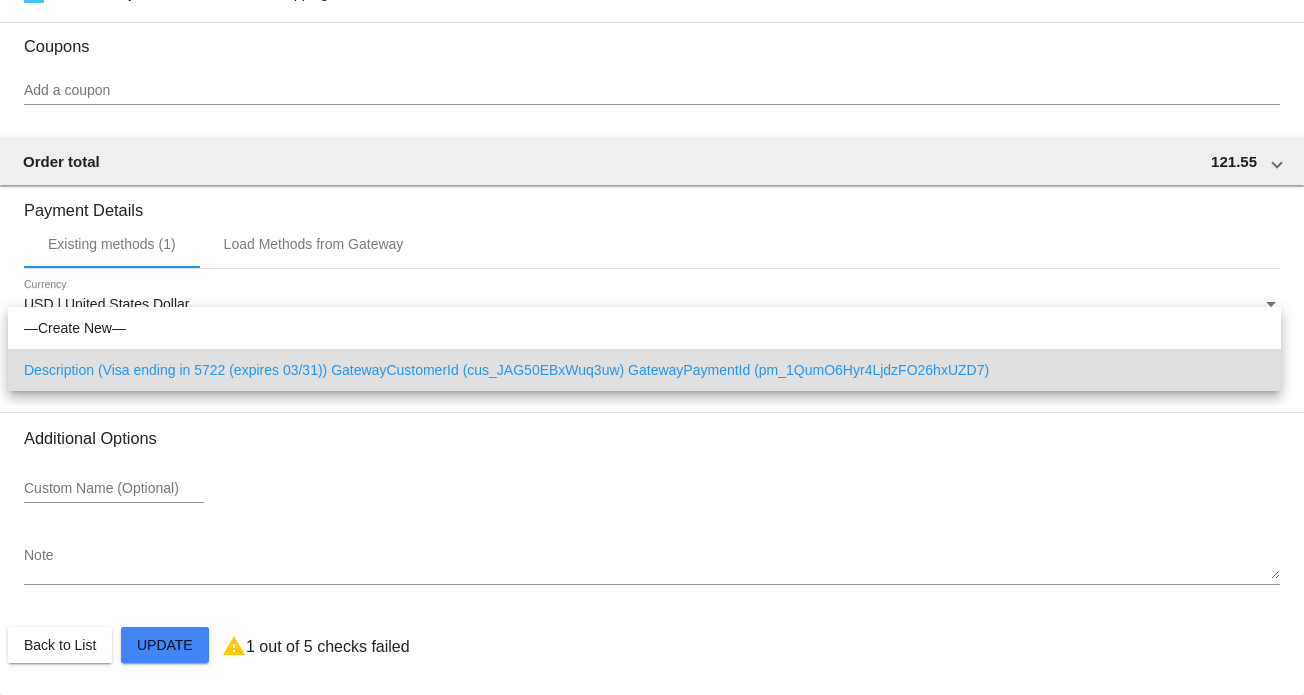 click at bounding box center (652, 347) 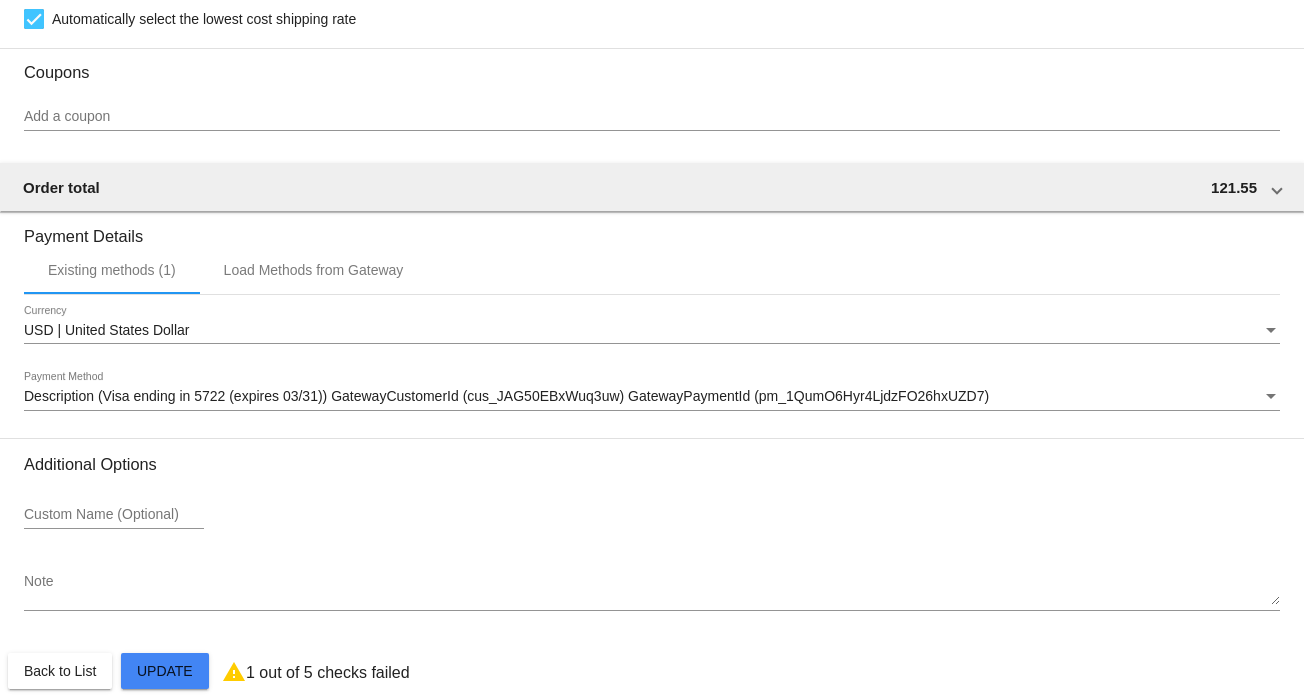 scroll, scrollTop: 1792, scrollLeft: 0, axis: vertical 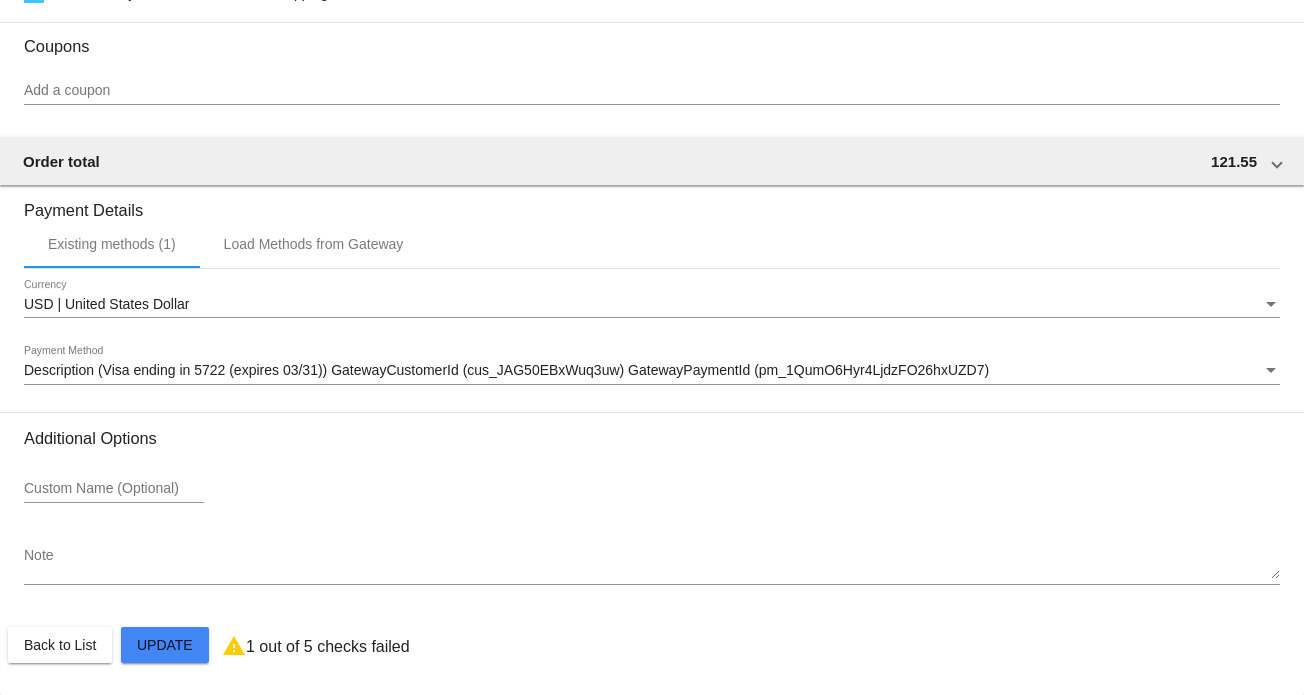 click at bounding box center [1271, 370] 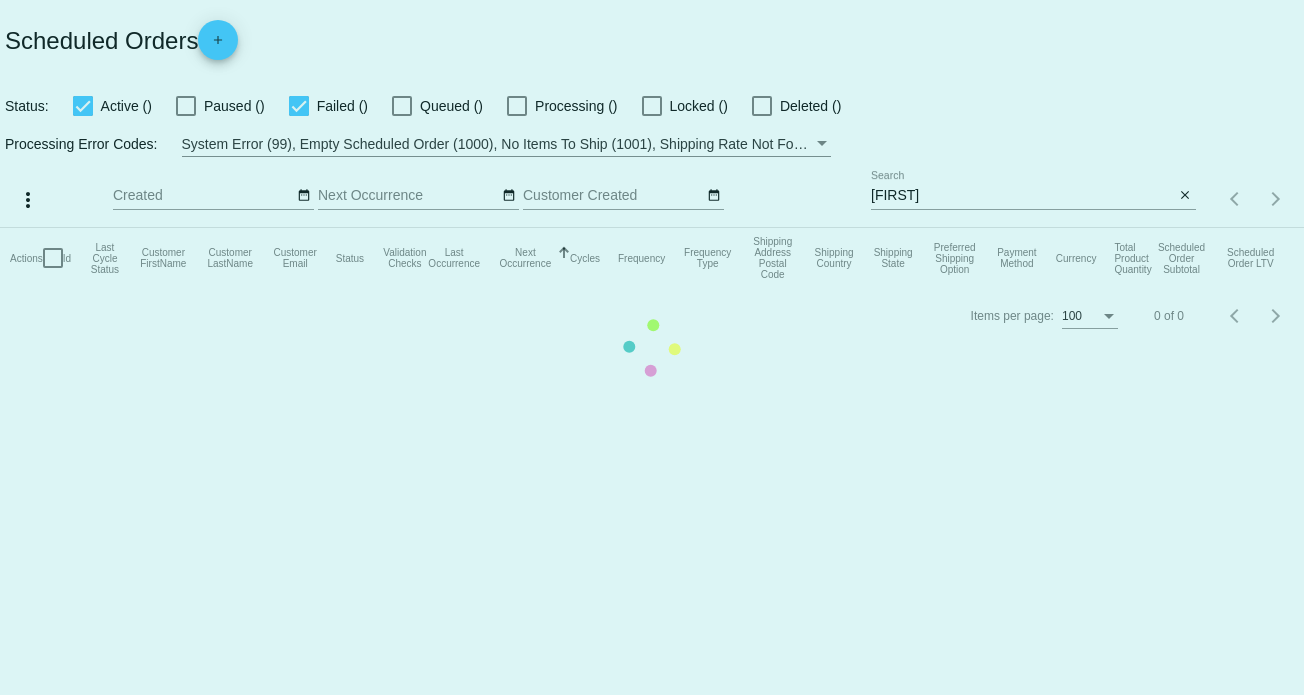 scroll, scrollTop: 0, scrollLeft: 0, axis: both 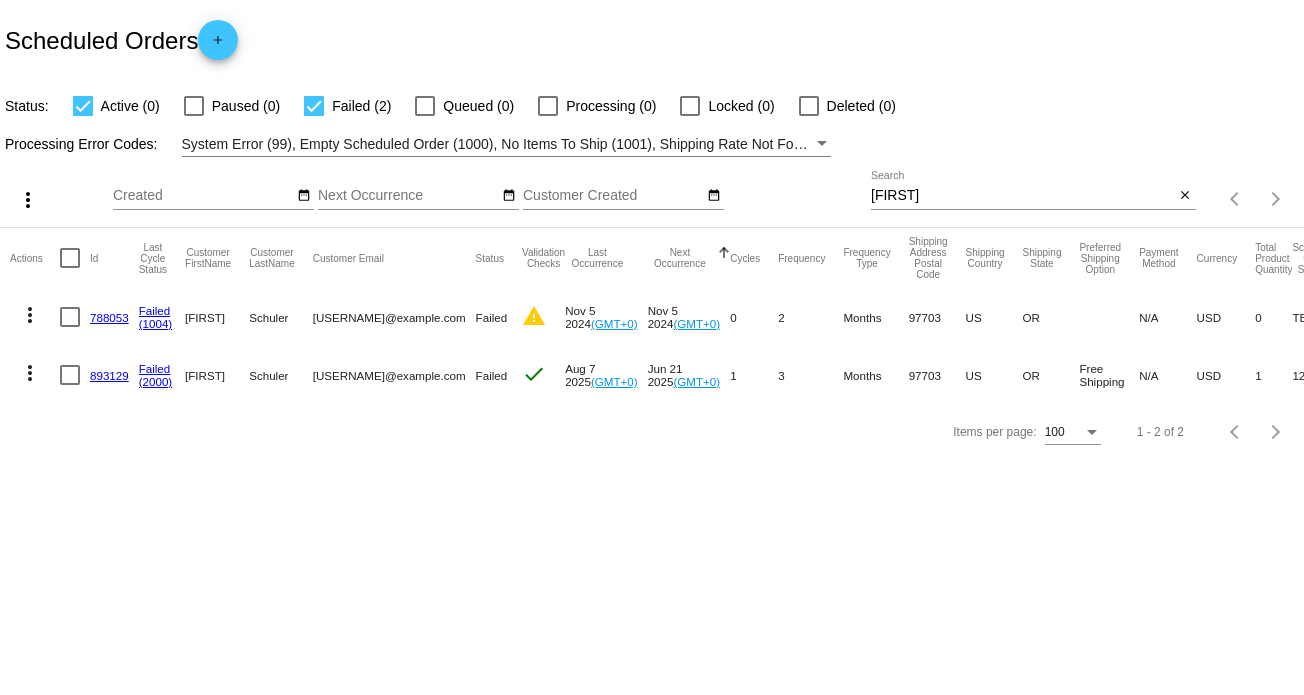 click on "893129" 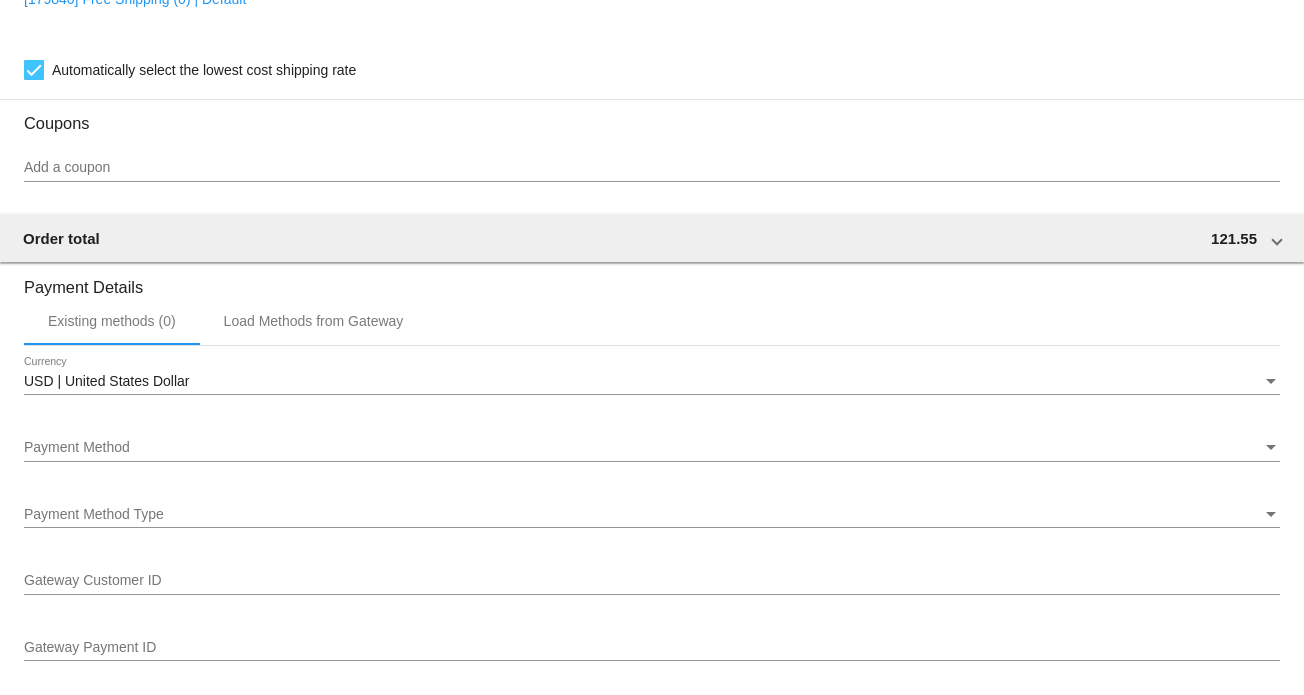 scroll, scrollTop: 1900, scrollLeft: 0, axis: vertical 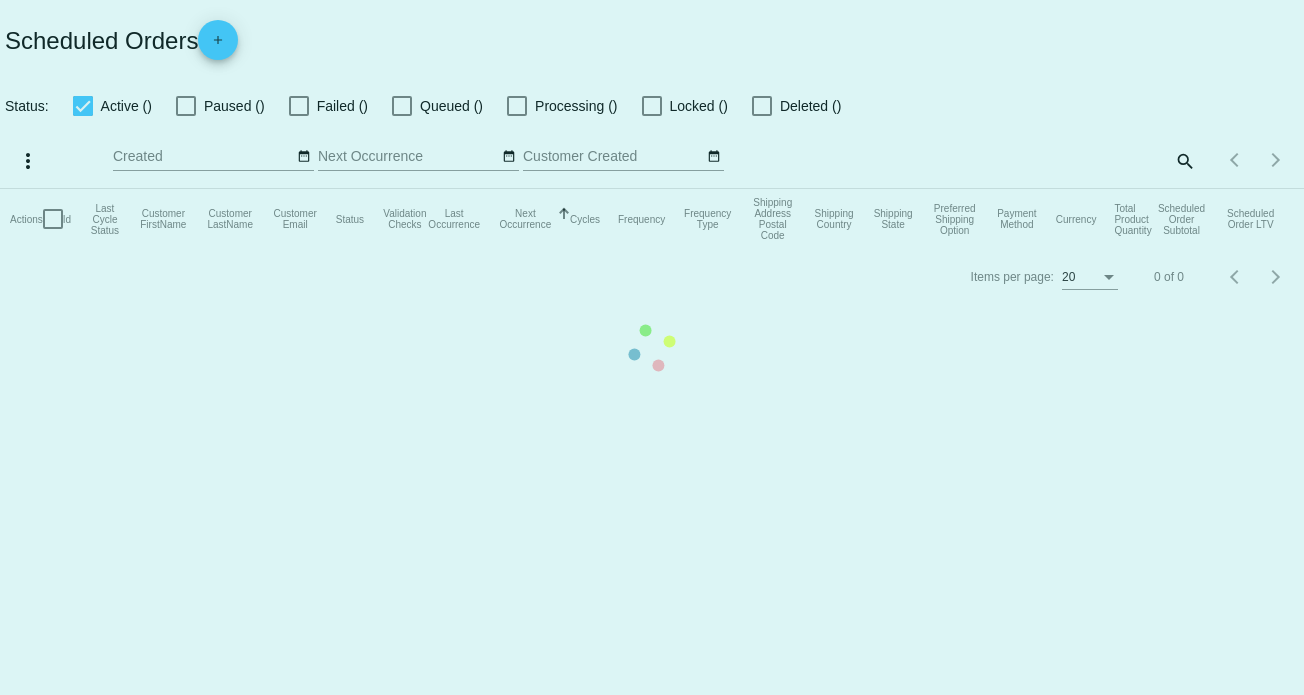 checkbox on "true" 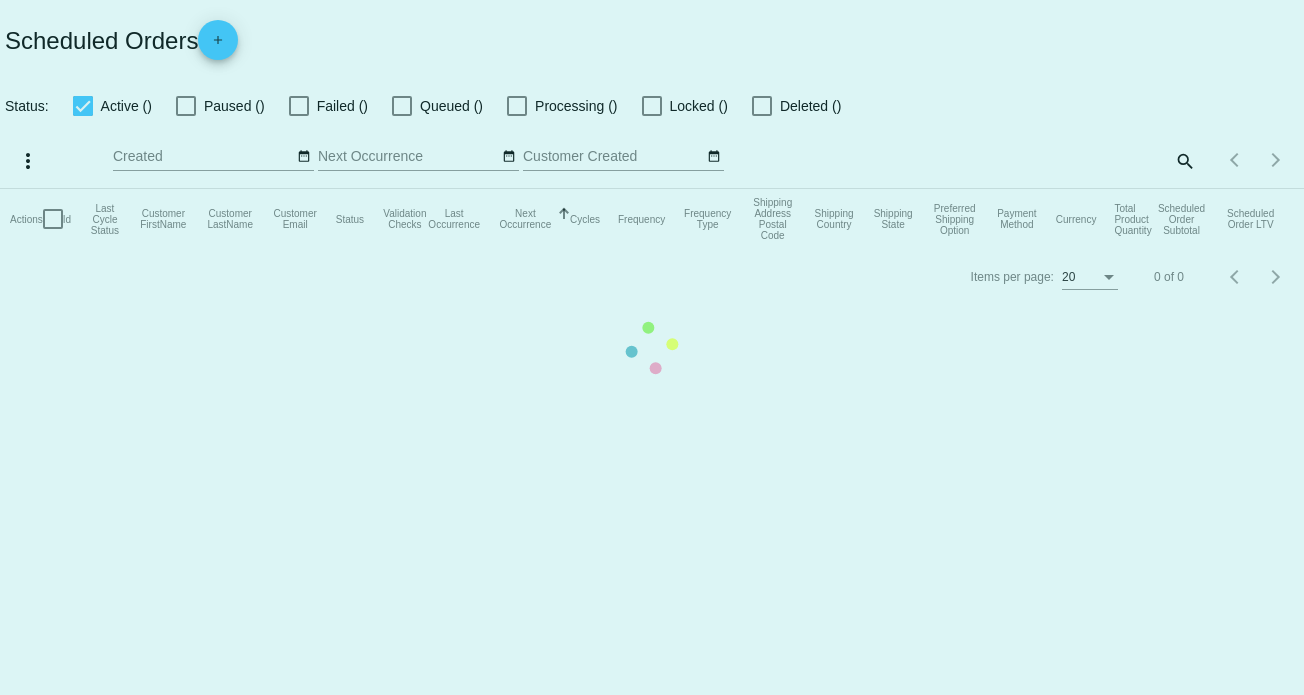 scroll, scrollTop: 0, scrollLeft: 0, axis: both 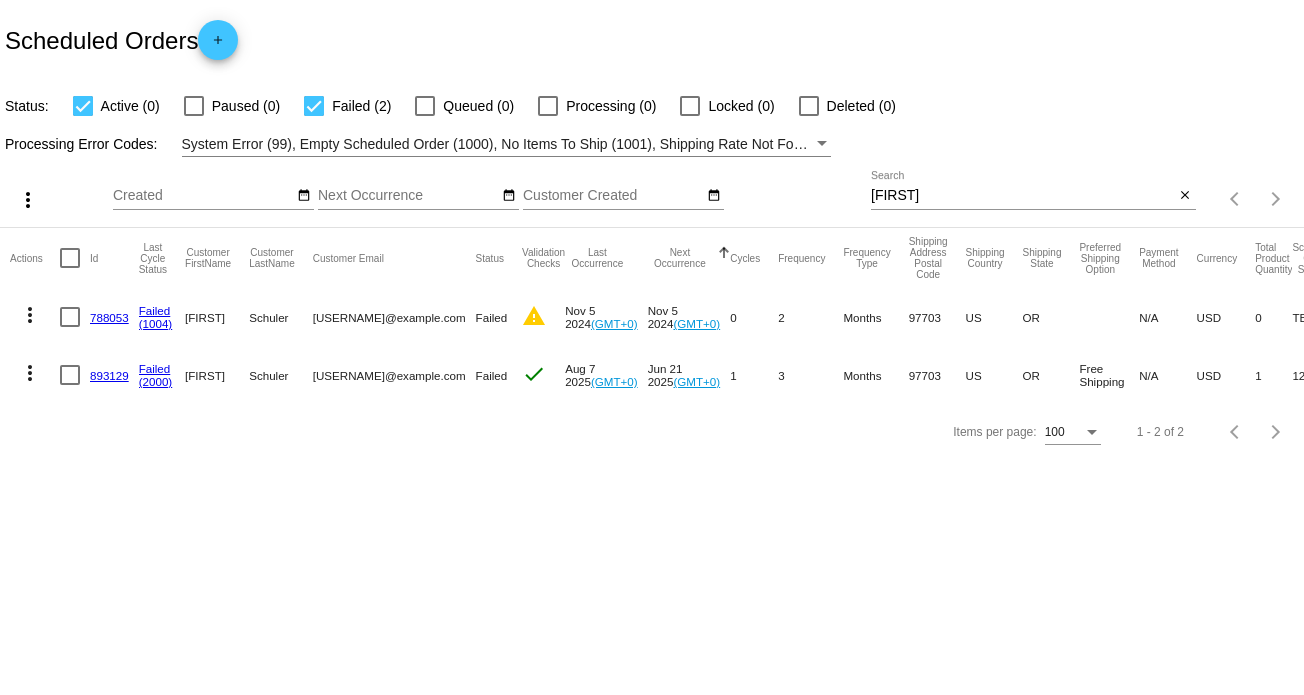 click on "893129" 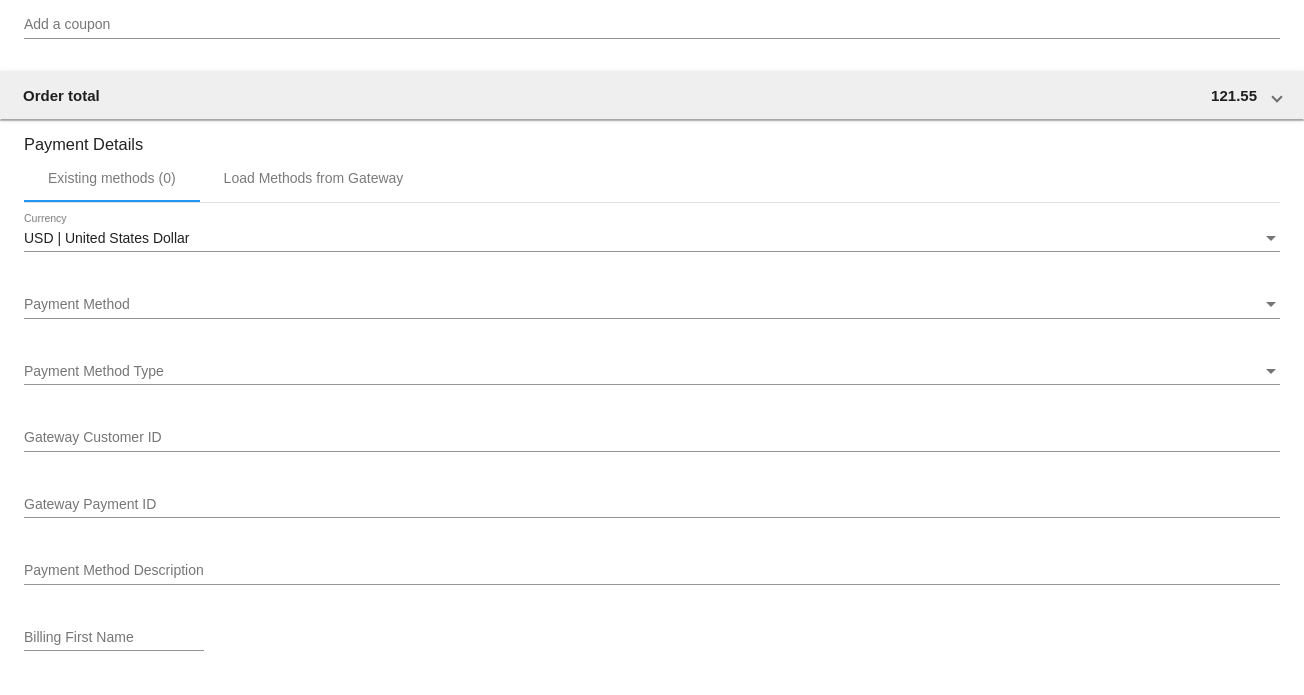 scroll, scrollTop: 1900, scrollLeft: 0, axis: vertical 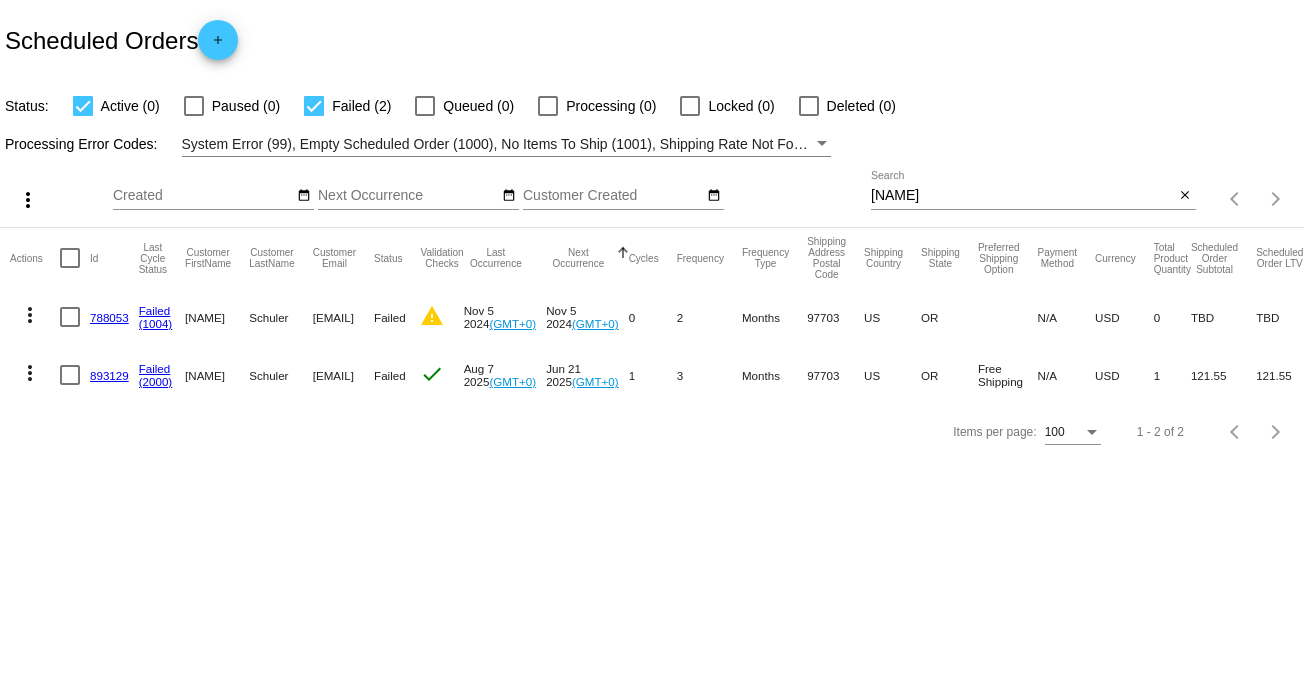click on "893129" 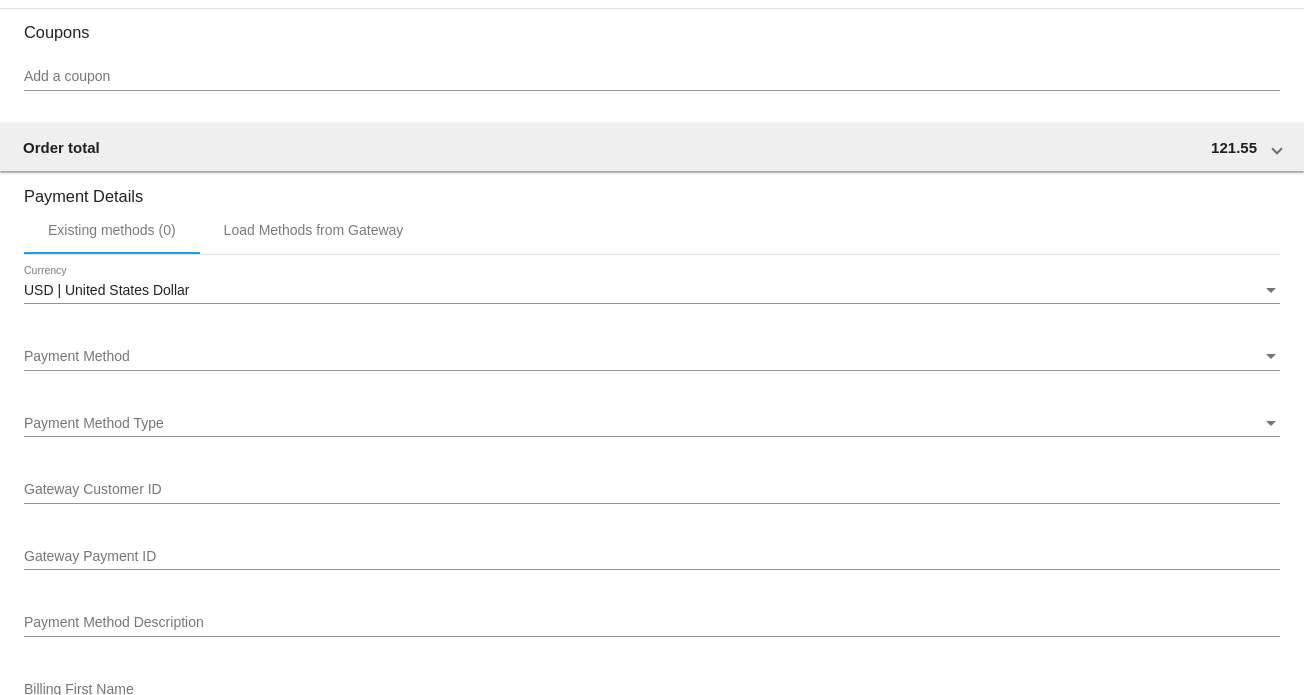 scroll, scrollTop: 1900, scrollLeft: 0, axis: vertical 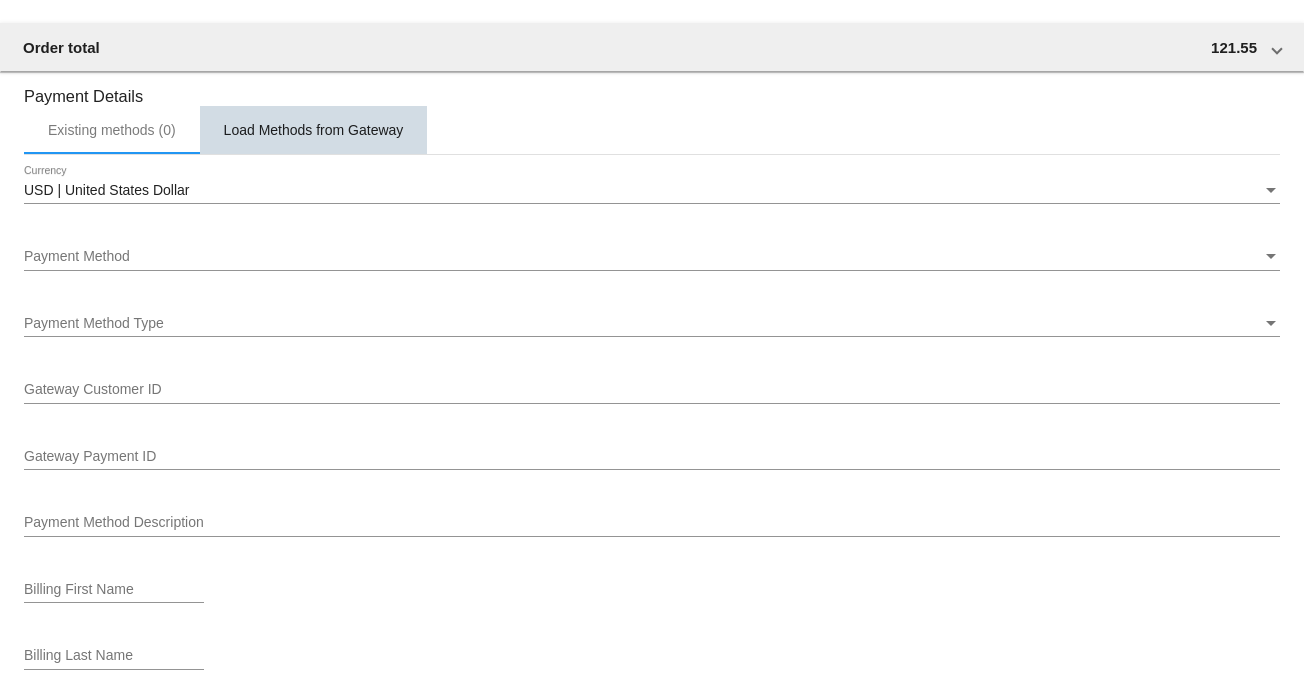click on "Load Methods from Gateway" at bounding box center [314, 130] 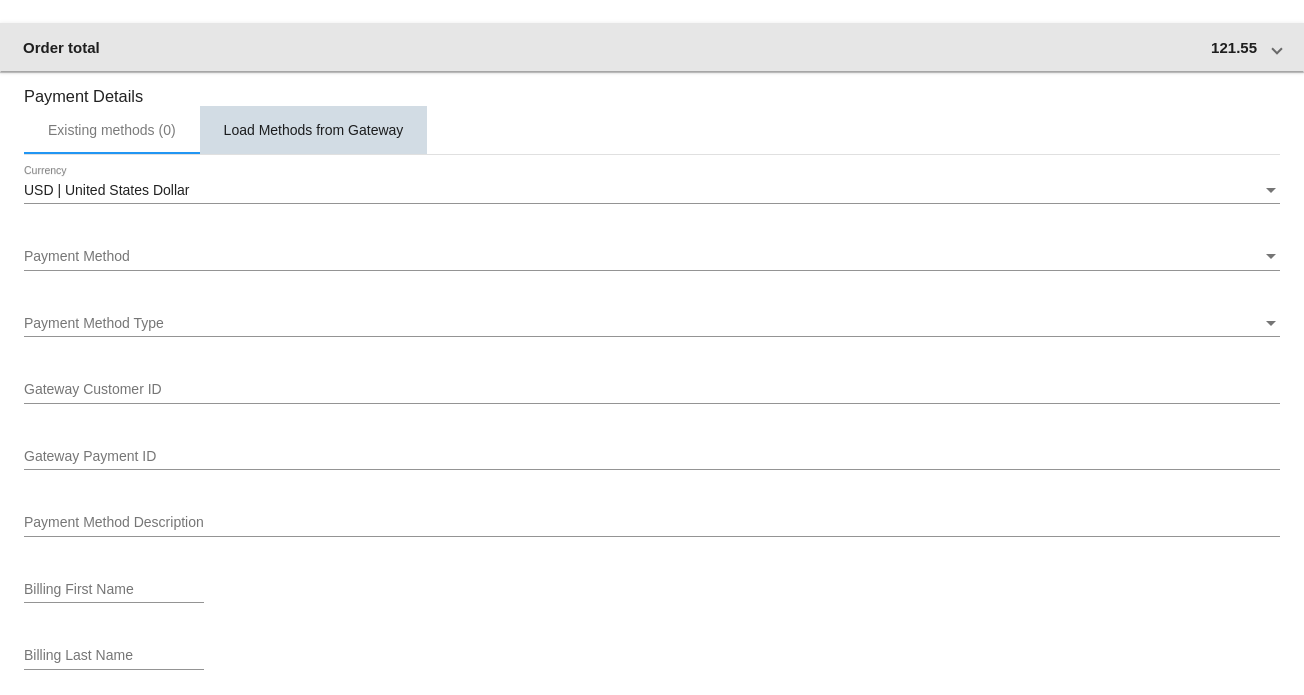 scroll, scrollTop: 1801, scrollLeft: 0, axis: vertical 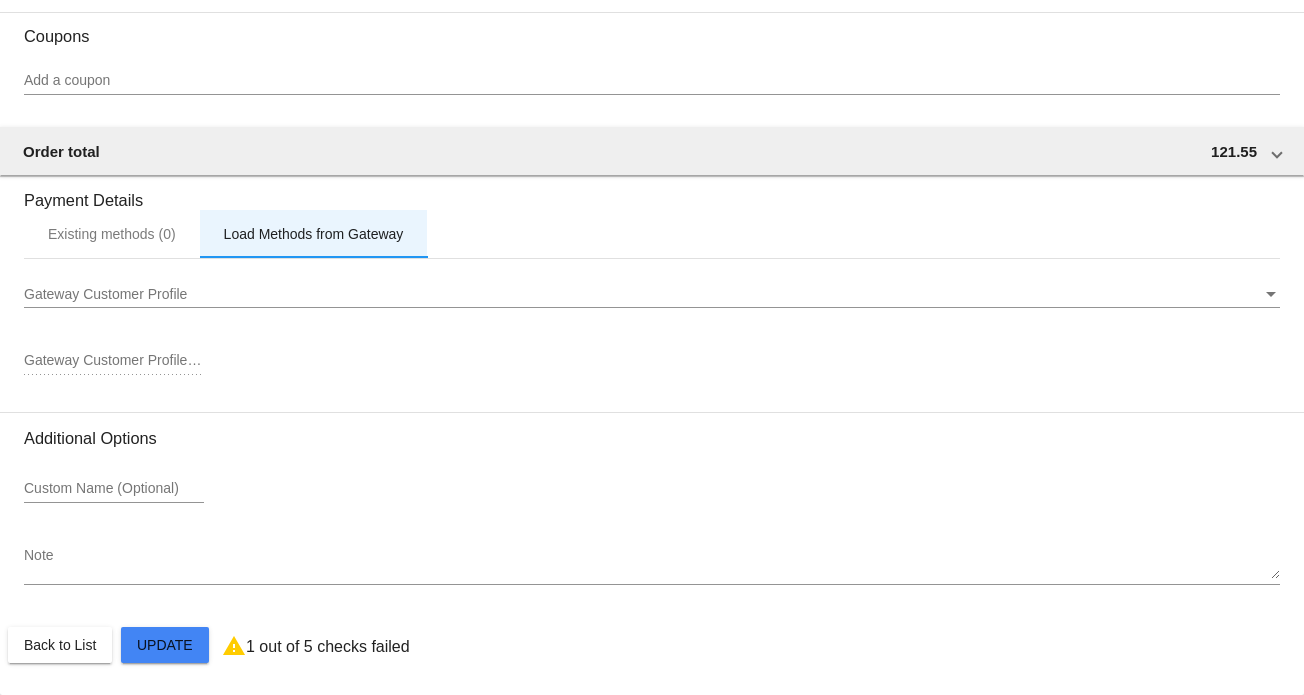 click on "Load Methods from Gateway" at bounding box center (314, 234) 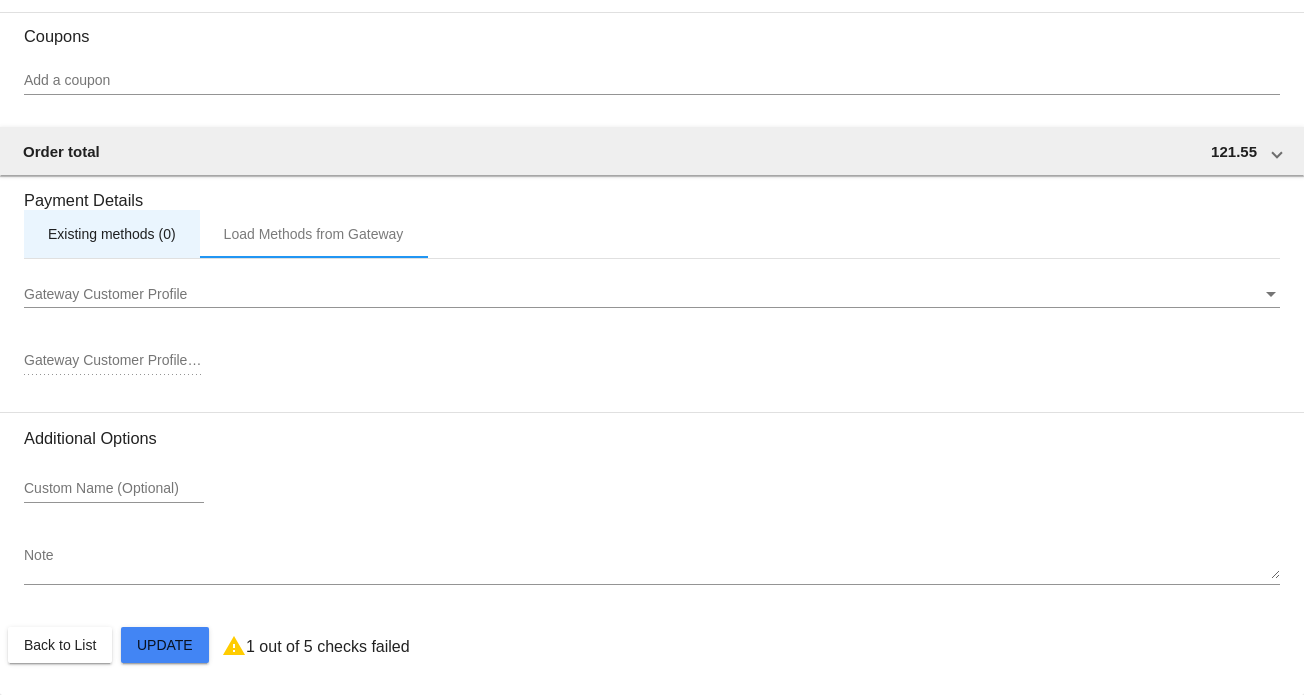 click on "Existing methods (0)" at bounding box center [112, 234] 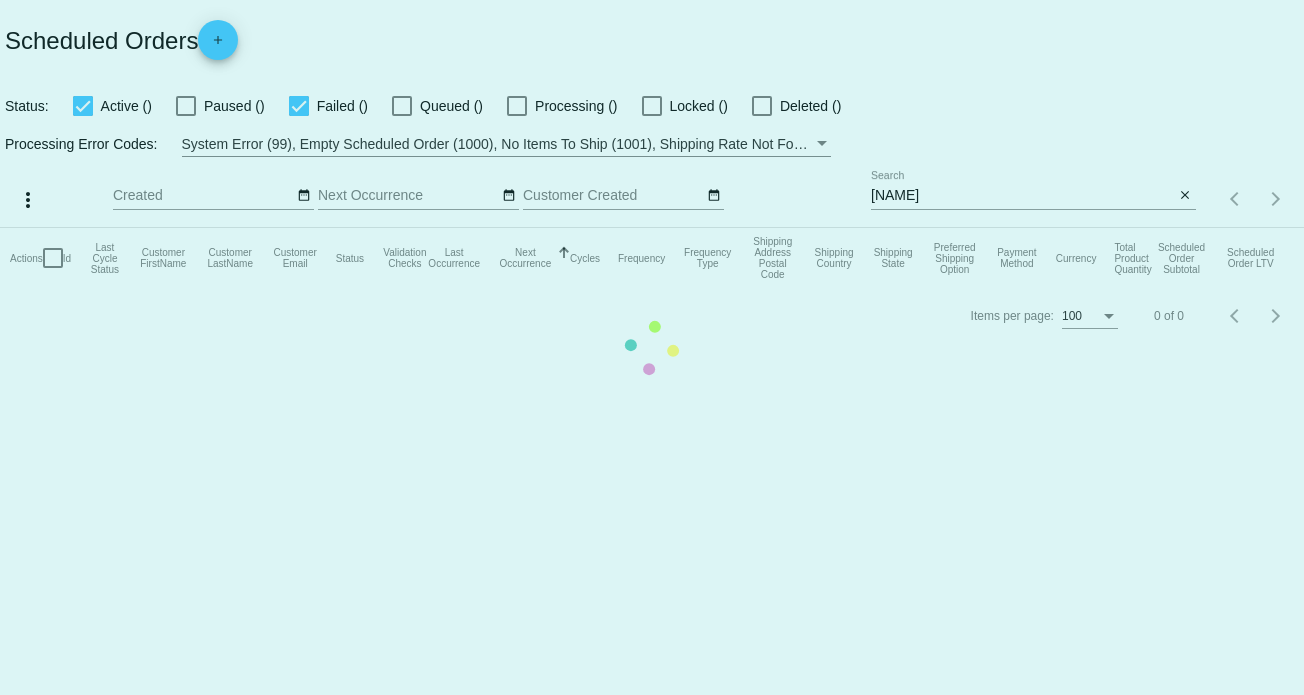 scroll, scrollTop: 0, scrollLeft: 0, axis: both 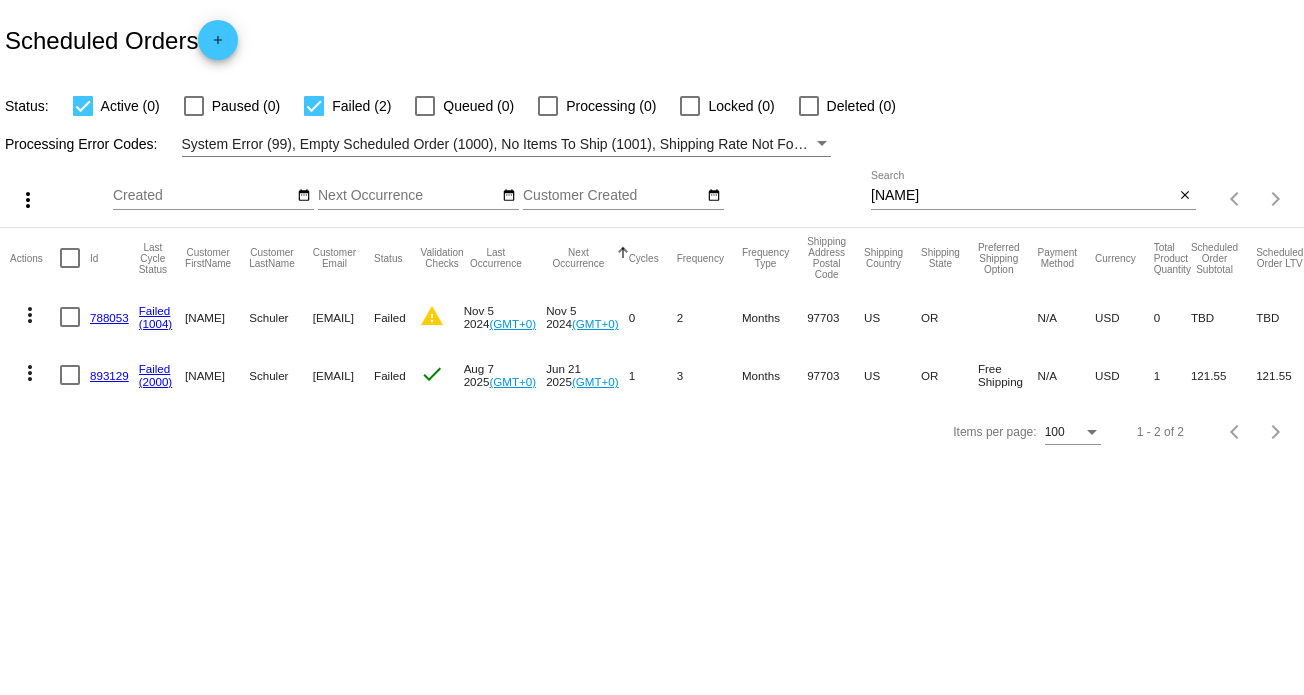 click on "893129" 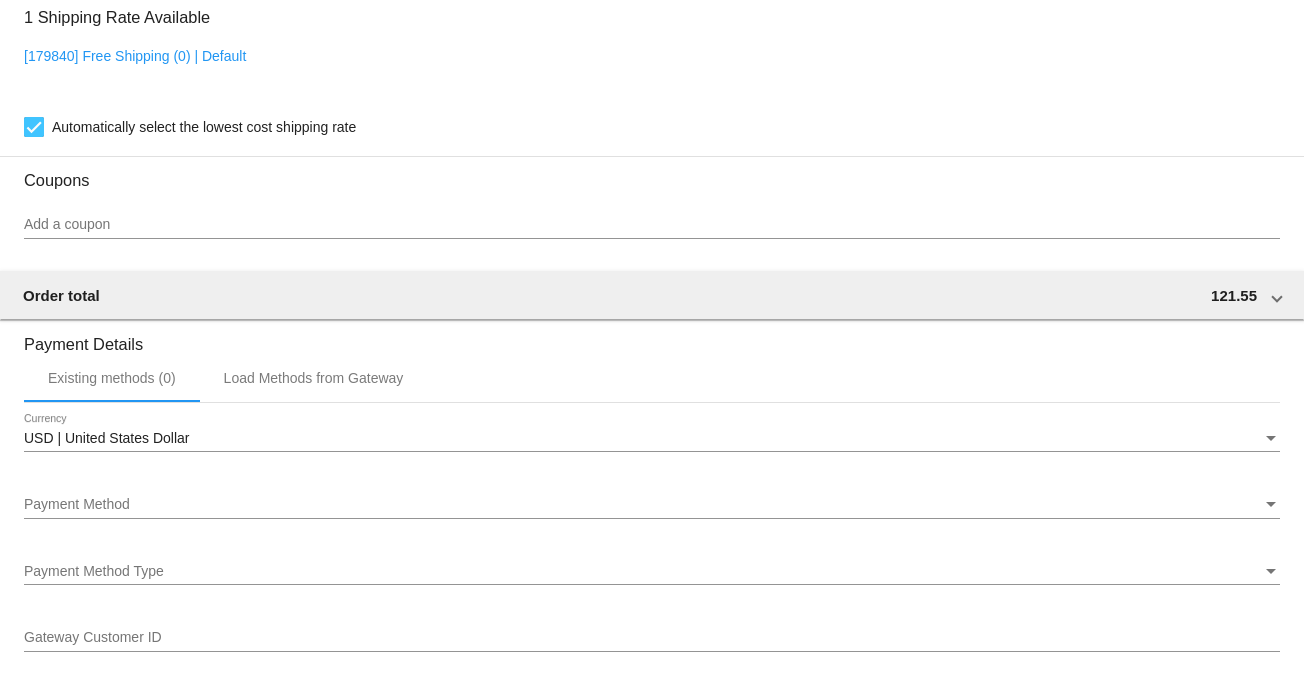 scroll, scrollTop: 1700, scrollLeft: 0, axis: vertical 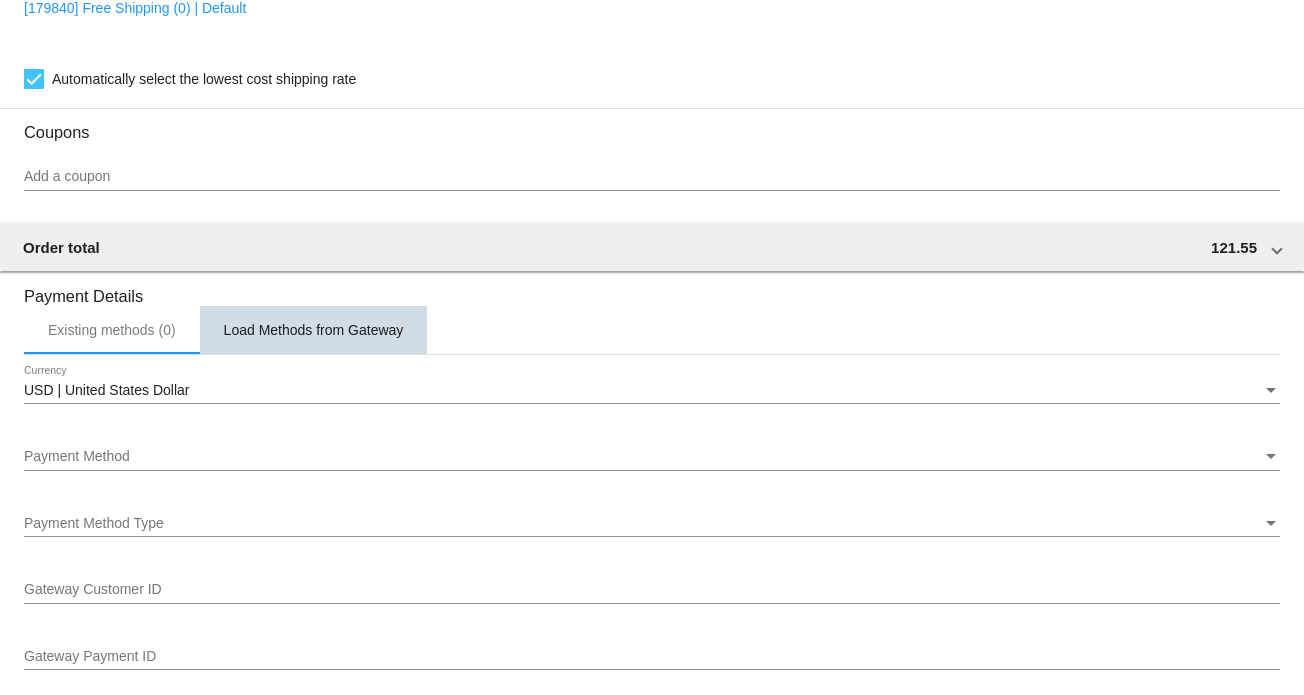 click on "Load Methods from Gateway" at bounding box center [314, 330] 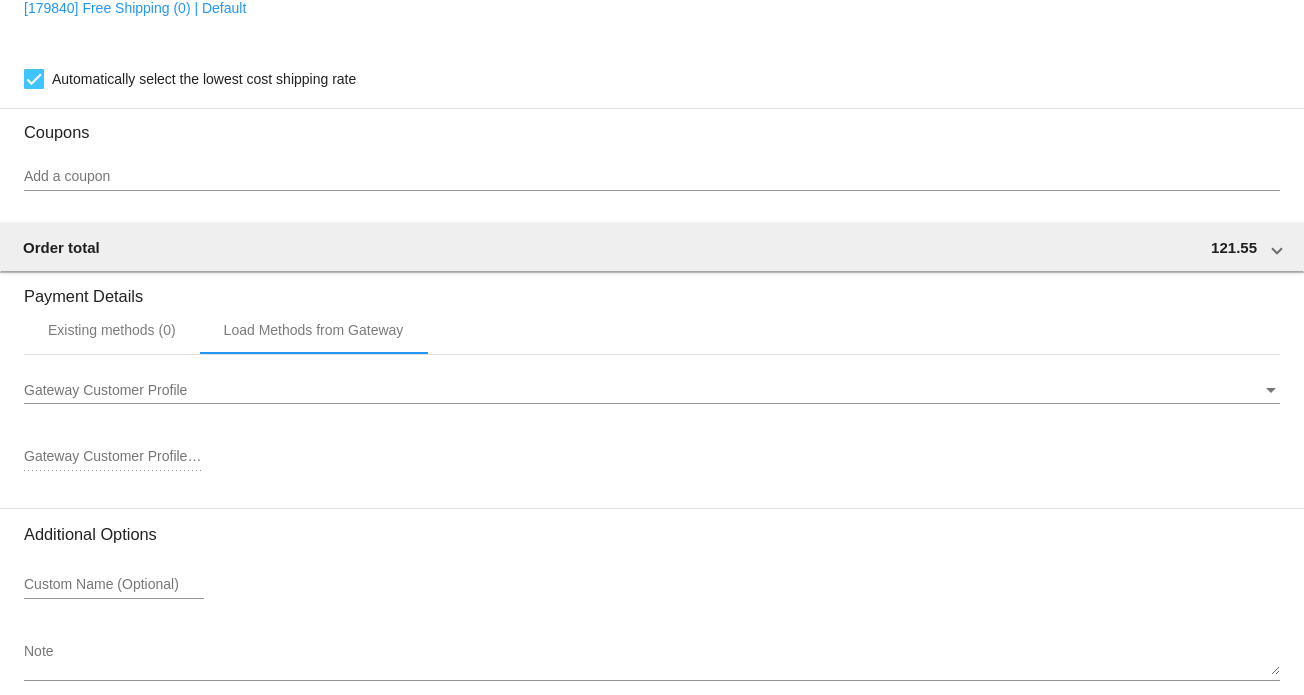 click at bounding box center (1271, 391) 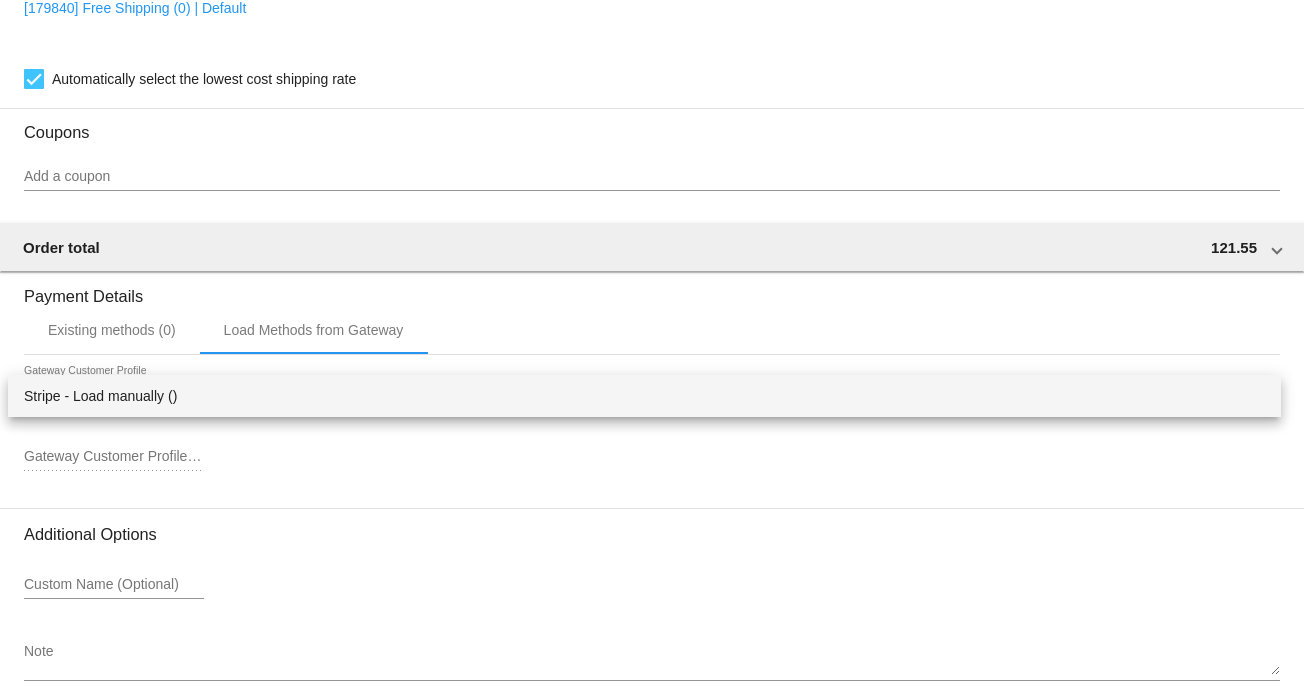 click at bounding box center (652, 347) 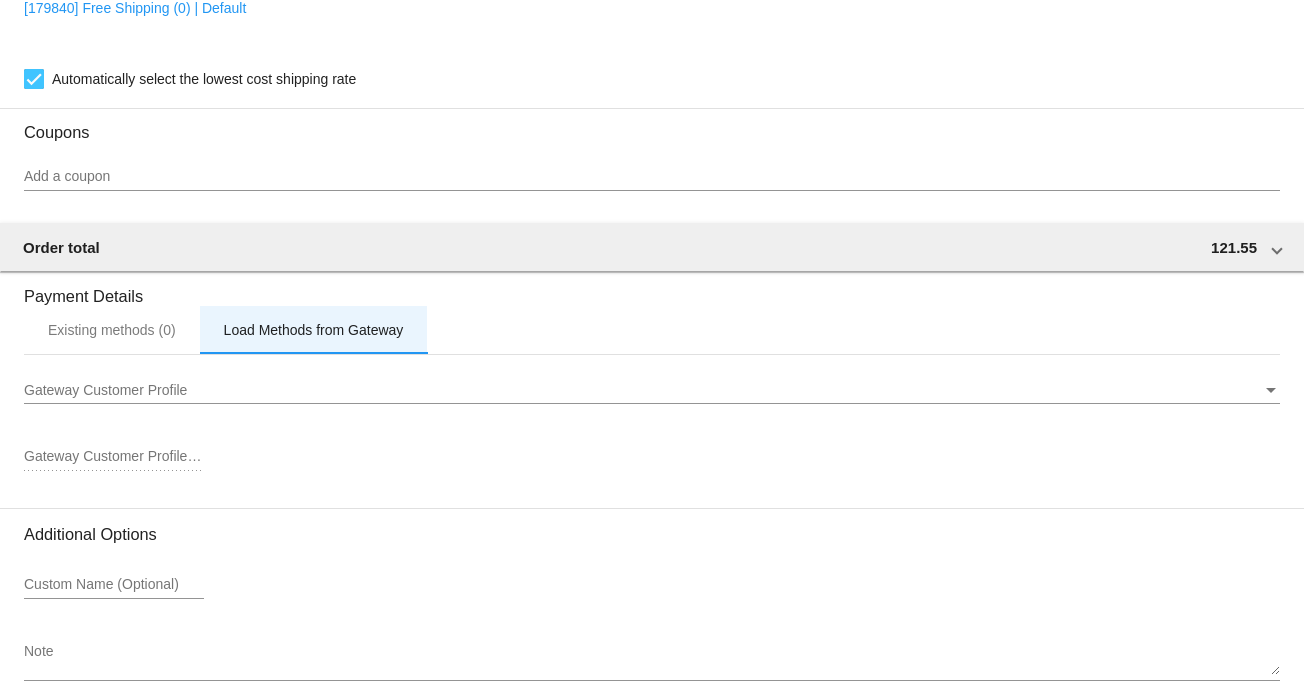 click on "Load Methods from Gateway" at bounding box center [314, 330] 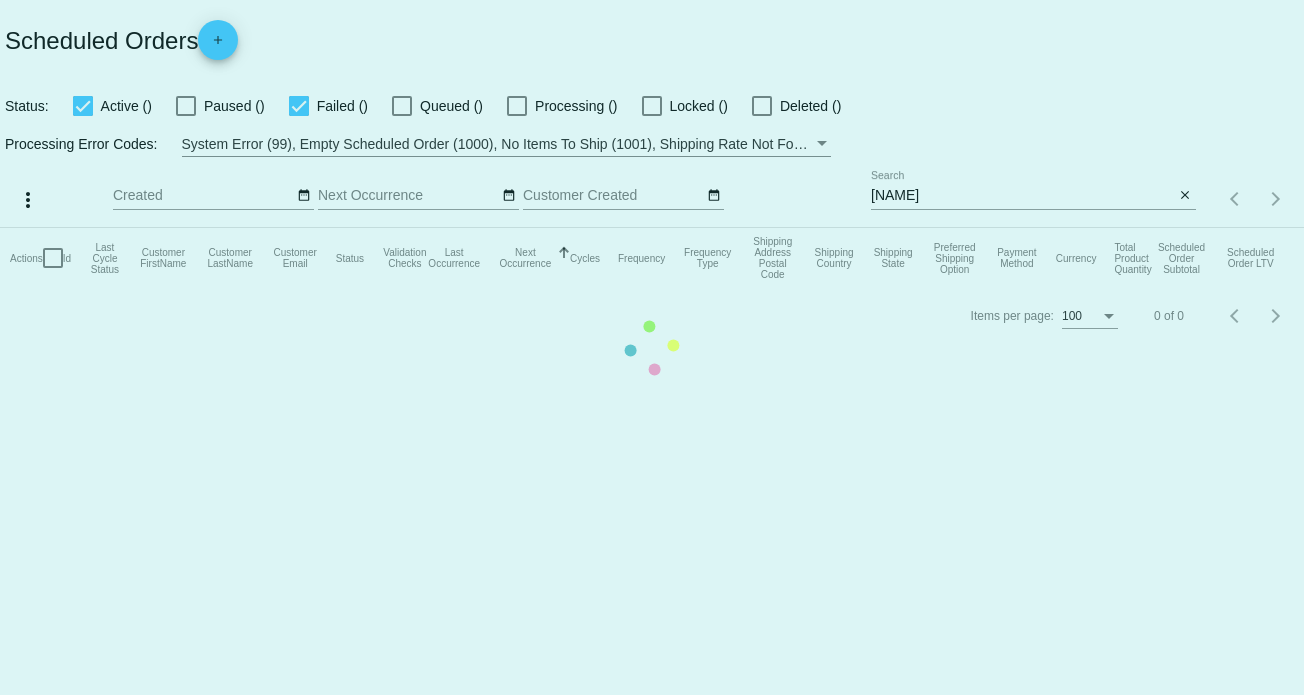 scroll, scrollTop: 0, scrollLeft: 0, axis: both 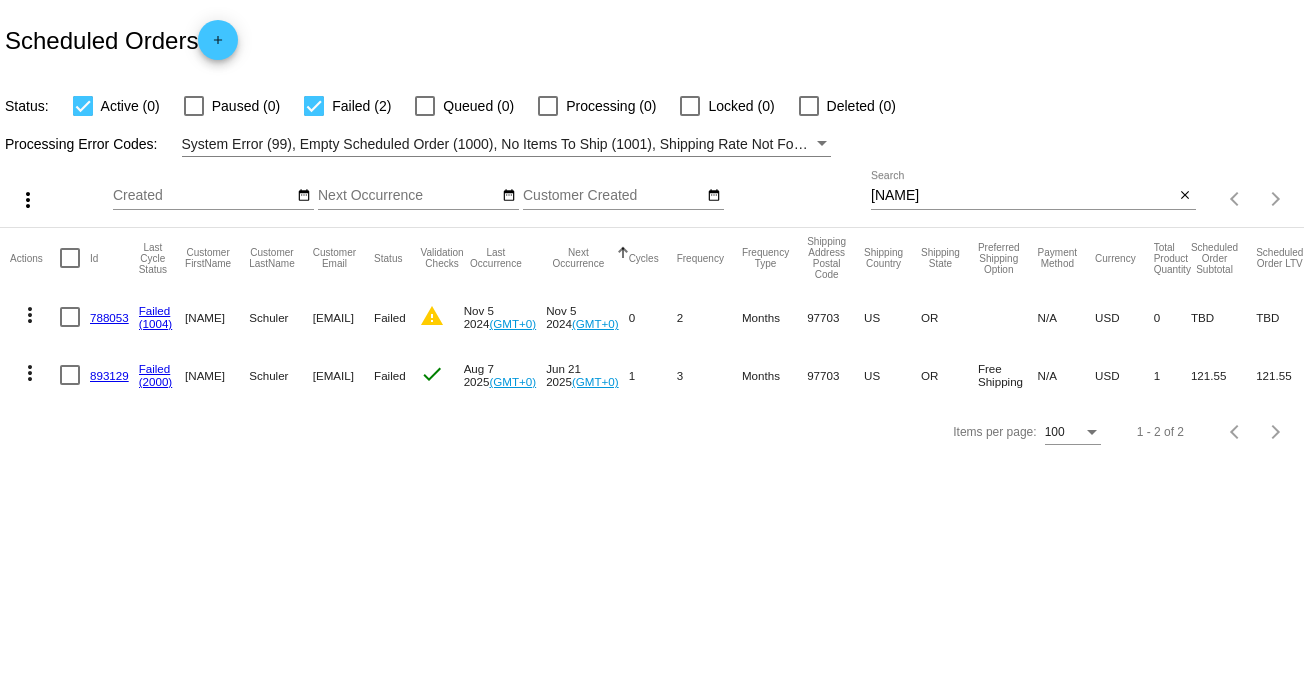 click on "893129" 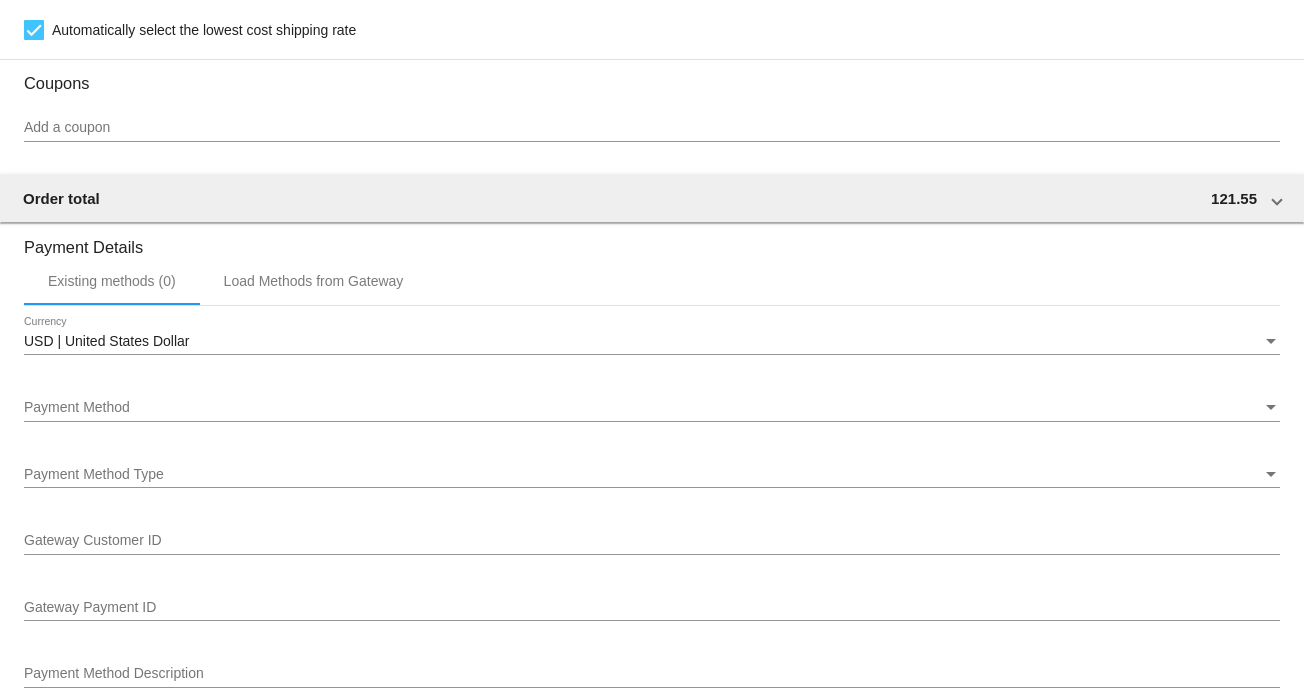 scroll, scrollTop: 1800, scrollLeft: 0, axis: vertical 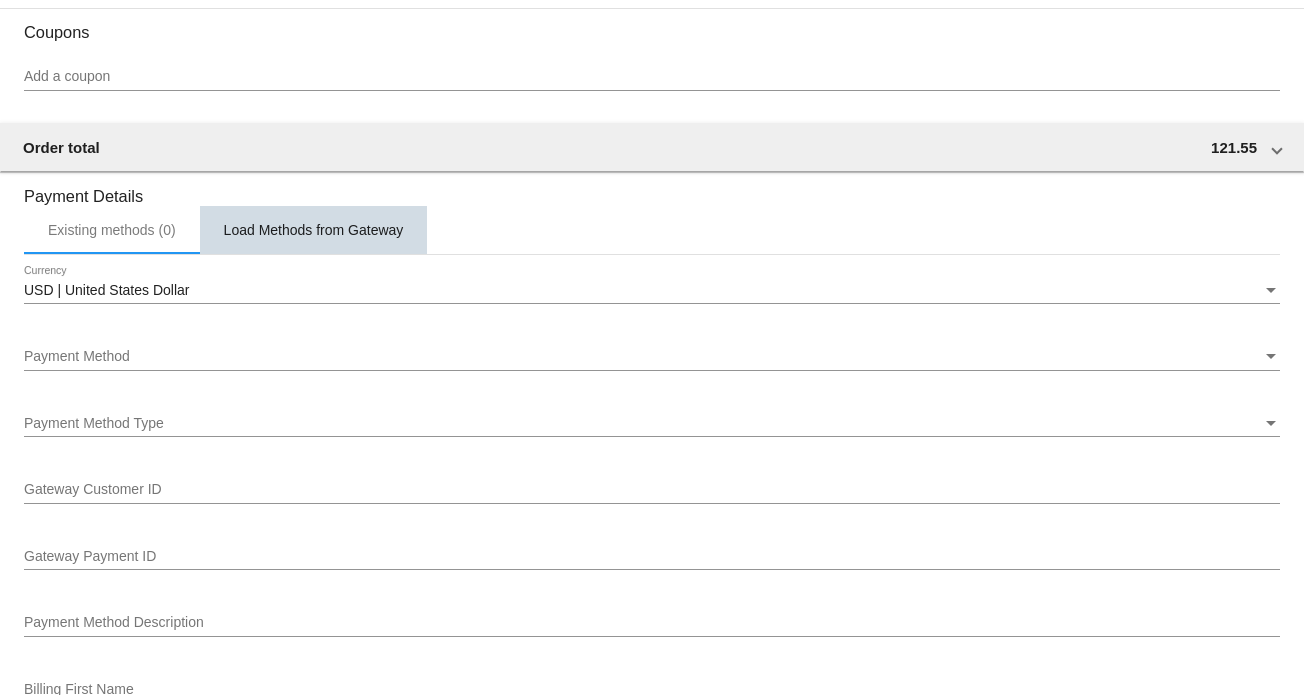 click on "Load Methods from Gateway" at bounding box center (314, 230) 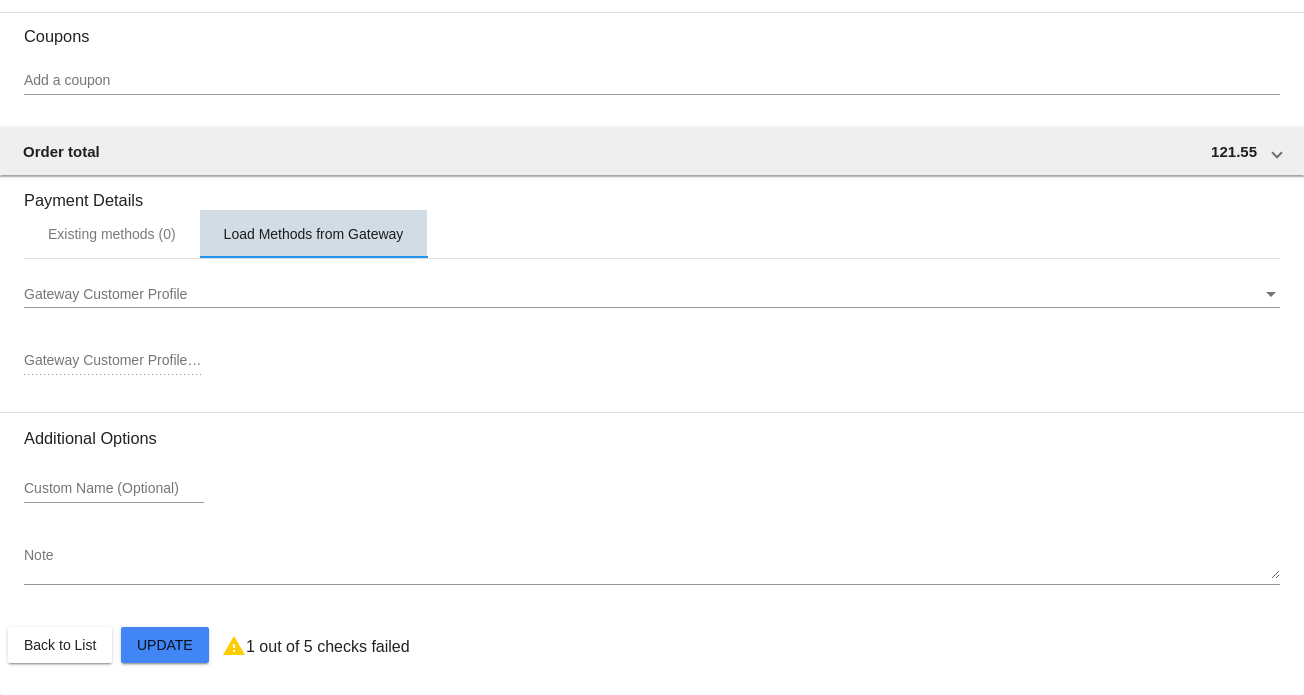 click on "Load Methods from Gateway" at bounding box center [314, 234] 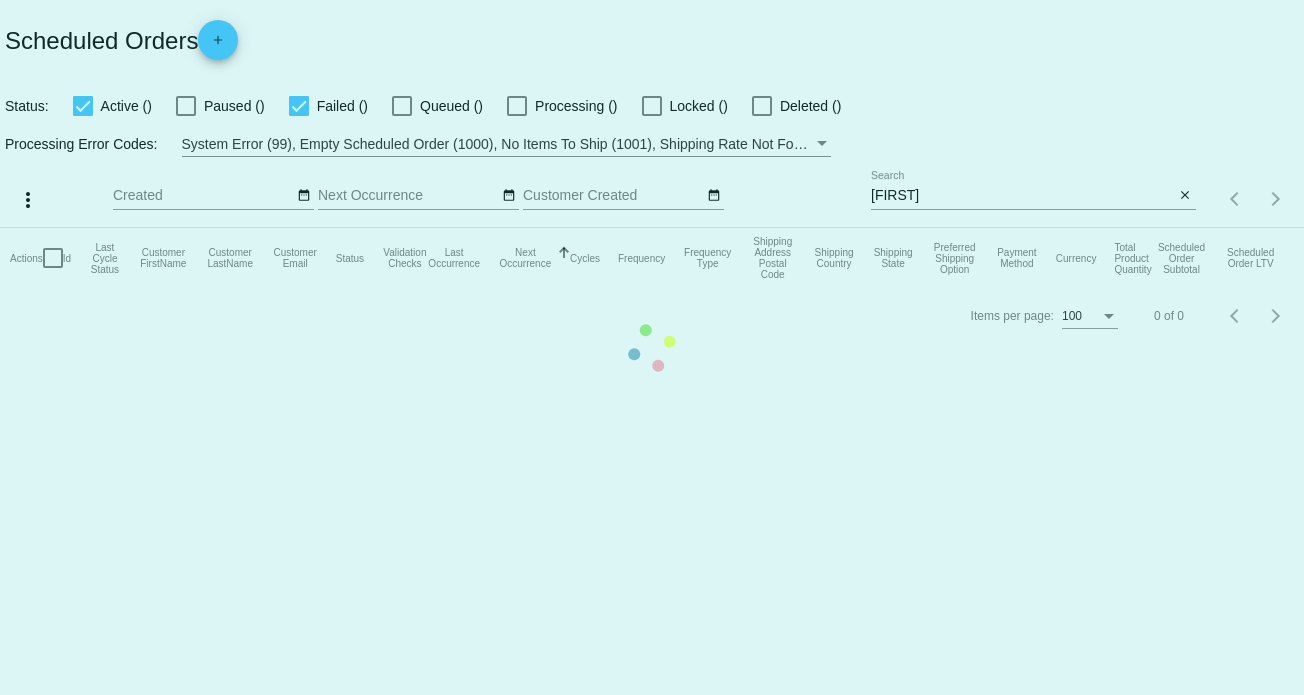 scroll, scrollTop: 0, scrollLeft: 0, axis: both 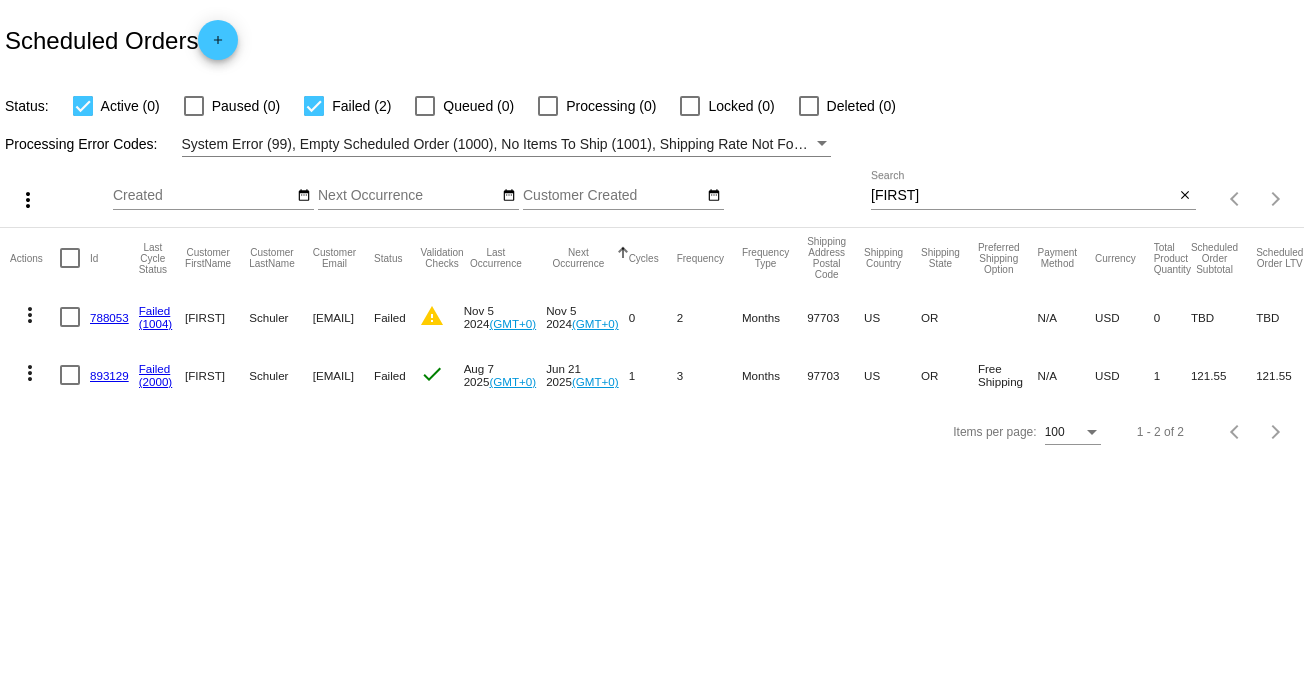 click on "893129" 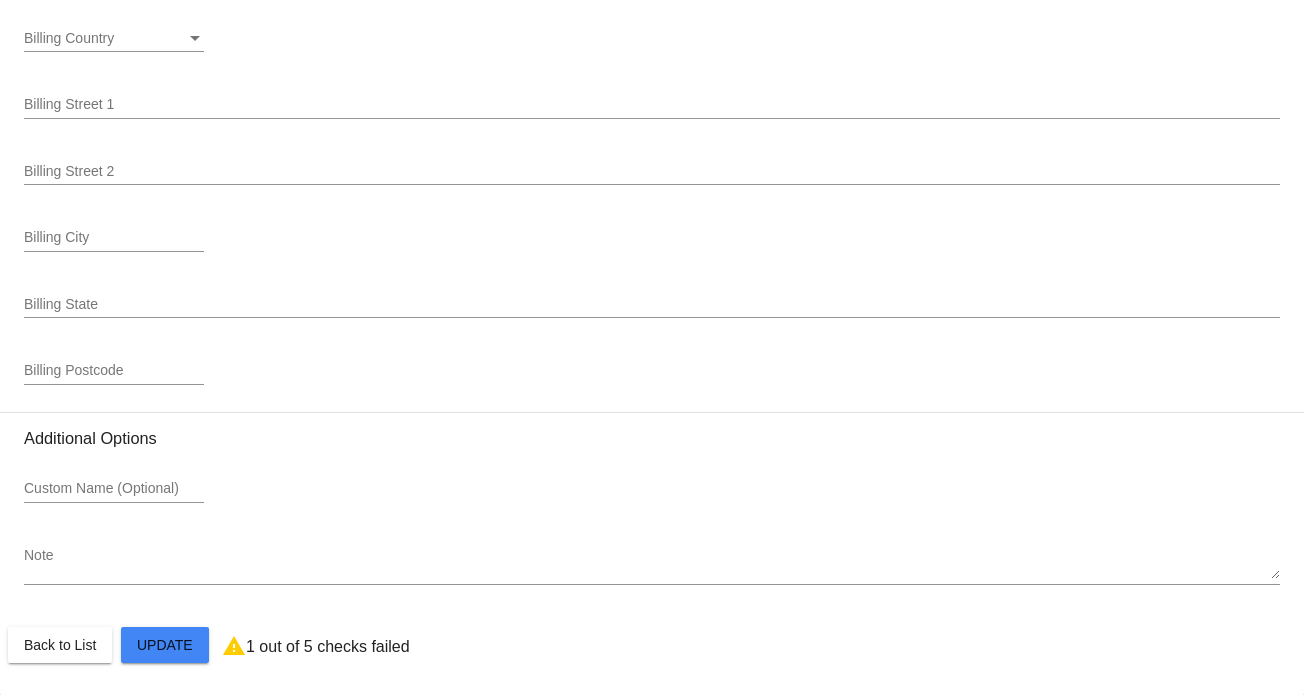 scroll, scrollTop: 2592, scrollLeft: 0, axis: vertical 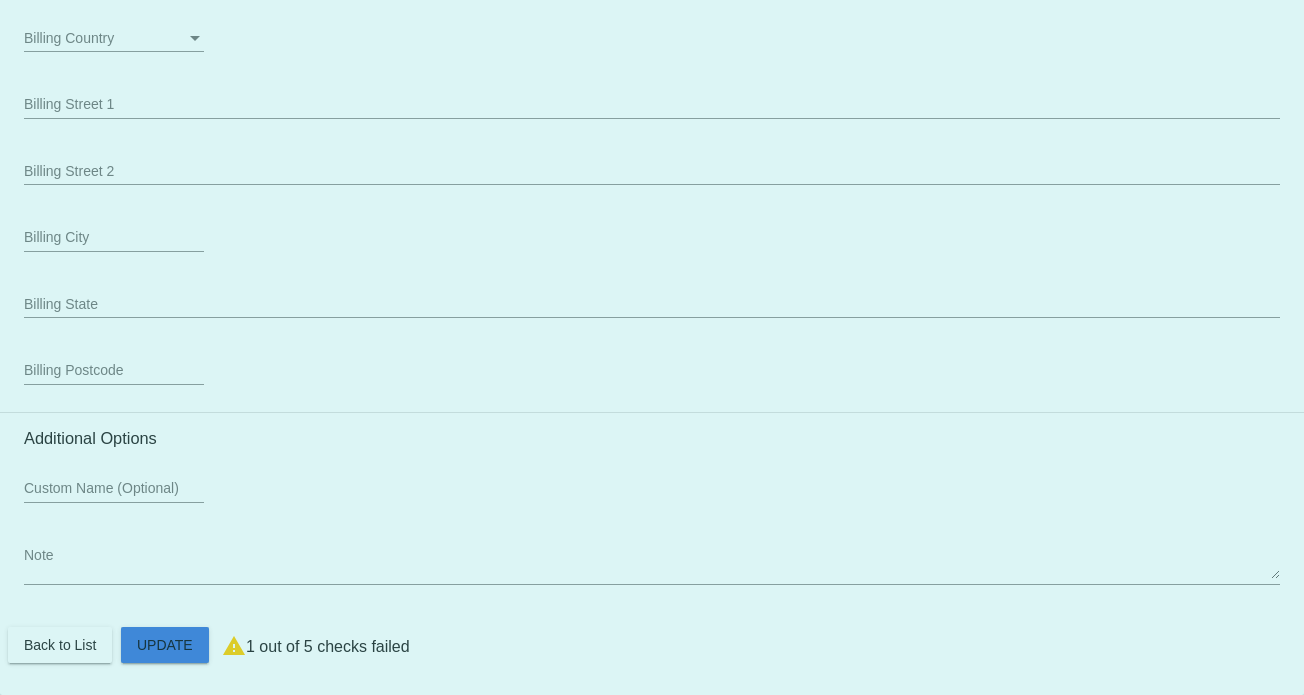 click on "Customer
5328704: [FIRST] [LAST]
[EMAIL]
Customer Shipping
Enter Shipping Address Select A Saved Address (0)
[FIRST]
Shipping First Name
[LAST]
Shipping Last Name
US | USA
Shipping Country
[NUMBER] [STREET]
Shipping Street 1
Shipping Street 2
[CITY]
Shipping City
OR | Oregon
Shipping State
[POSTAL_CODE]
Shipping Postcode
Scheduled Order Details
Frequency:
Every 3 months
Failed
Status" 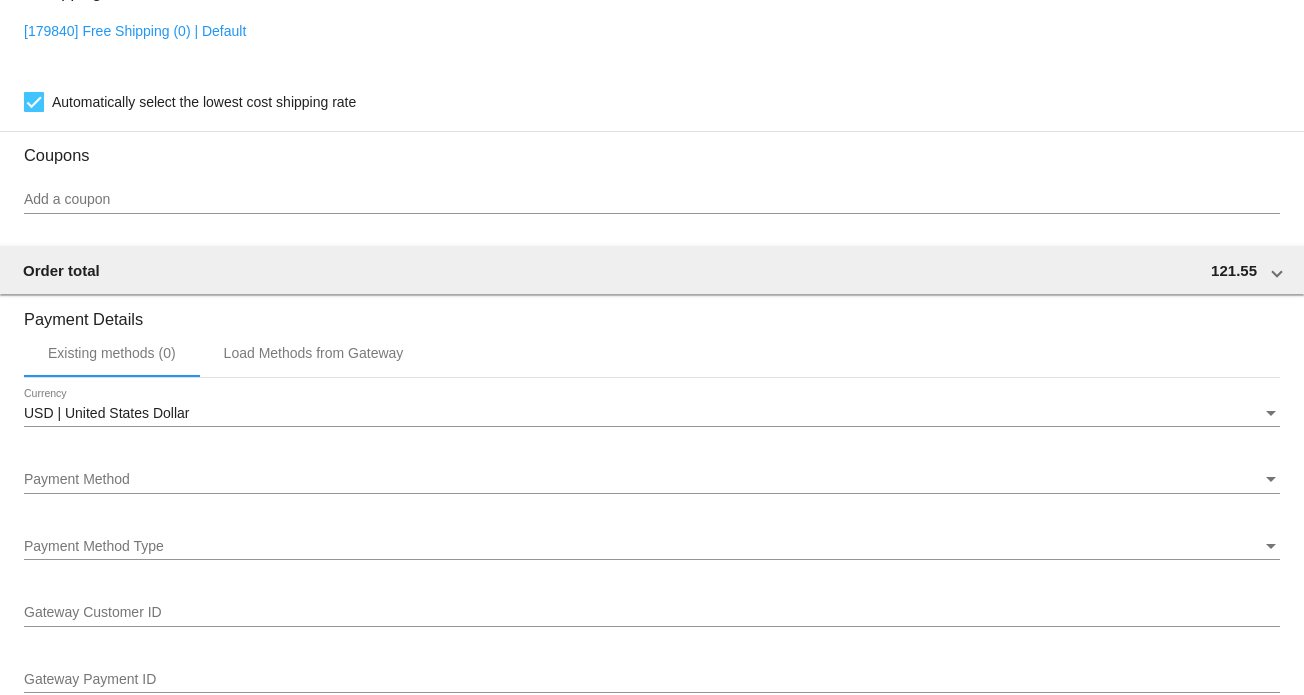 scroll, scrollTop: 1592, scrollLeft: 0, axis: vertical 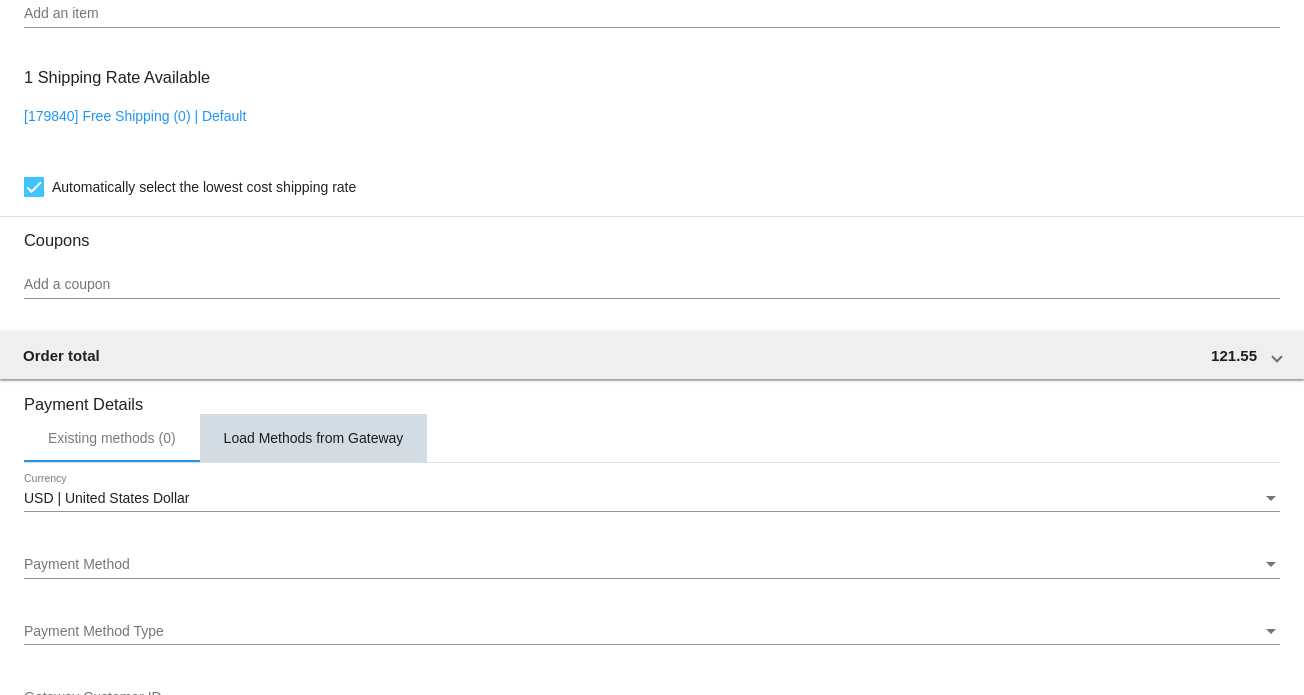 click on "Load Methods from Gateway" at bounding box center (314, 438) 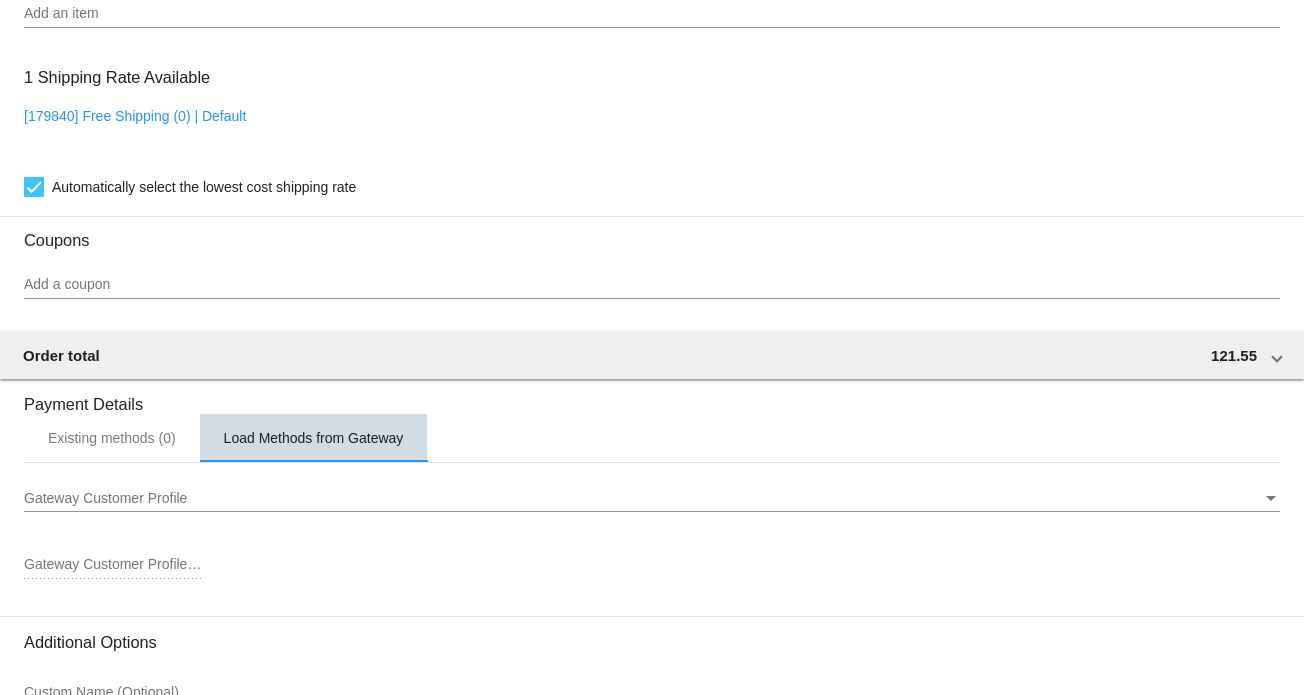click on "Load Methods from Gateway" at bounding box center (314, 438) 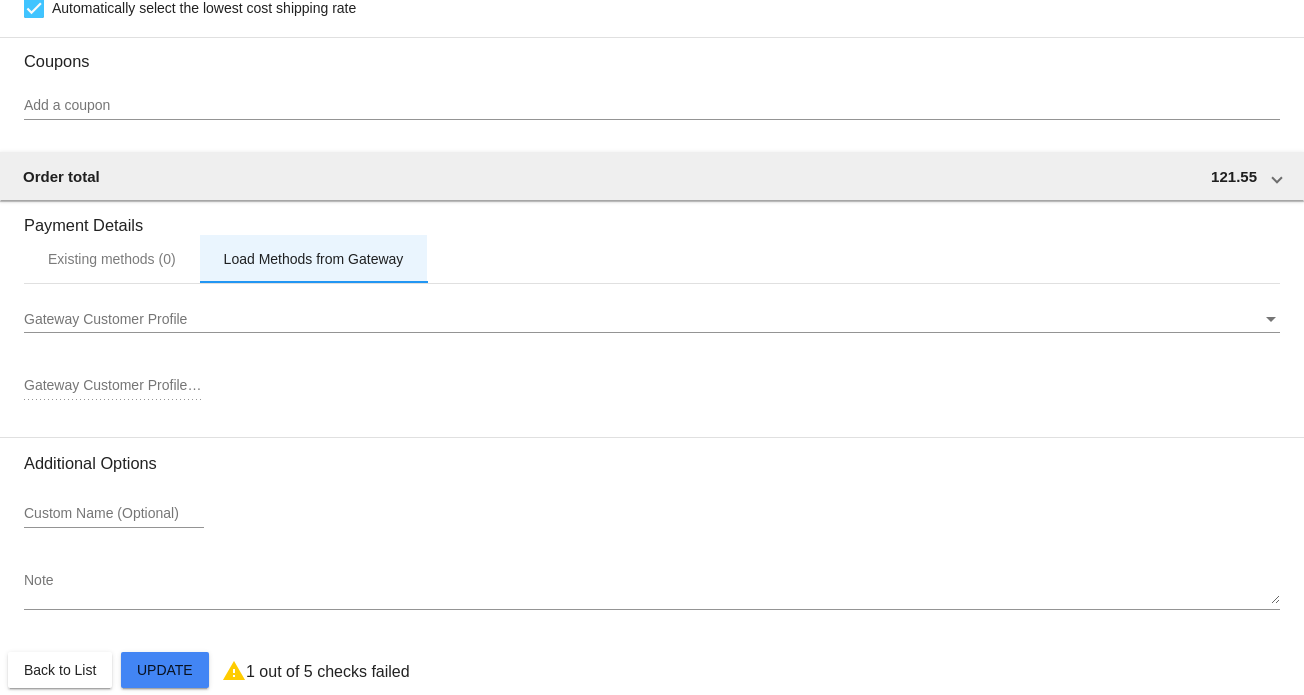 scroll, scrollTop: 1801, scrollLeft: 0, axis: vertical 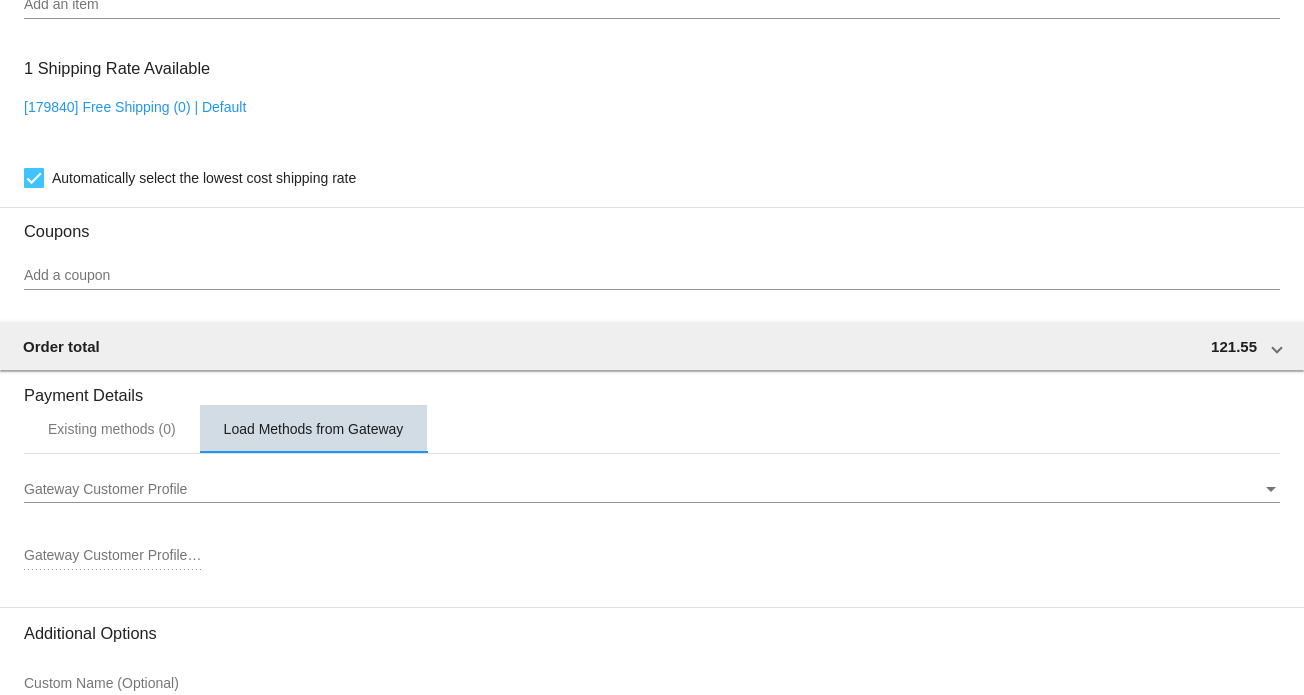 click on "Load Methods from Gateway" at bounding box center [314, 429] 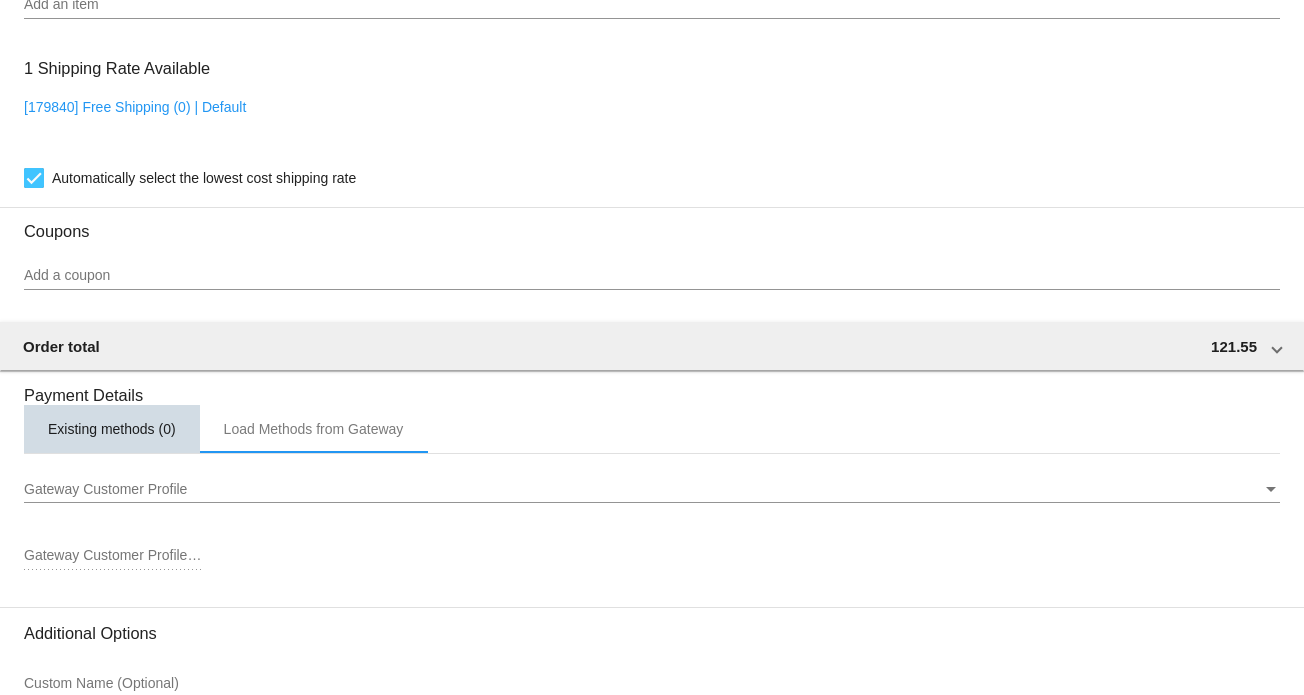 click on "Existing methods (0)" at bounding box center (112, 429) 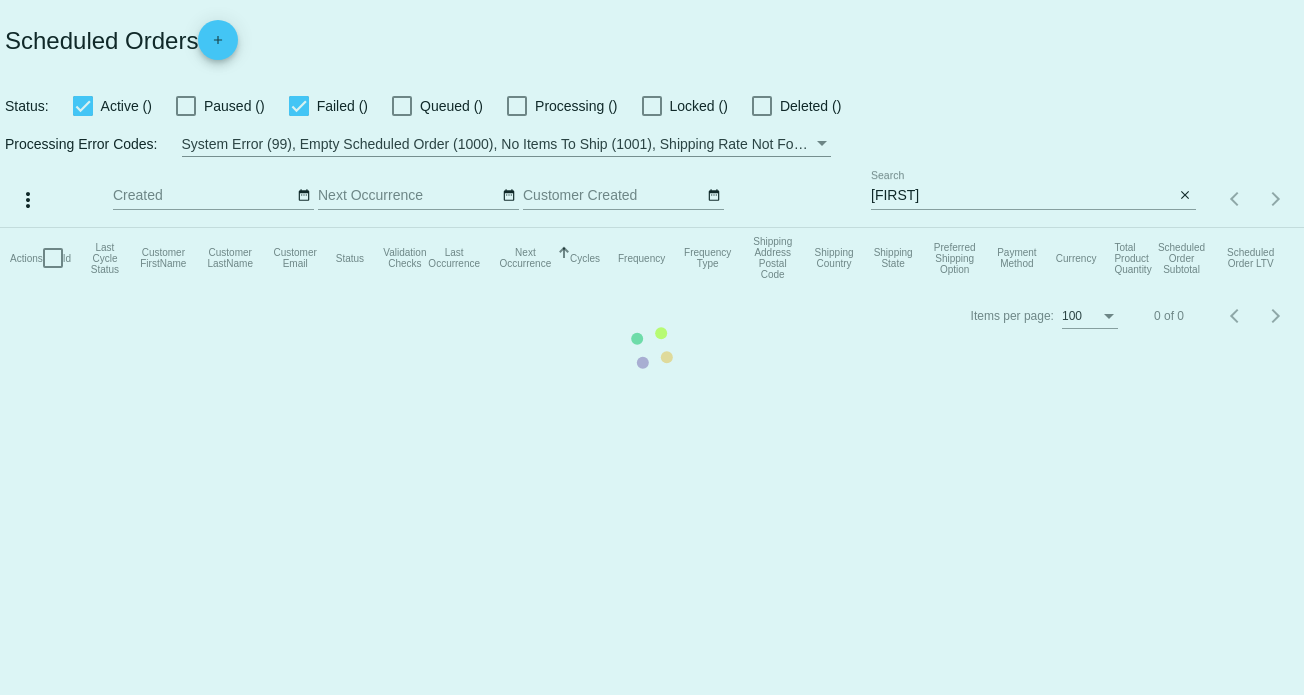 scroll, scrollTop: 0, scrollLeft: 0, axis: both 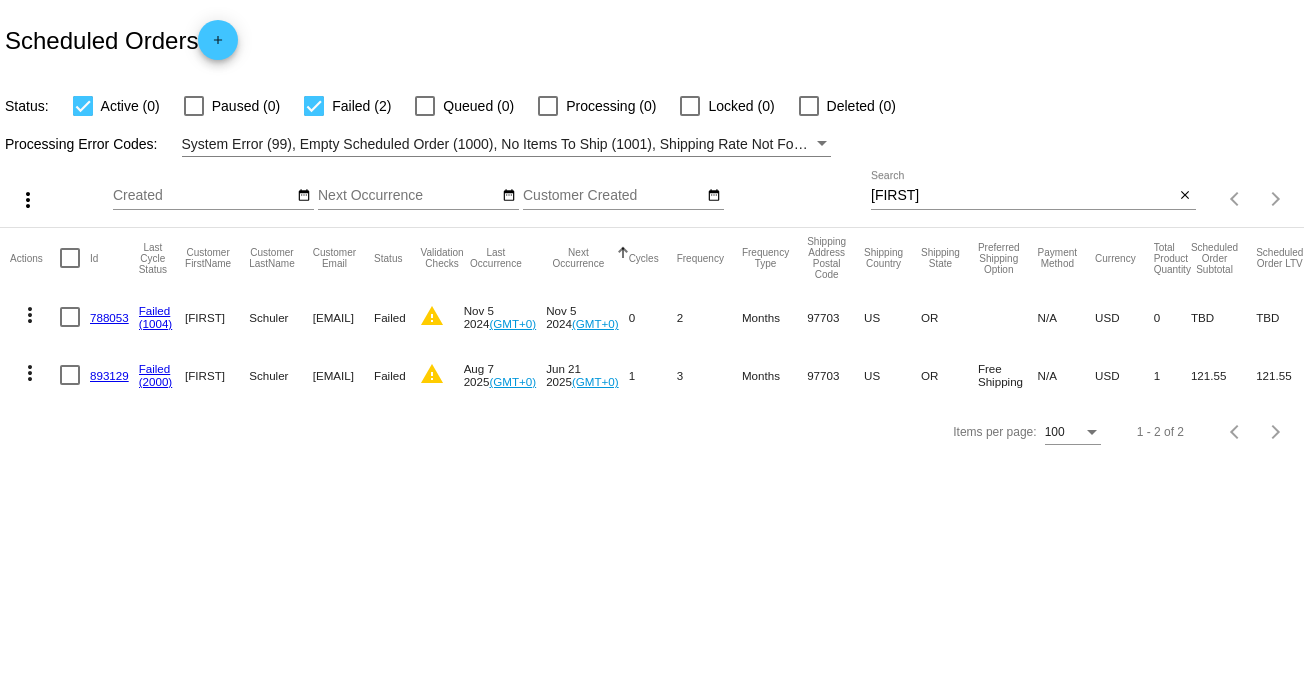 click on "893129" 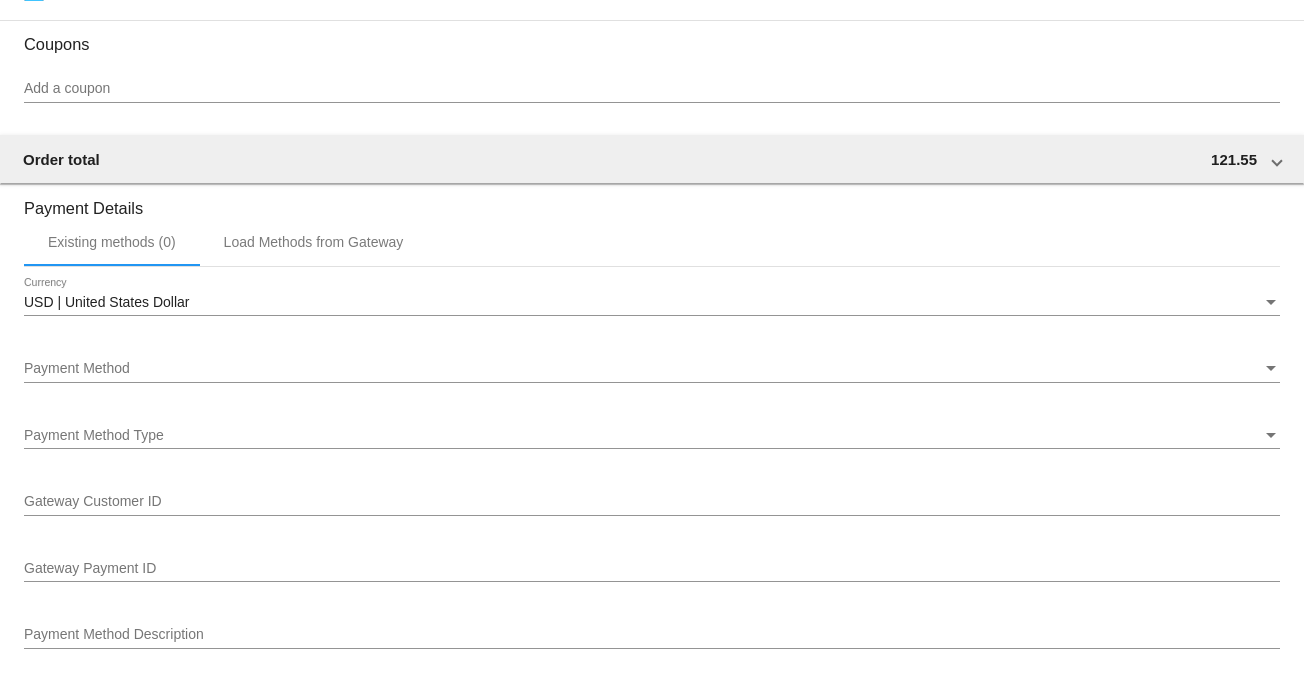 scroll, scrollTop: 1800, scrollLeft: 0, axis: vertical 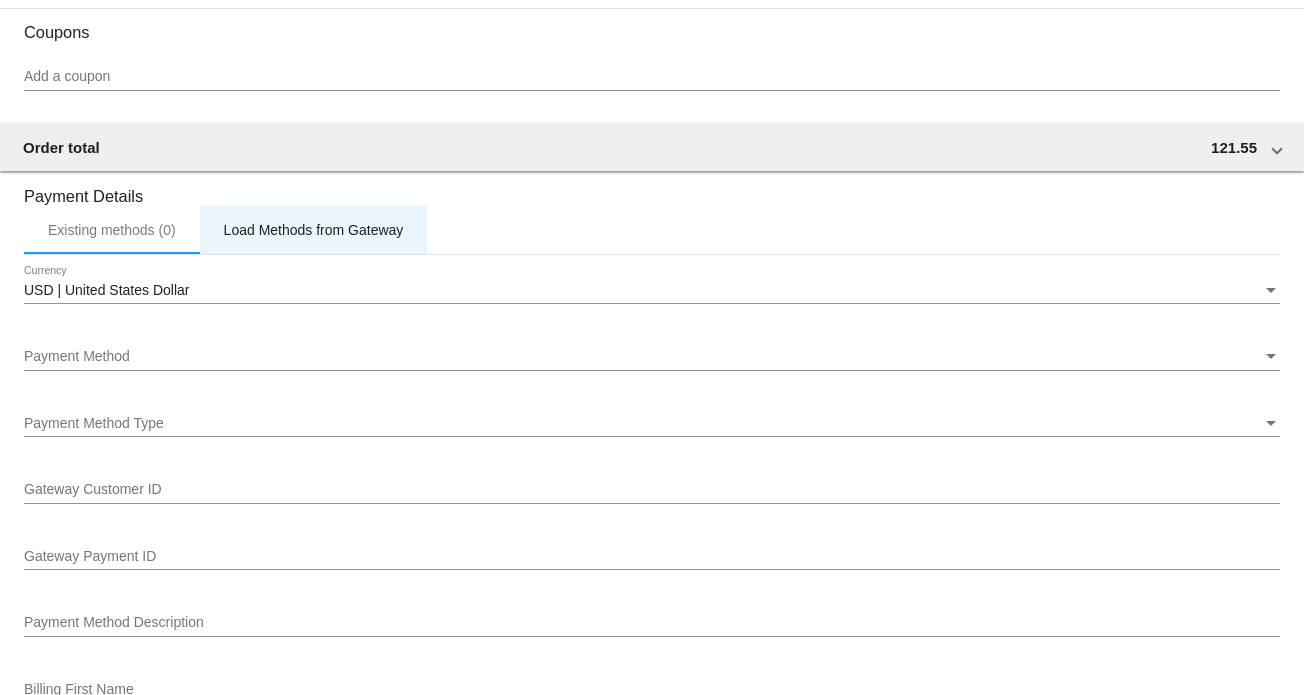 click on "Load Methods from Gateway" at bounding box center [314, 230] 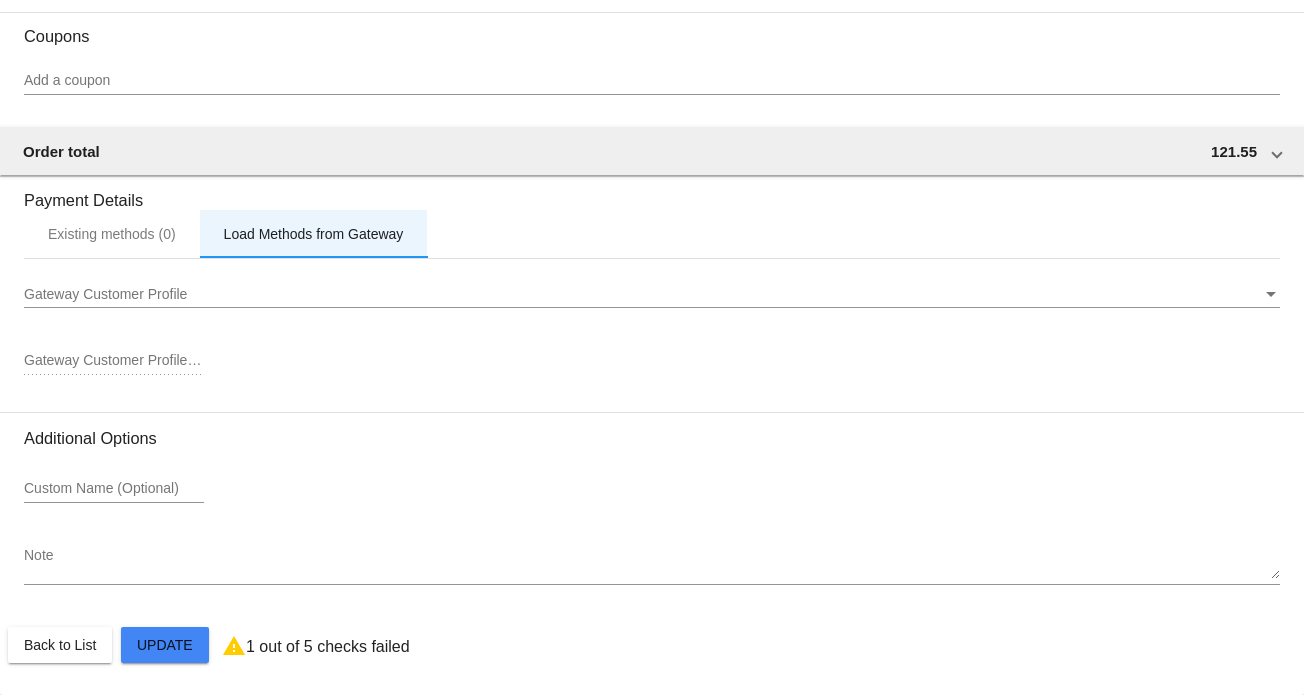 click on "Load Methods from Gateway" at bounding box center (314, 234) 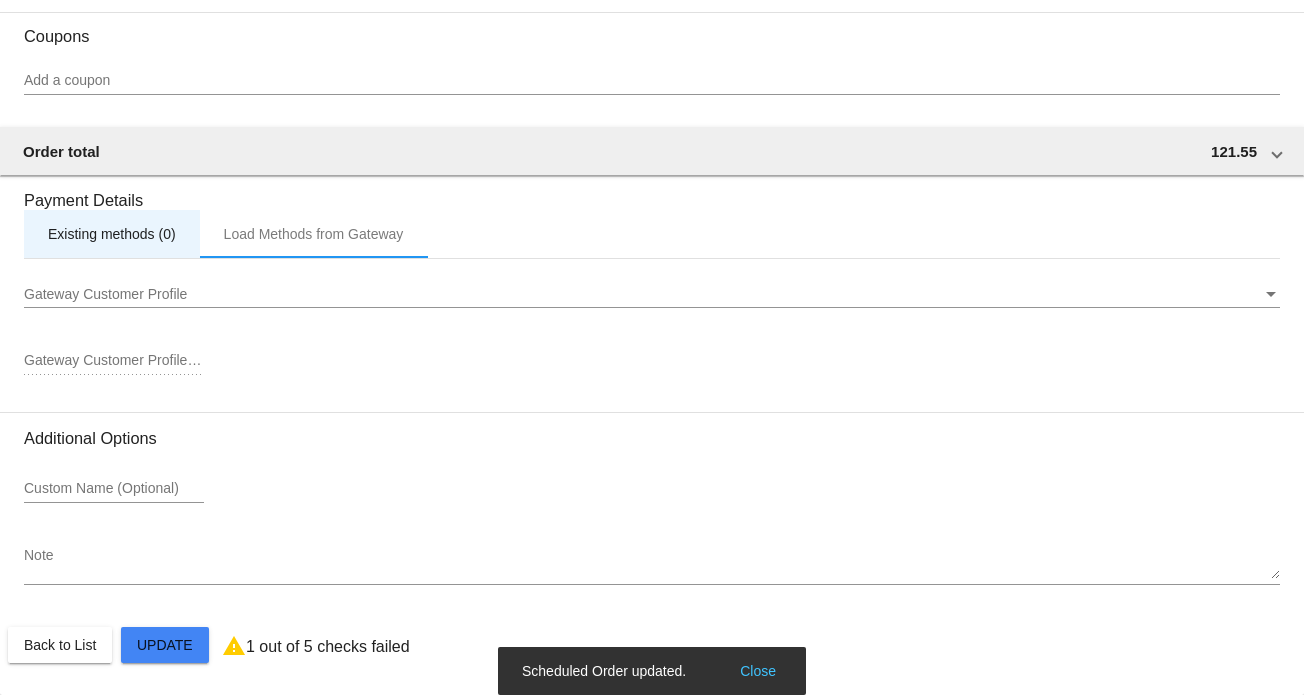 click on "Existing methods (0)" at bounding box center (112, 234) 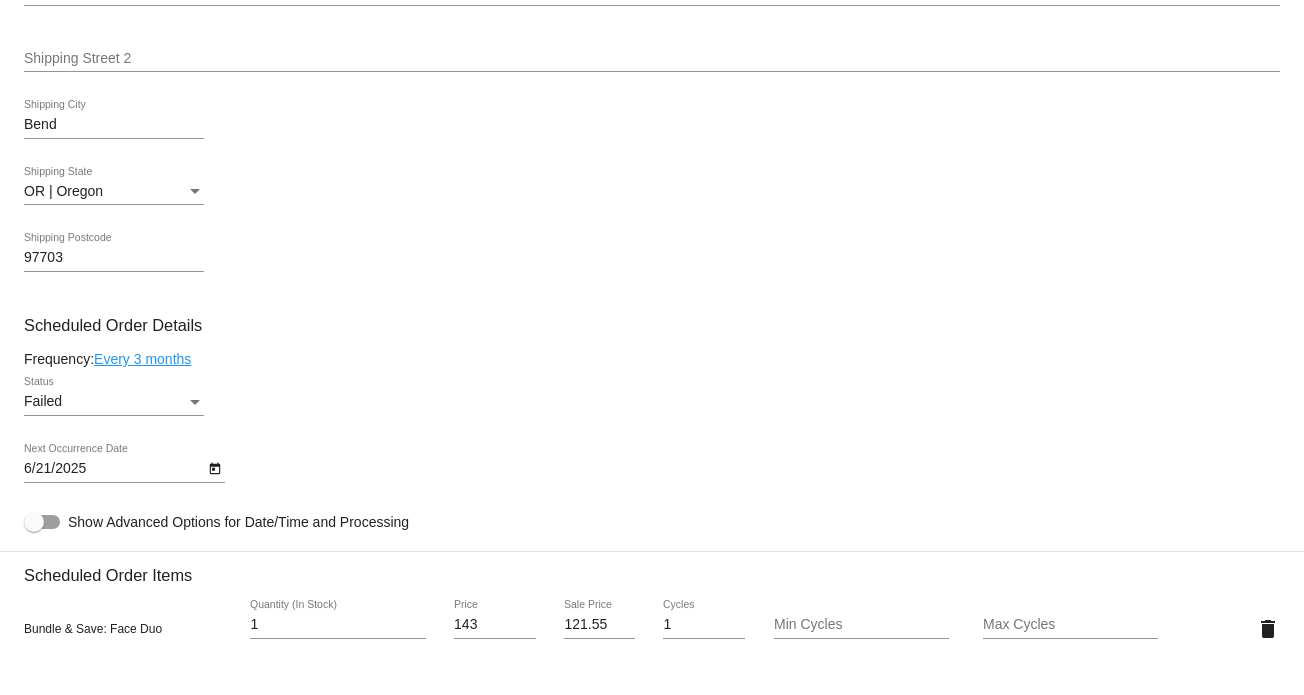 scroll, scrollTop: 1000, scrollLeft: 0, axis: vertical 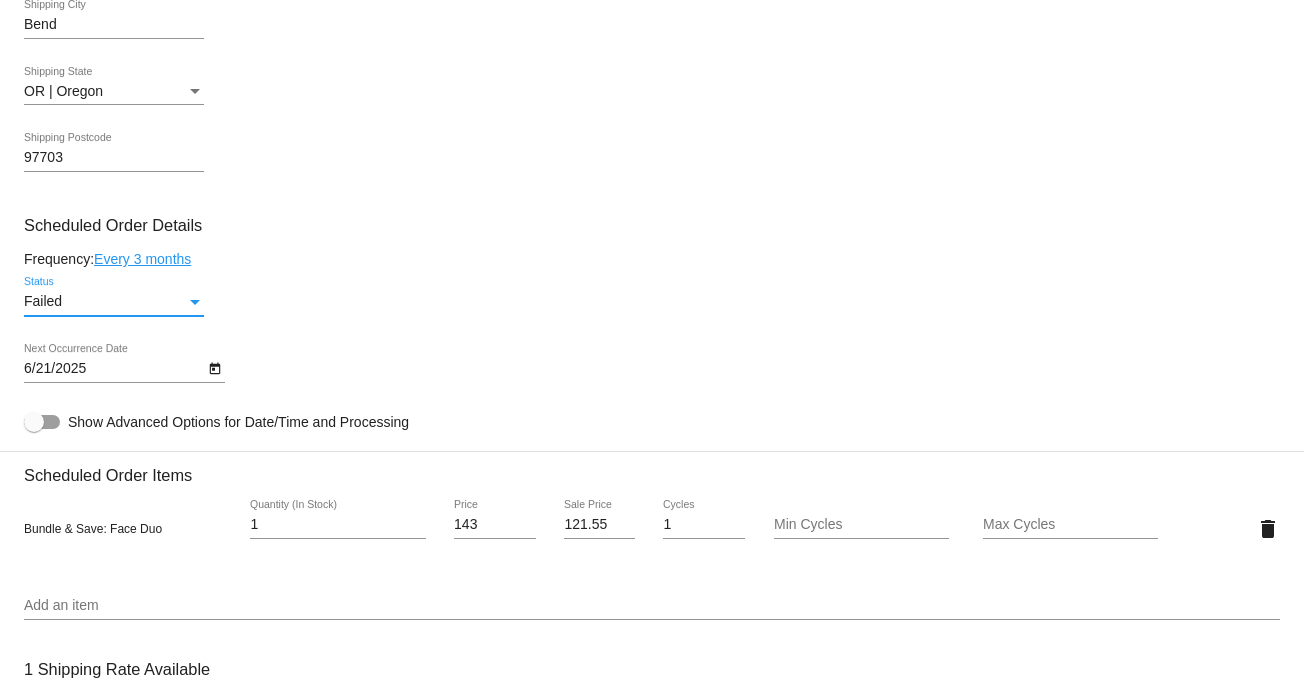 click at bounding box center (195, 302) 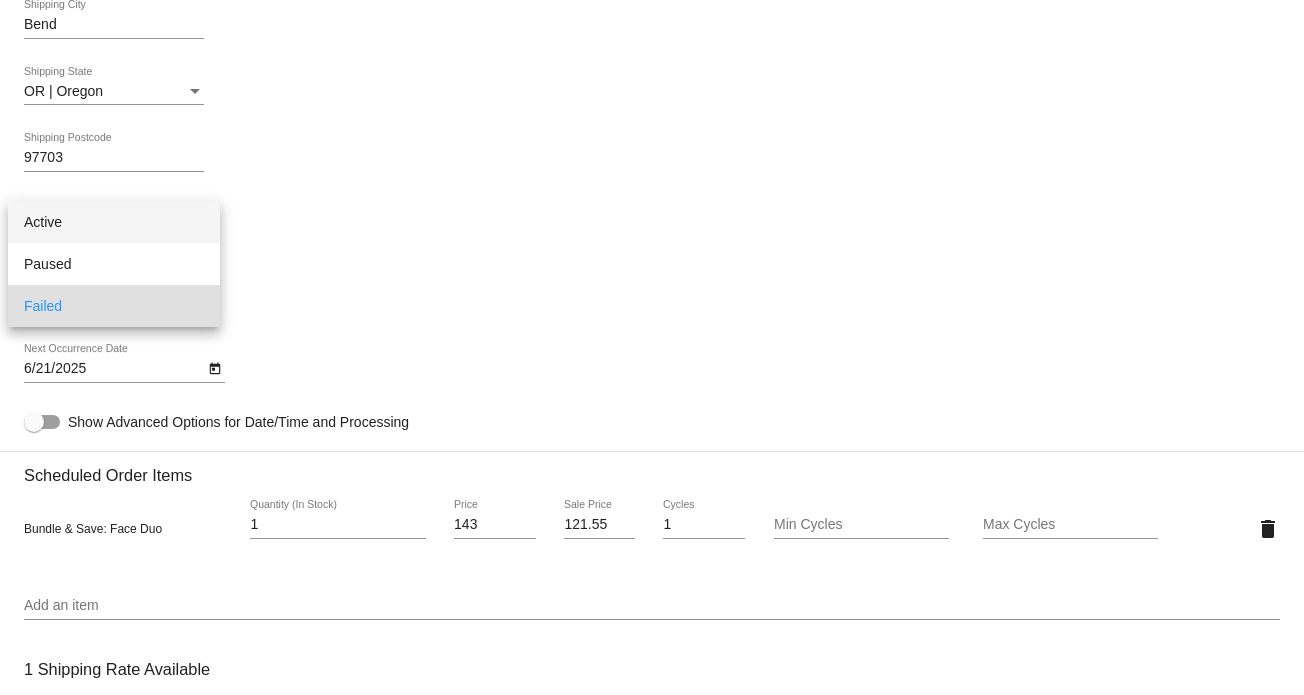 click on "Active" at bounding box center [114, 222] 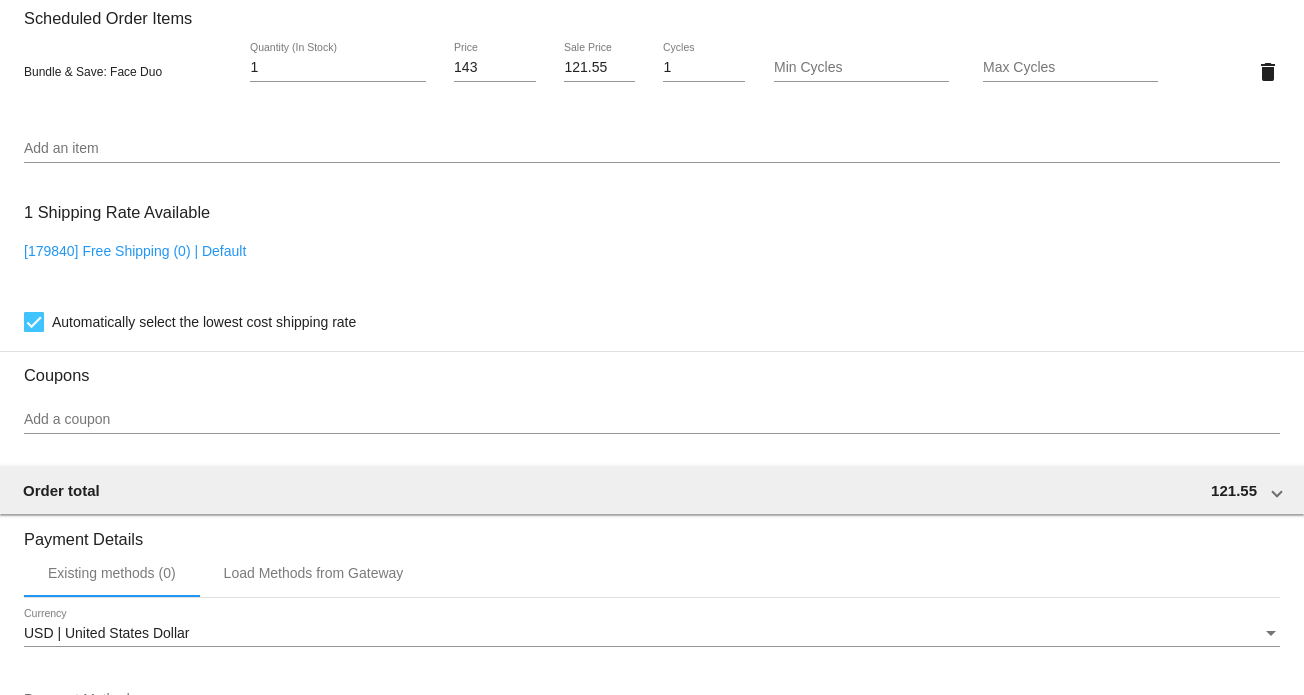 scroll, scrollTop: 1800, scrollLeft: 0, axis: vertical 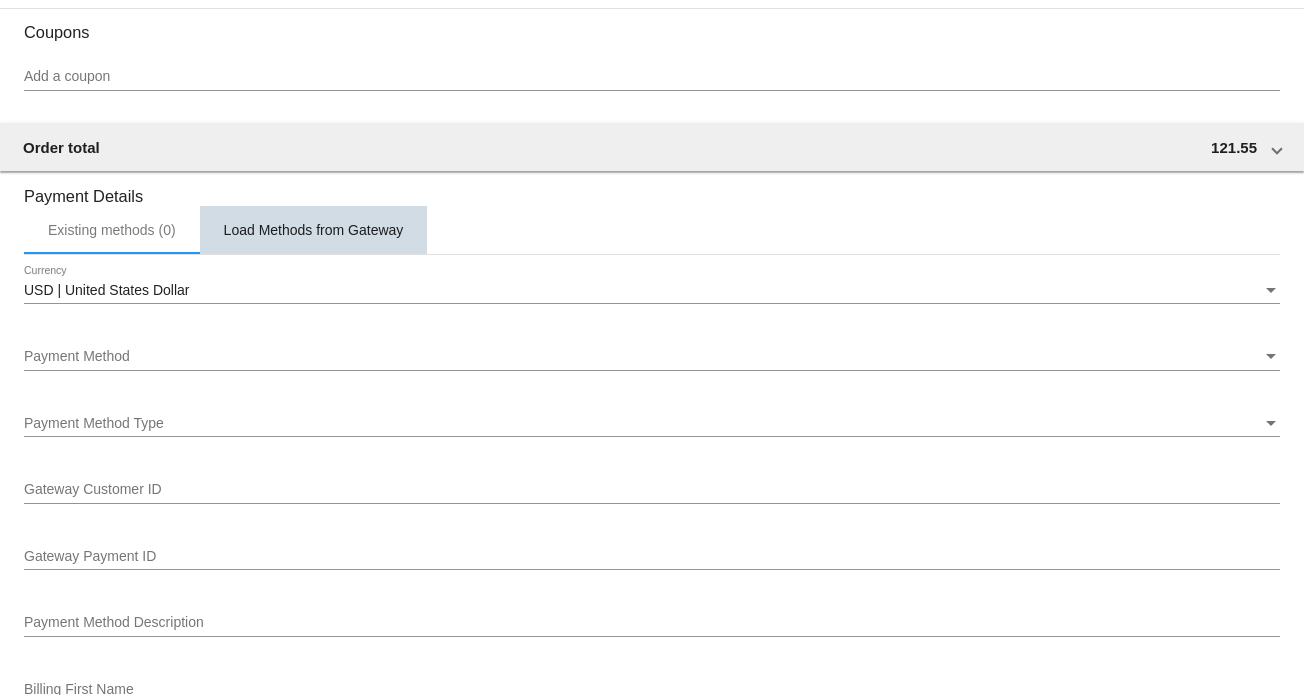 click on "Load Methods from Gateway" at bounding box center (314, 230) 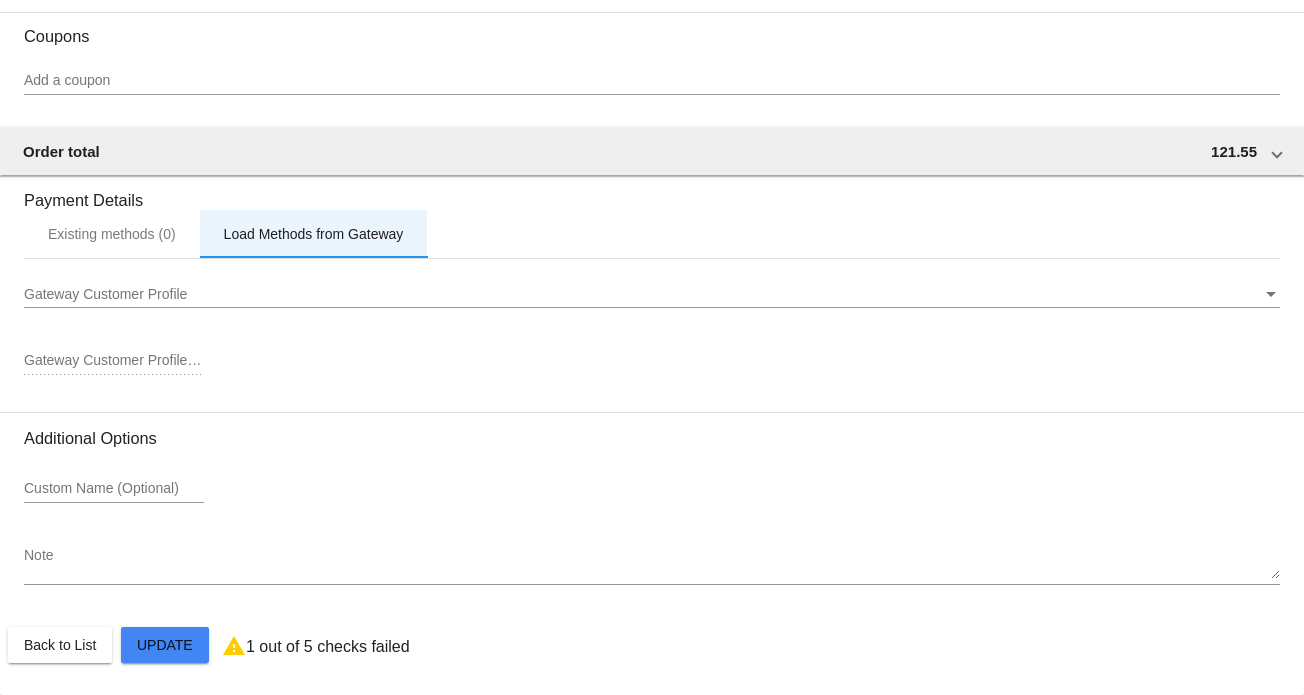 click on "Load Methods from Gateway" at bounding box center (314, 234) 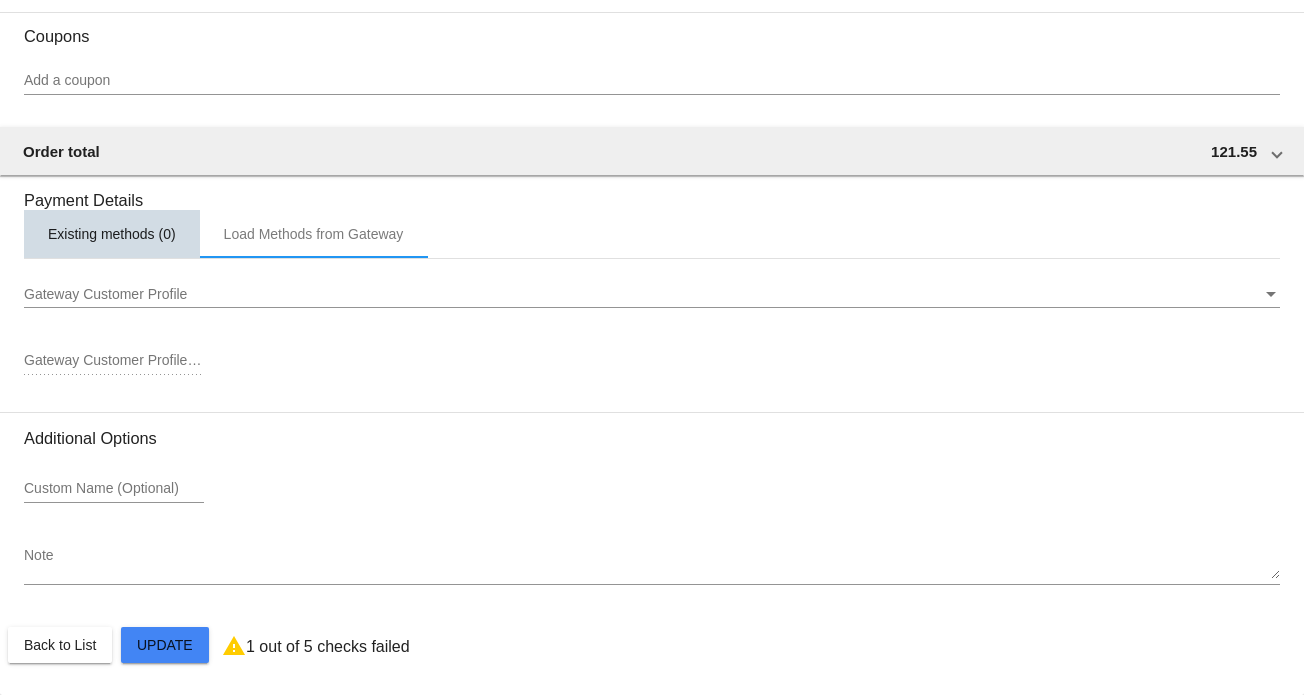 click on "Existing methods (0)" at bounding box center (112, 234) 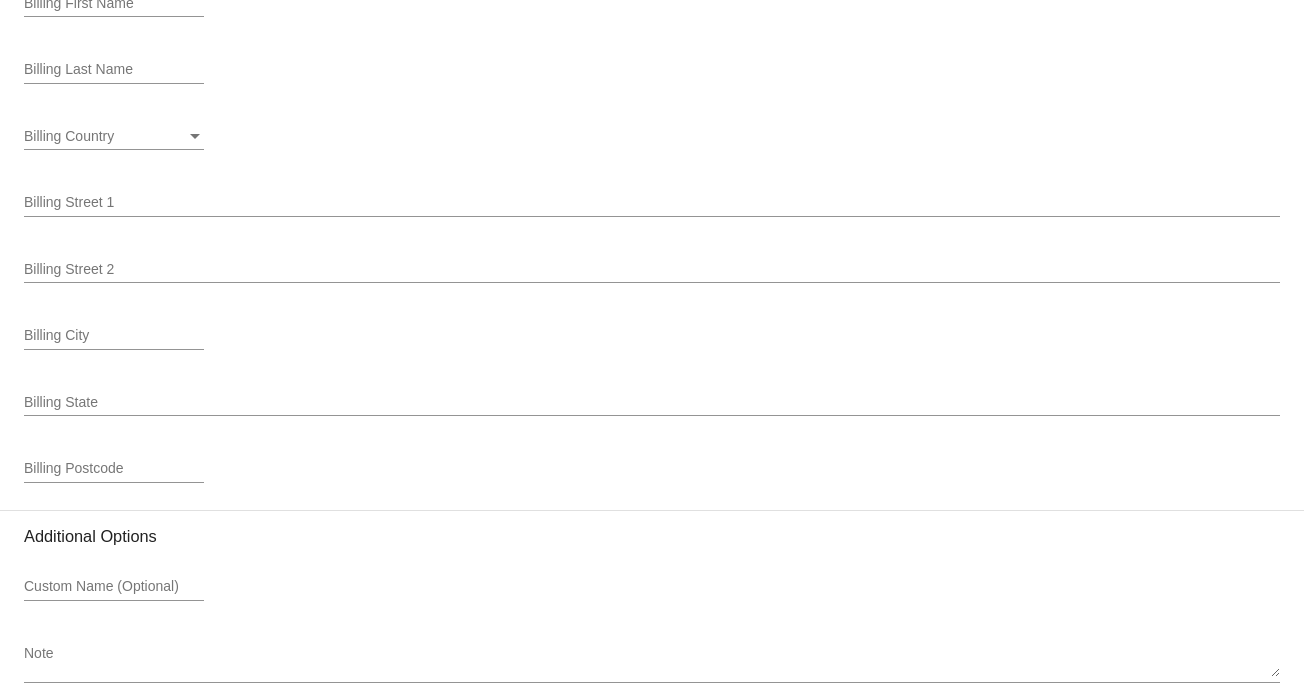 scroll, scrollTop: 2592, scrollLeft: 0, axis: vertical 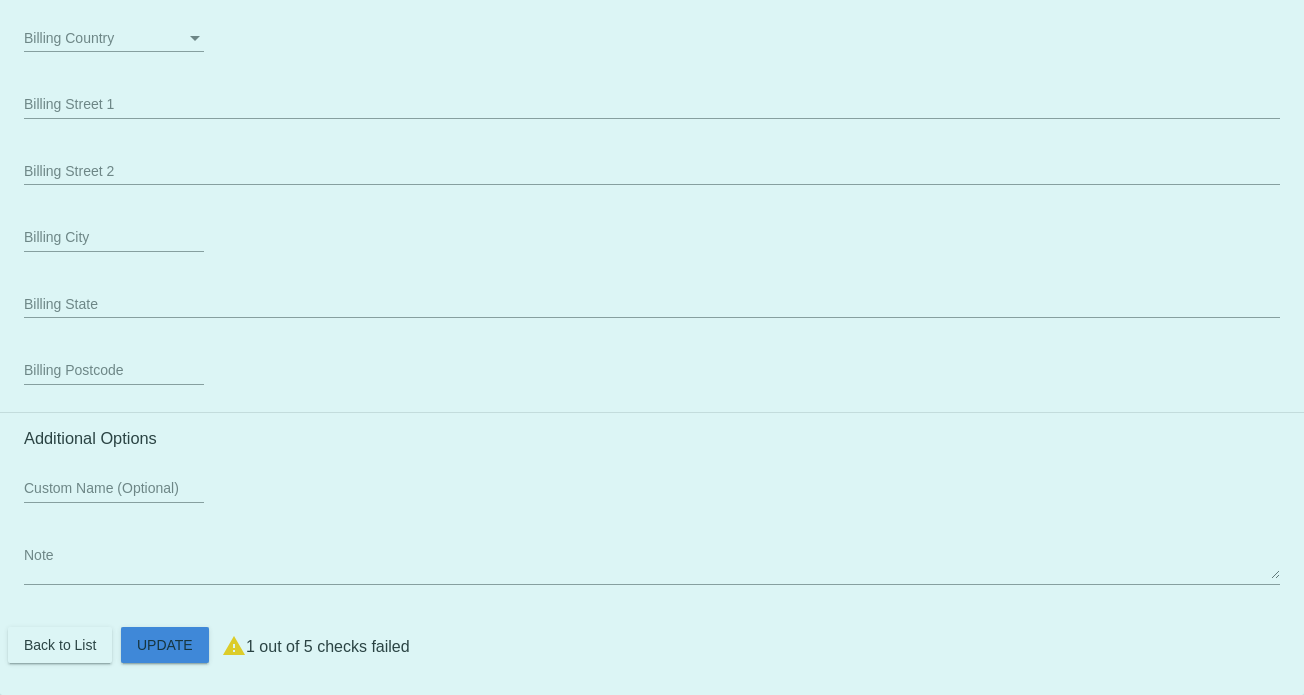 click on "Customer
5328704: Marci Schuler
marcischuler@gmail.com
Customer Shipping
Enter Shipping Address Select A Saved Address (0)
Marci
Shipping First Name
Schuler
Shipping Last Name
US | USA
Shipping Country
3069 NW Clubhouse Dr
Shipping Street 1
Shipping Street 2
Bend
Shipping City
OR | Oregon
Shipping State
97703
Shipping Postcode
Scheduled Order Details
Frequency:
Every 3 months
Active
Status" 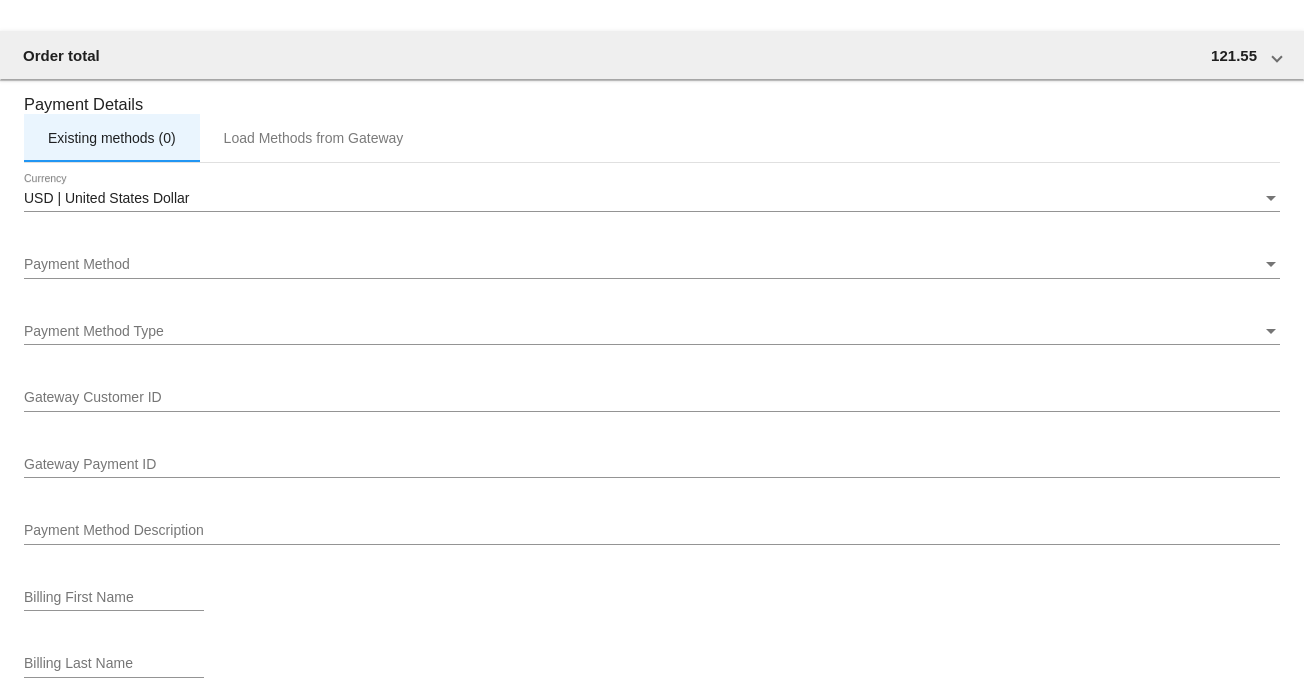 scroll, scrollTop: 1992, scrollLeft: 0, axis: vertical 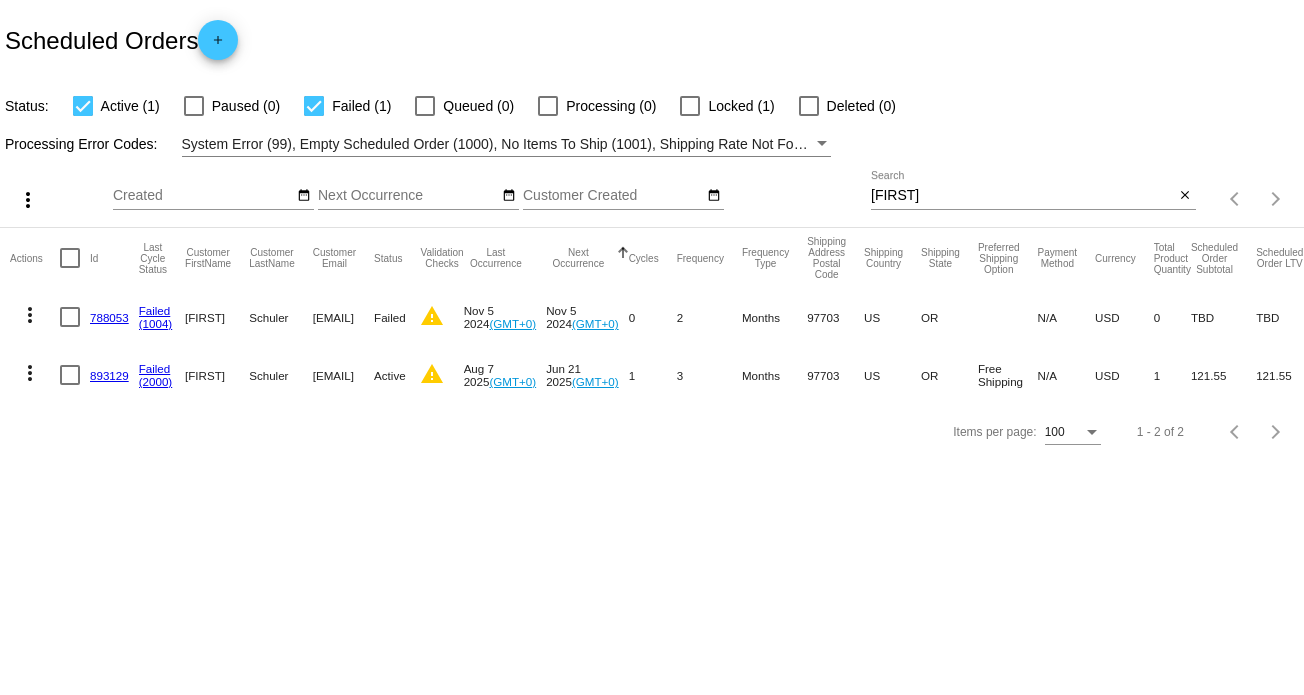 click on "893129" 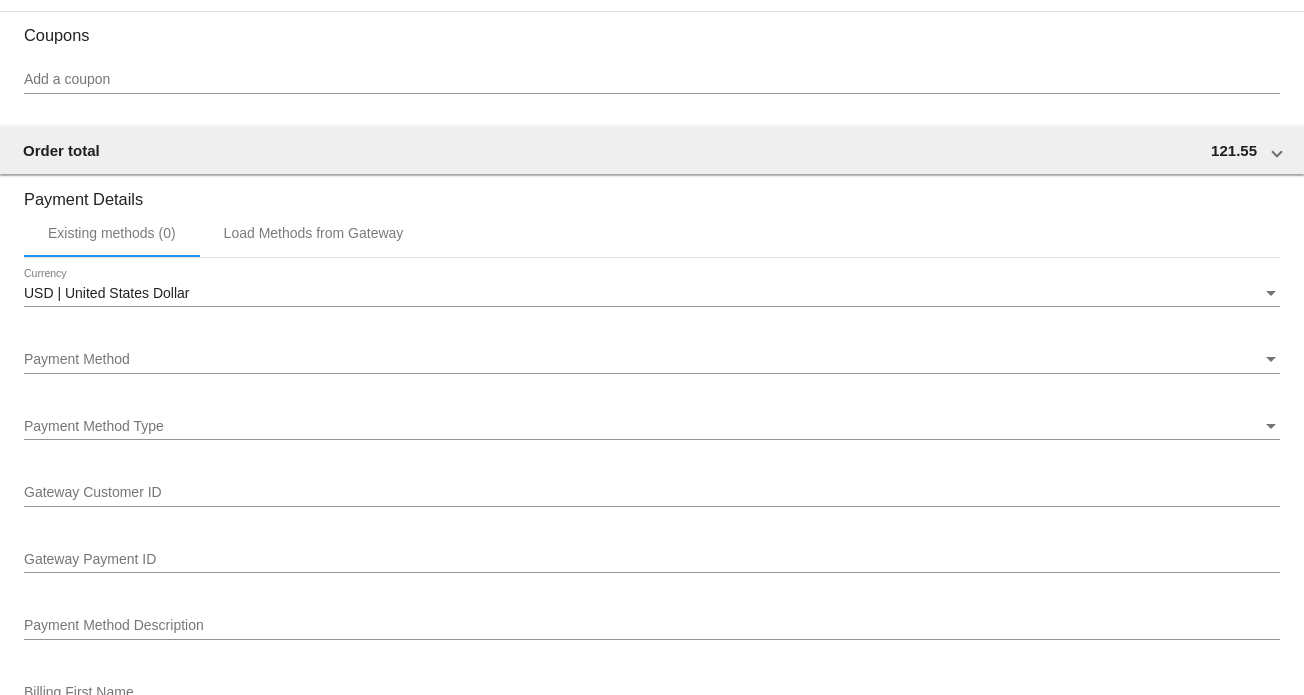 scroll, scrollTop: 1900, scrollLeft: 0, axis: vertical 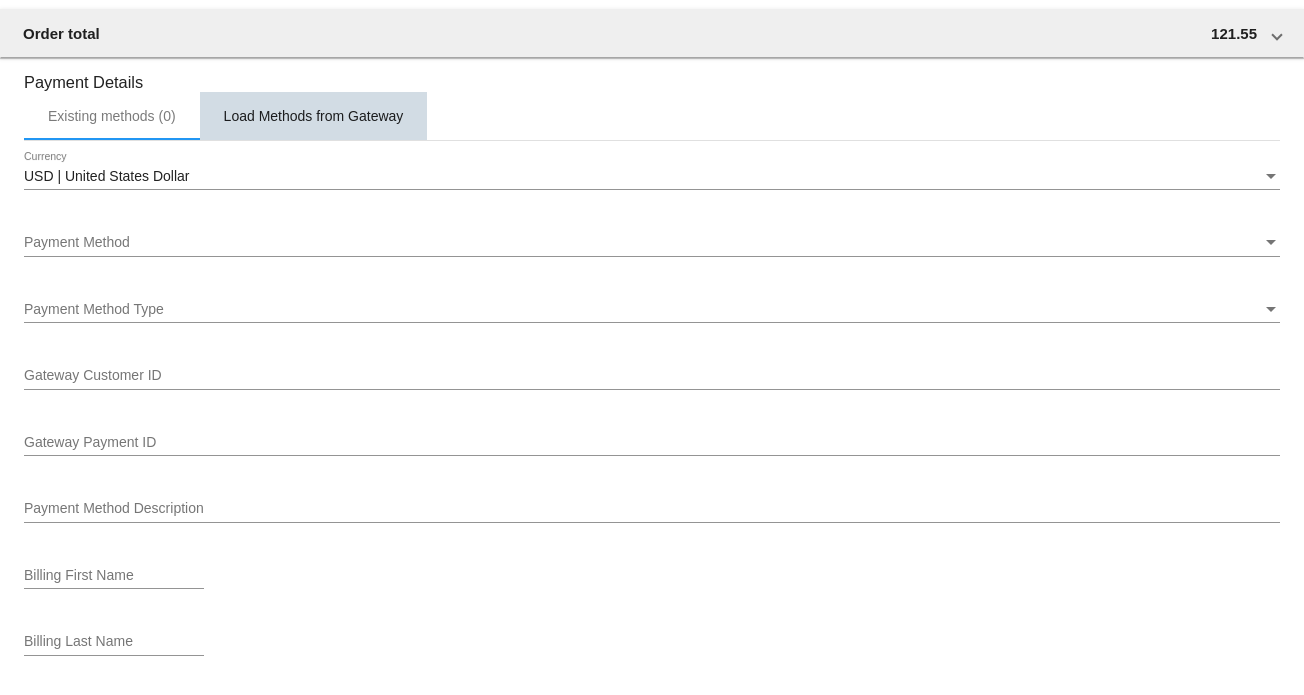 click on "Load Methods from Gateway" at bounding box center [314, 116] 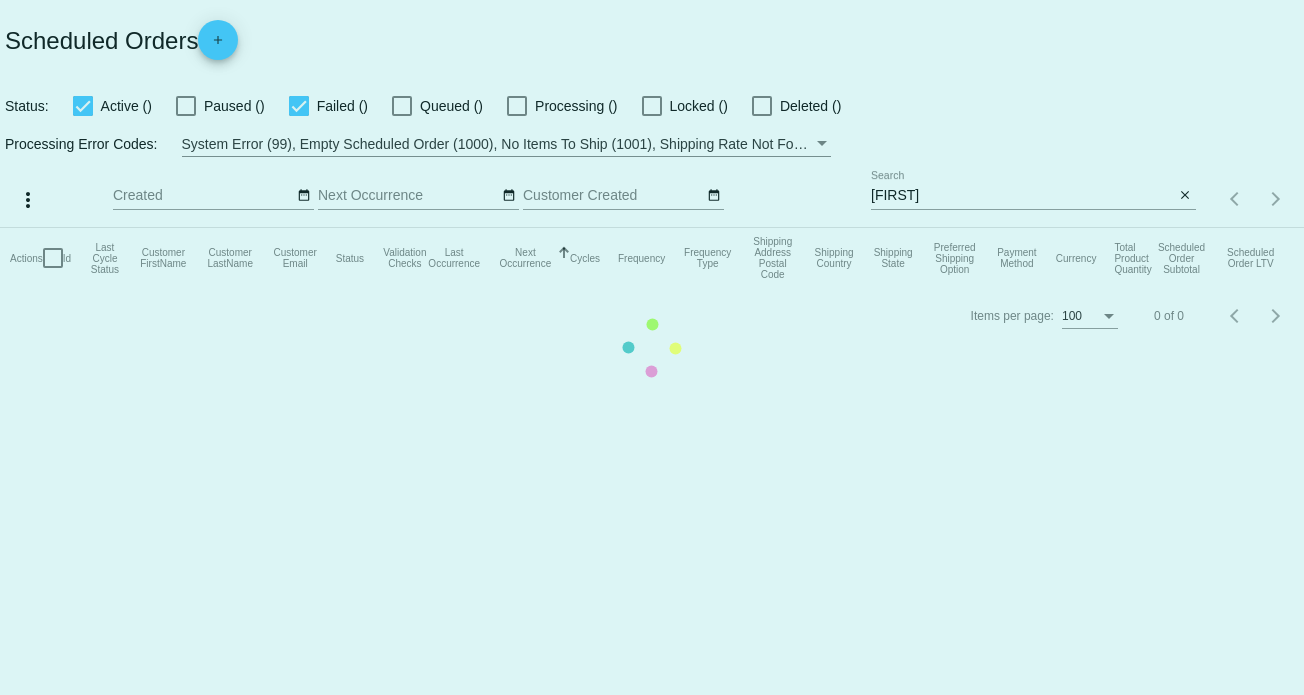 scroll, scrollTop: 0, scrollLeft: 0, axis: both 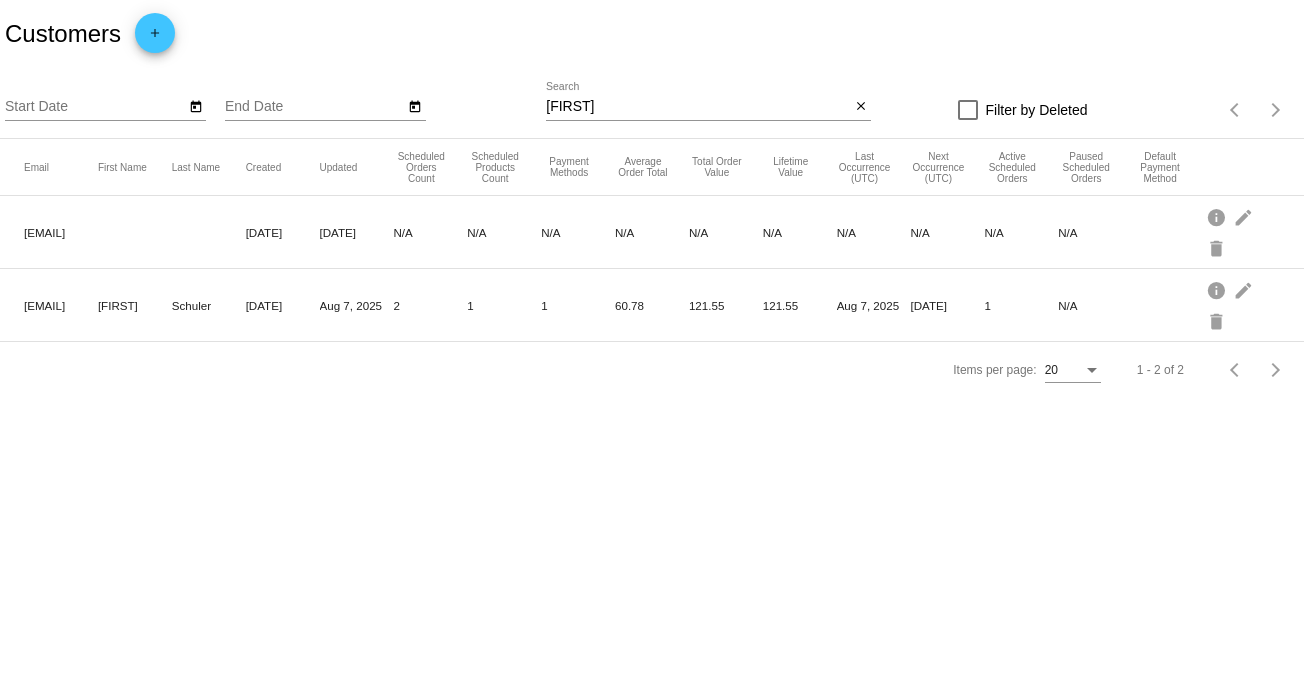 click on "edit" 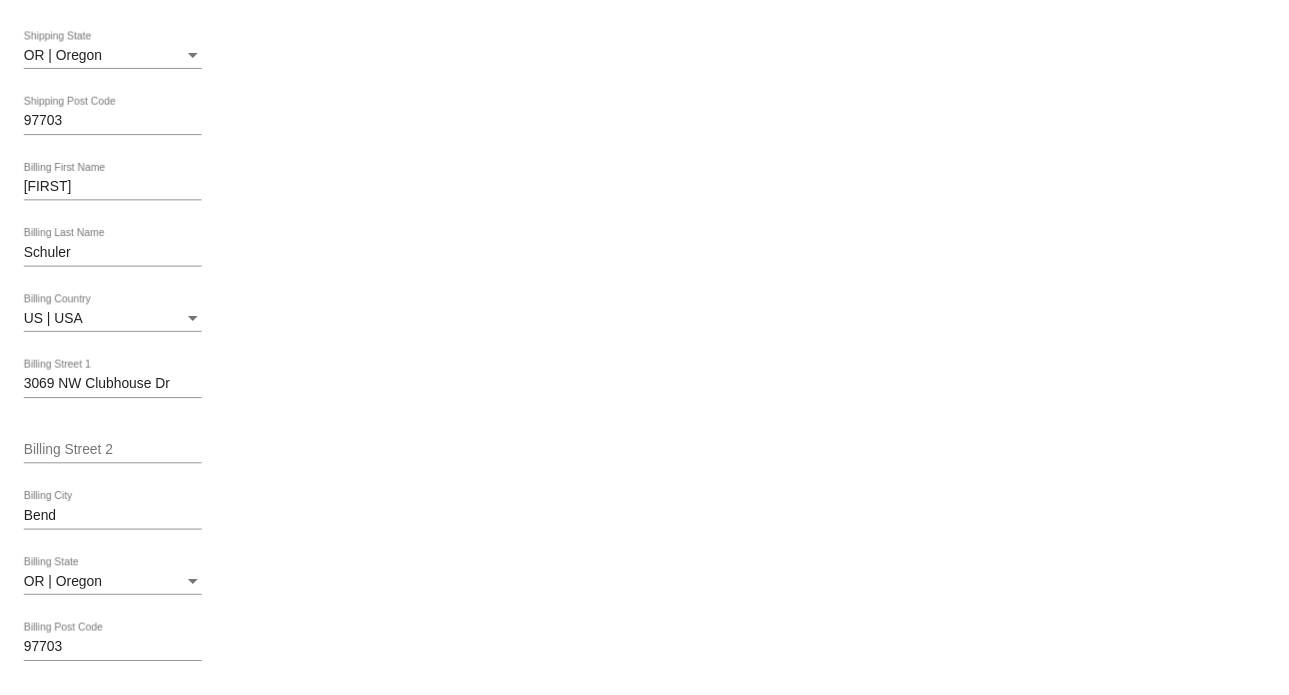 scroll, scrollTop: 936, scrollLeft: 0, axis: vertical 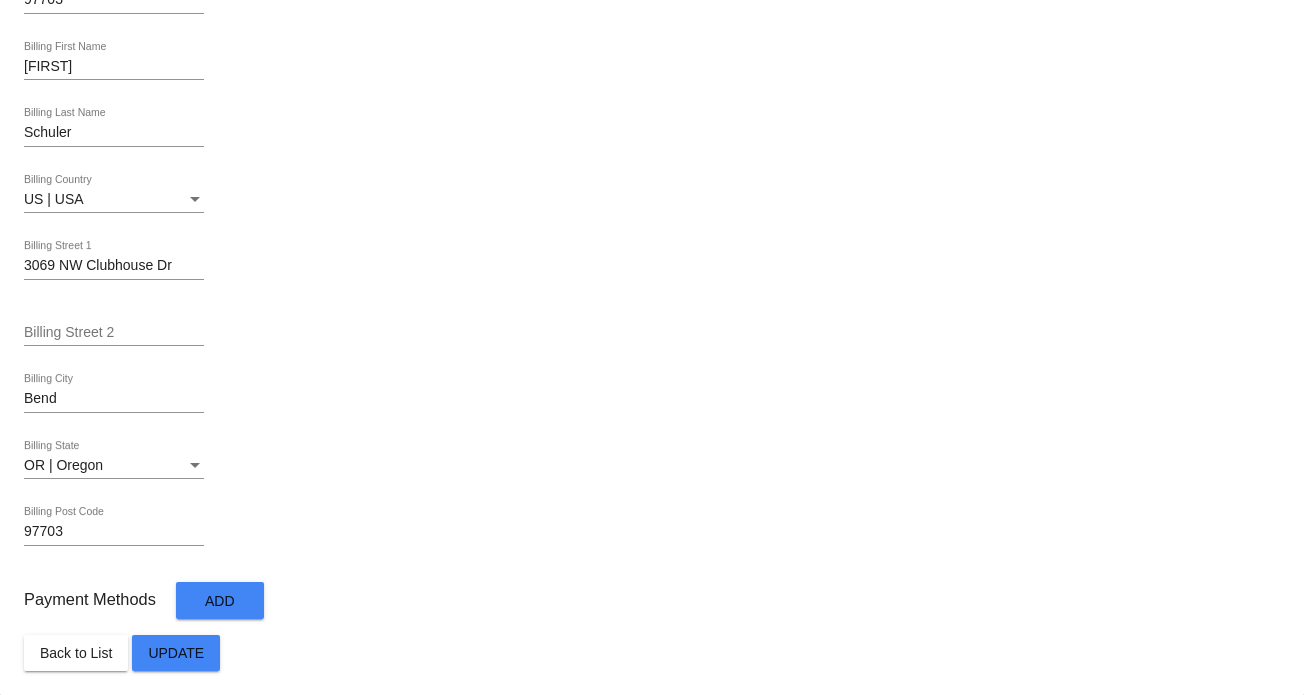 click on "Add" 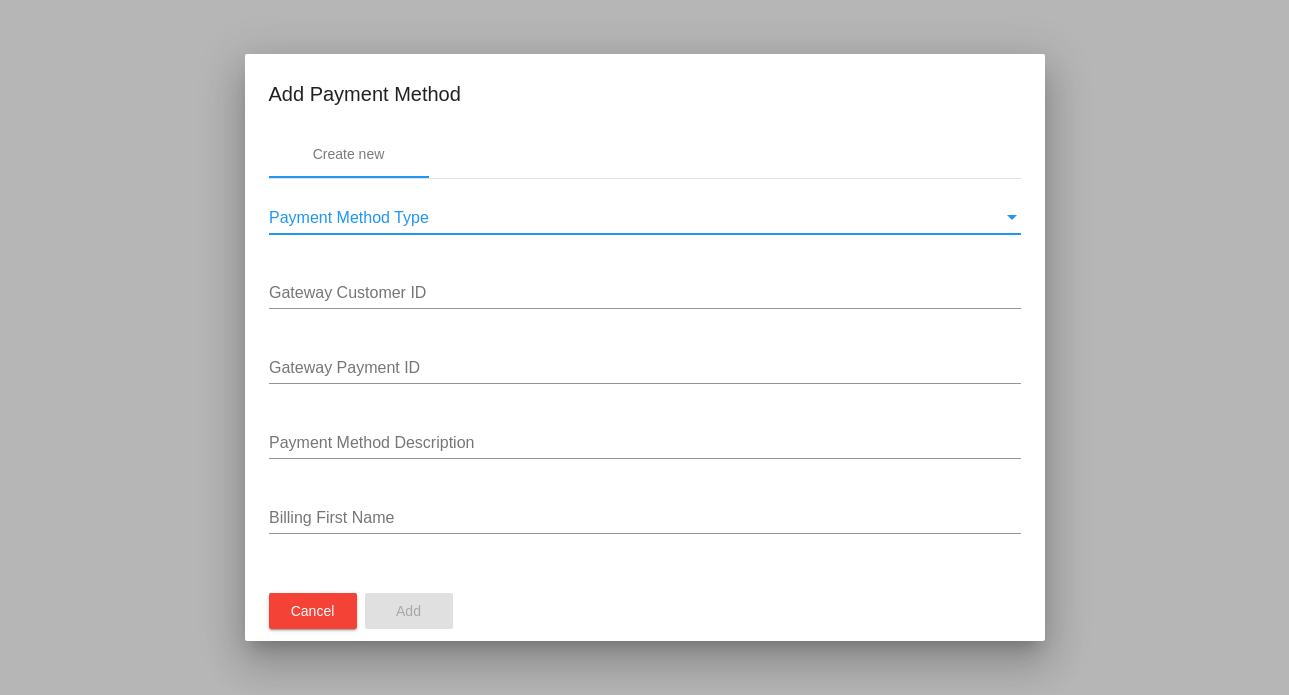 click at bounding box center (1012, 217) 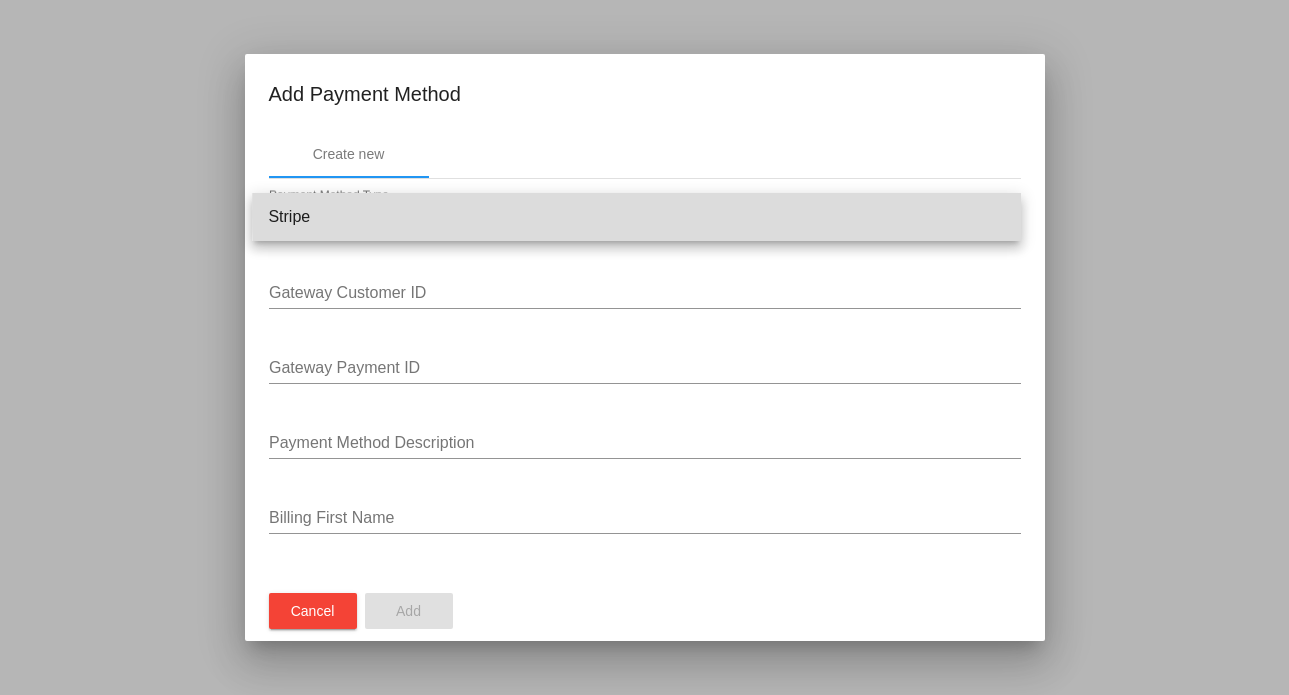 click on "Stripe" at bounding box center (636, 217) 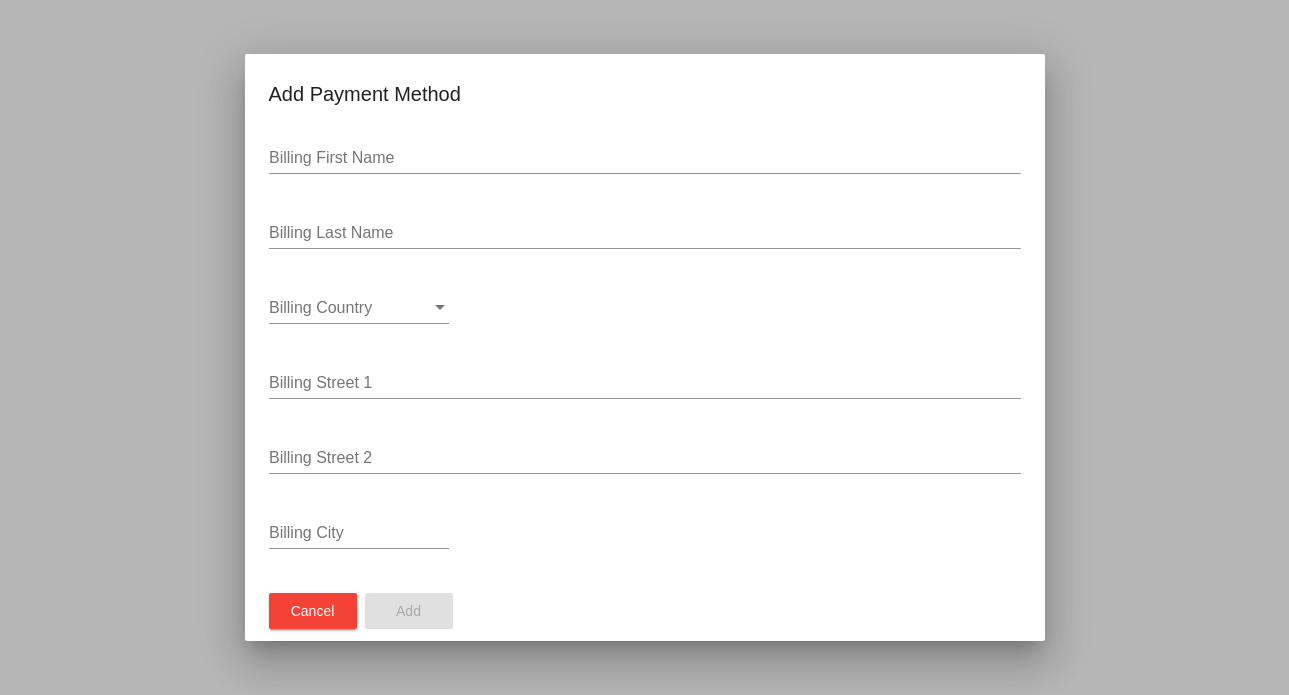 scroll, scrollTop: 579, scrollLeft: 0, axis: vertical 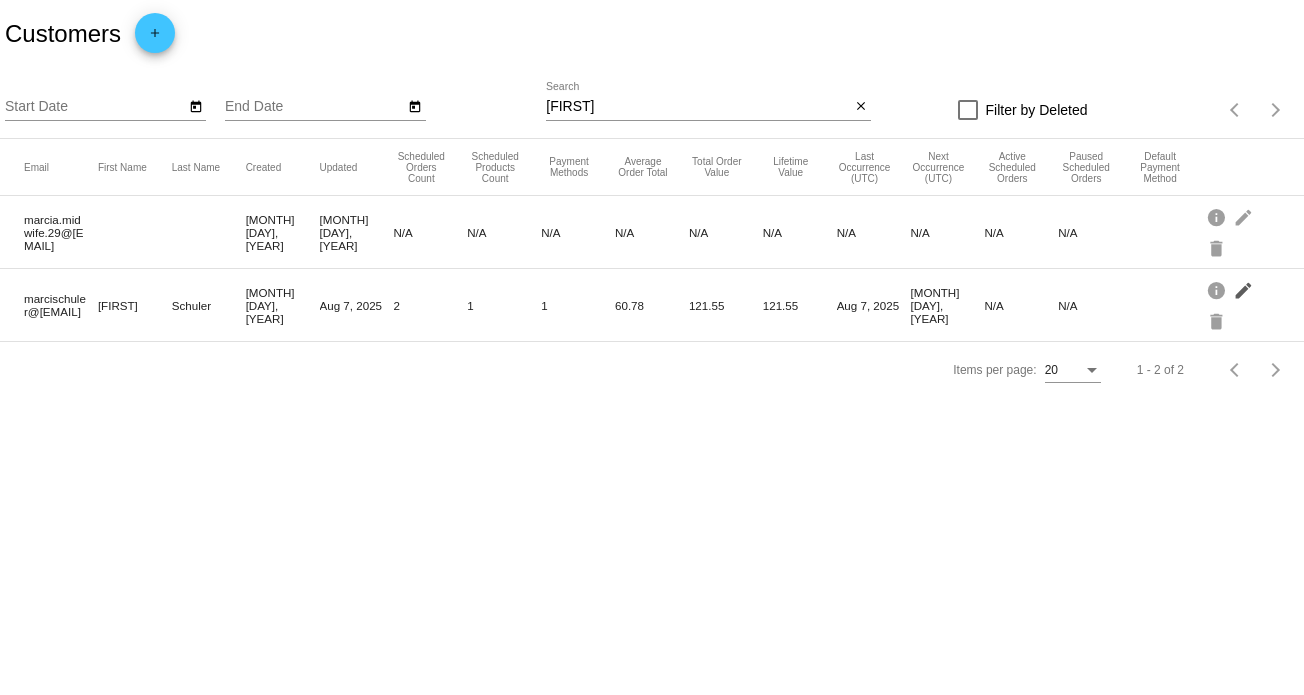 click on "edit" 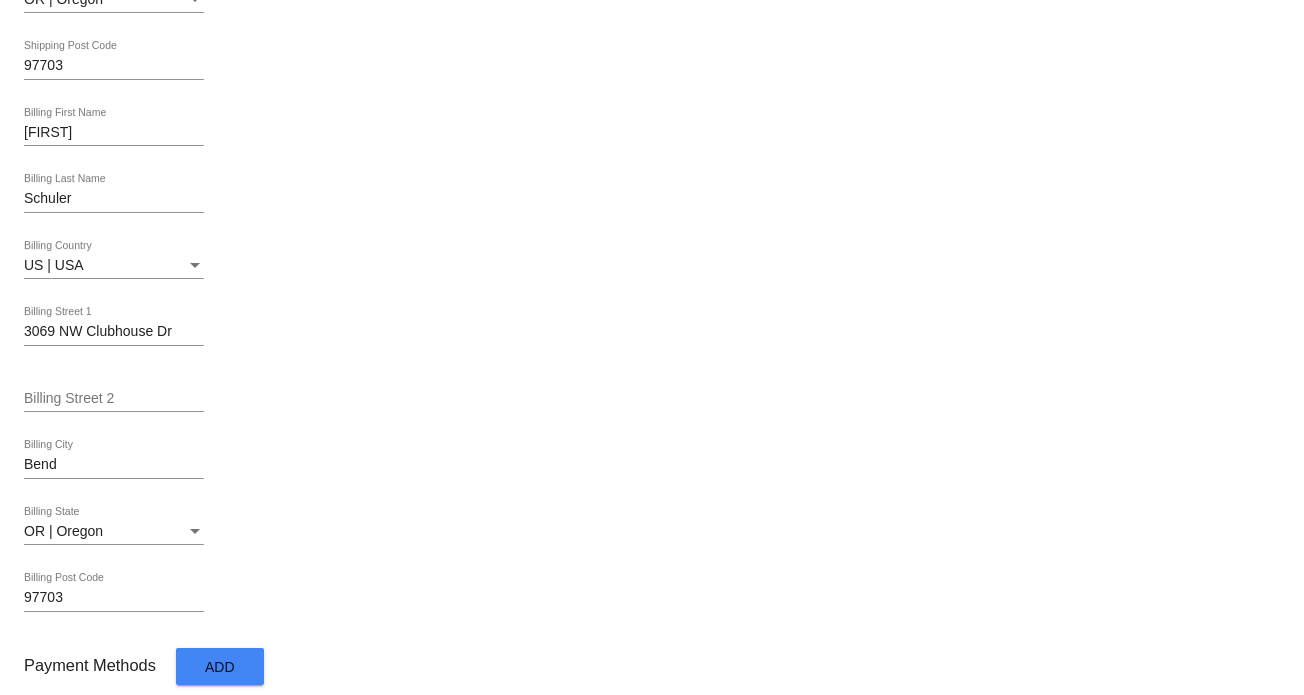 scroll, scrollTop: 936, scrollLeft: 0, axis: vertical 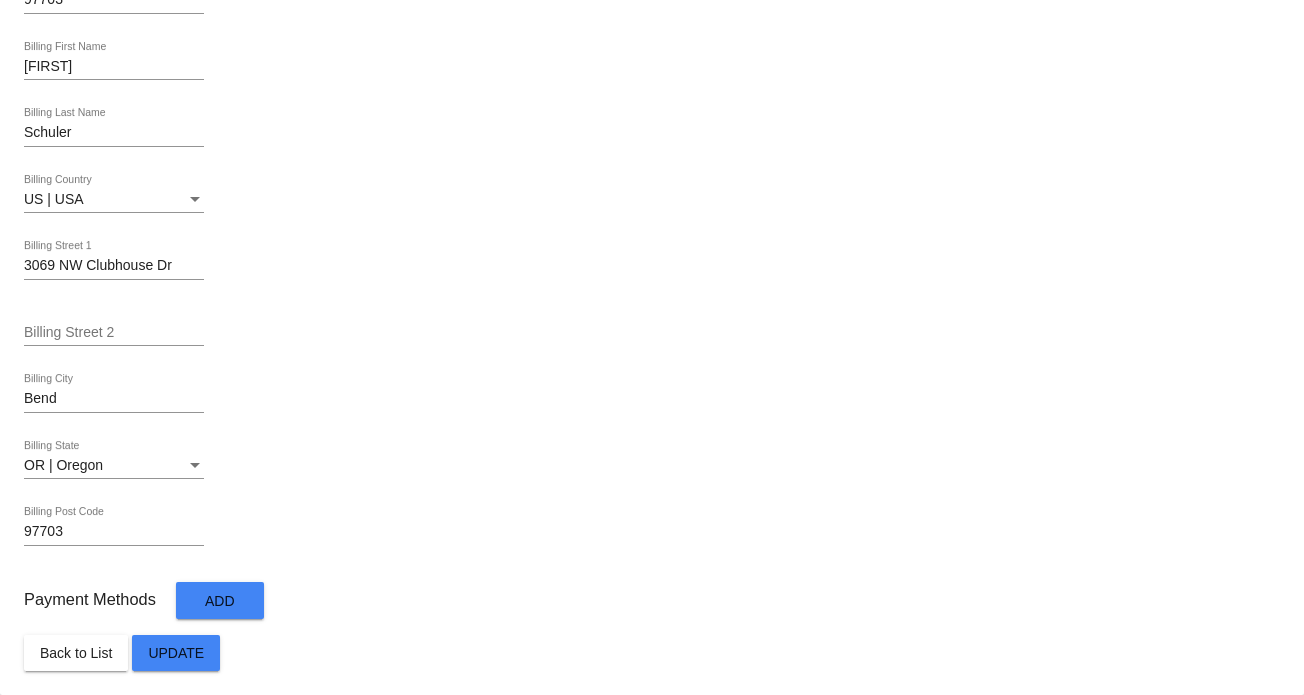 click on "Update" 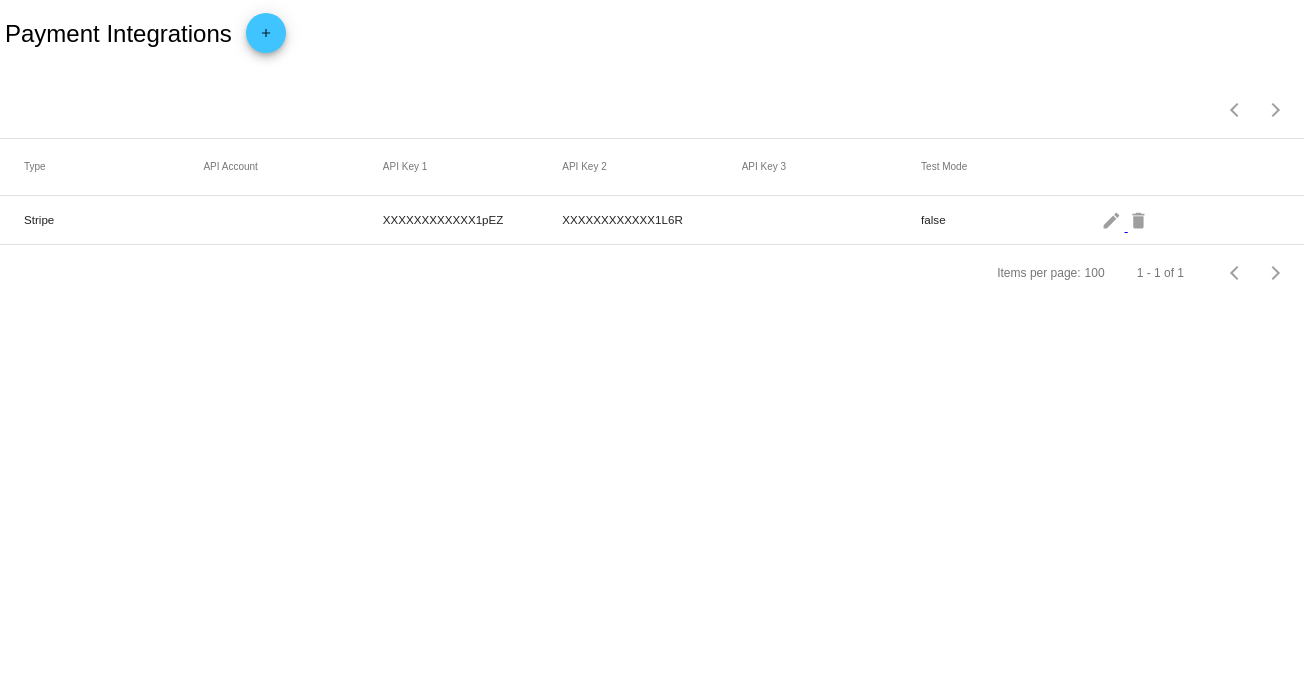 scroll, scrollTop: 0, scrollLeft: 0, axis: both 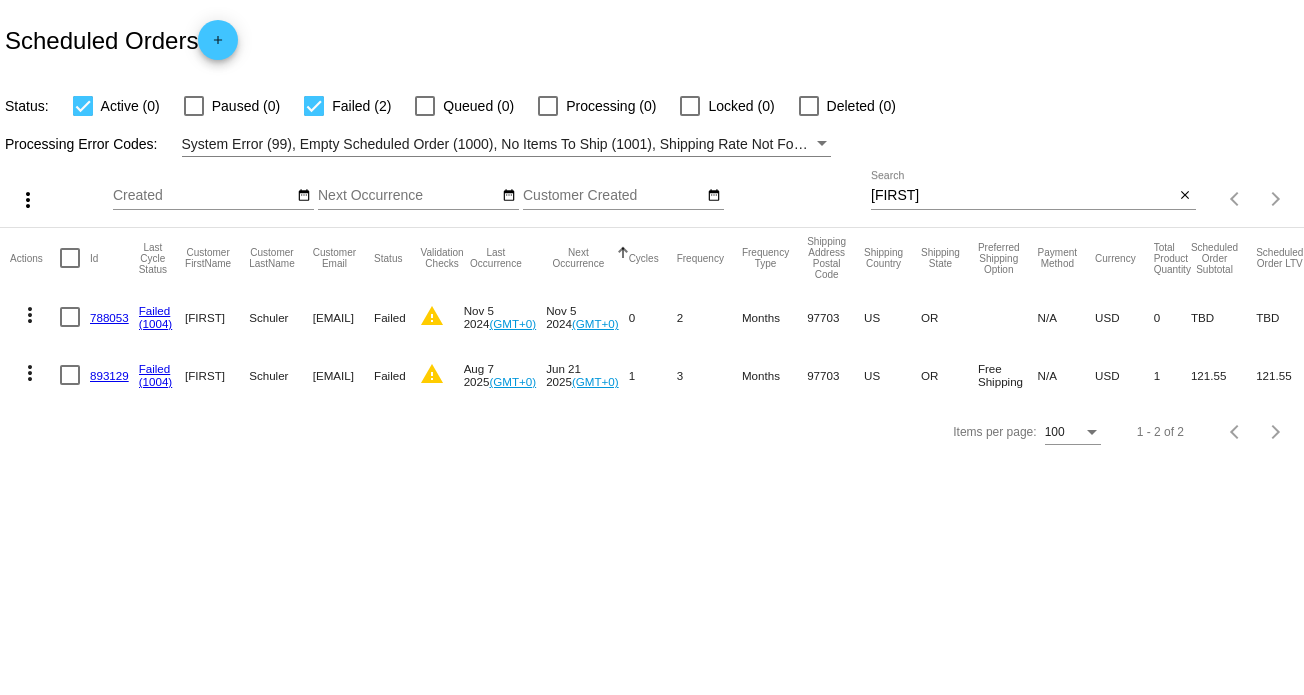 click on "893129" 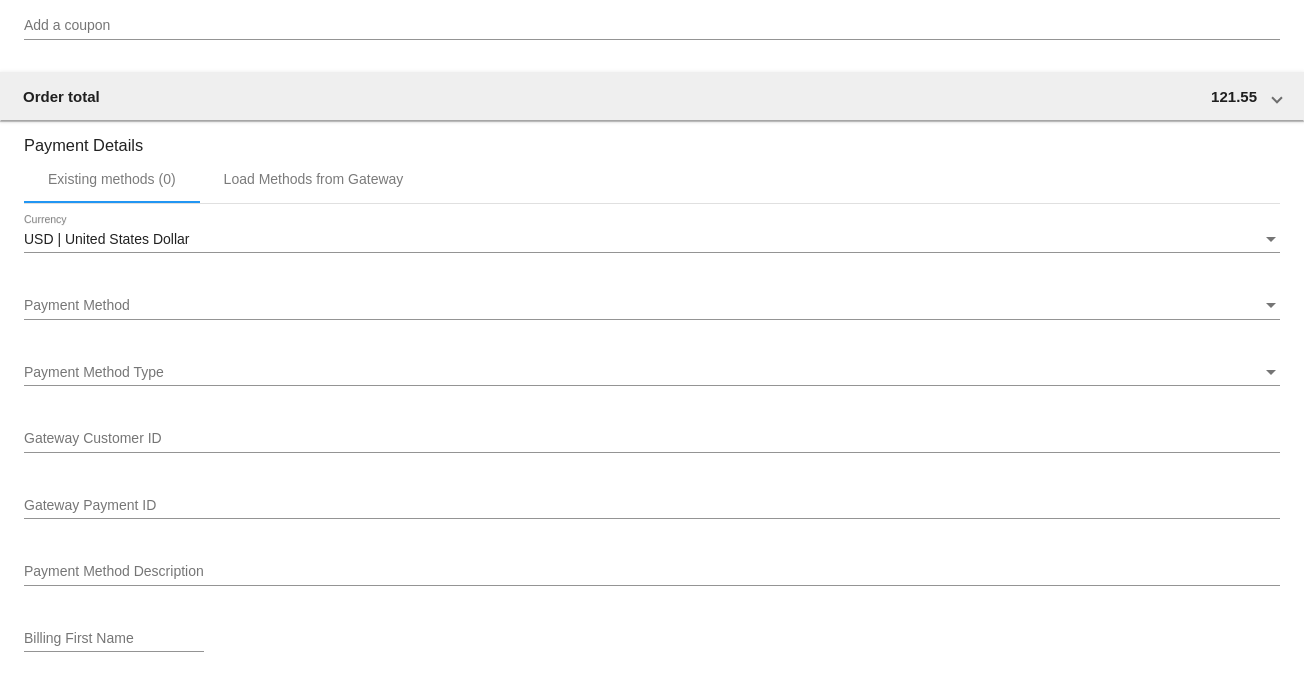 scroll, scrollTop: 1900, scrollLeft: 0, axis: vertical 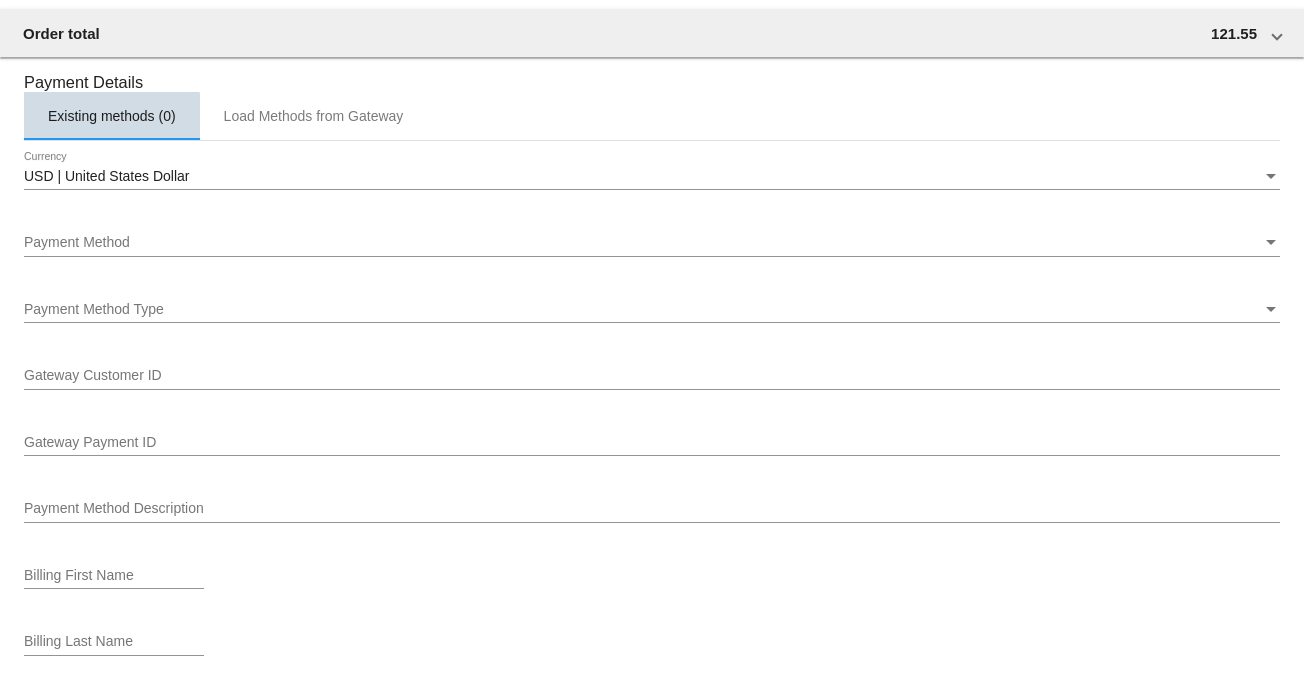 click on "Existing methods (0)" at bounding box center (112, 116) 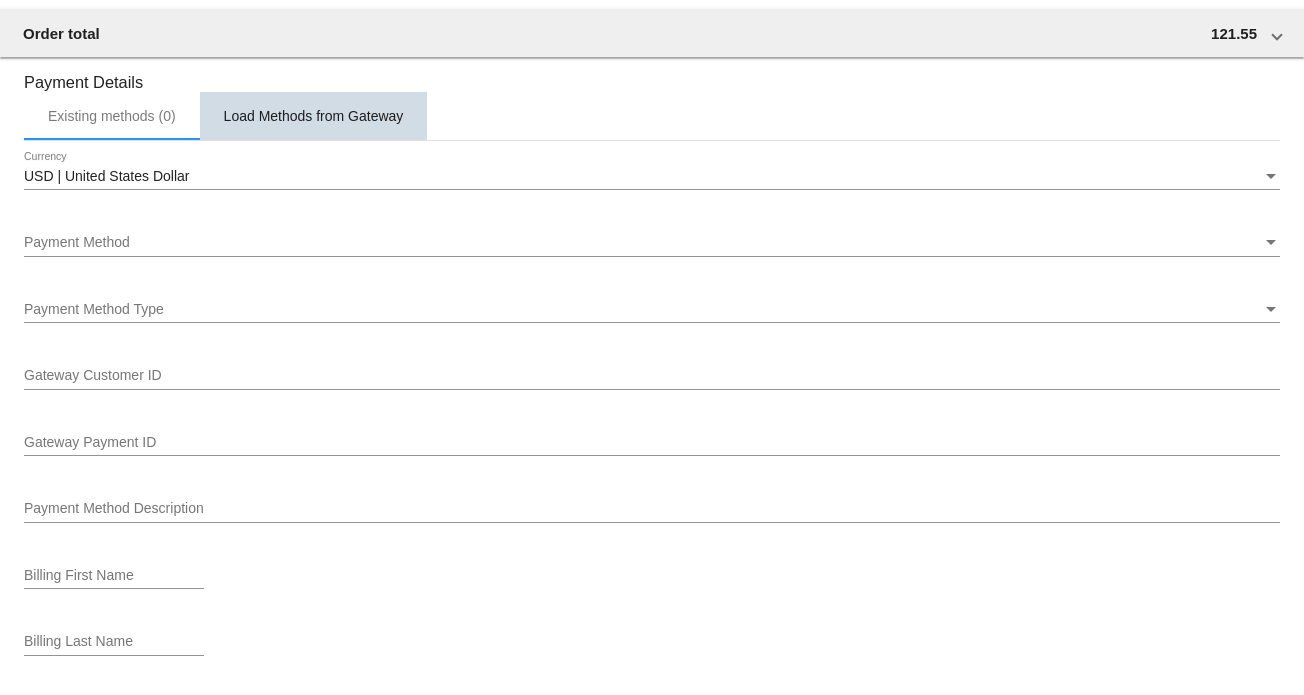 click on "Load Methods from Gateway" at bounding box center (314, 116) 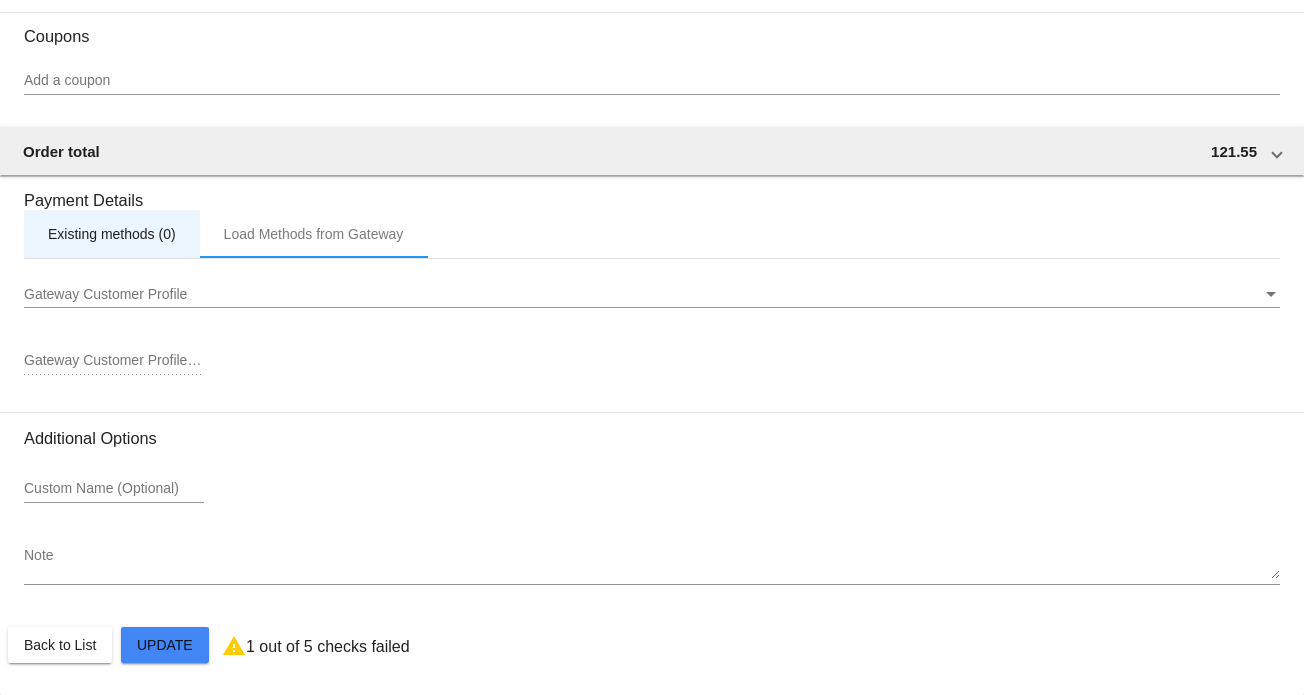 click on "Existing methods (0)" at bounding box center [112, 234] 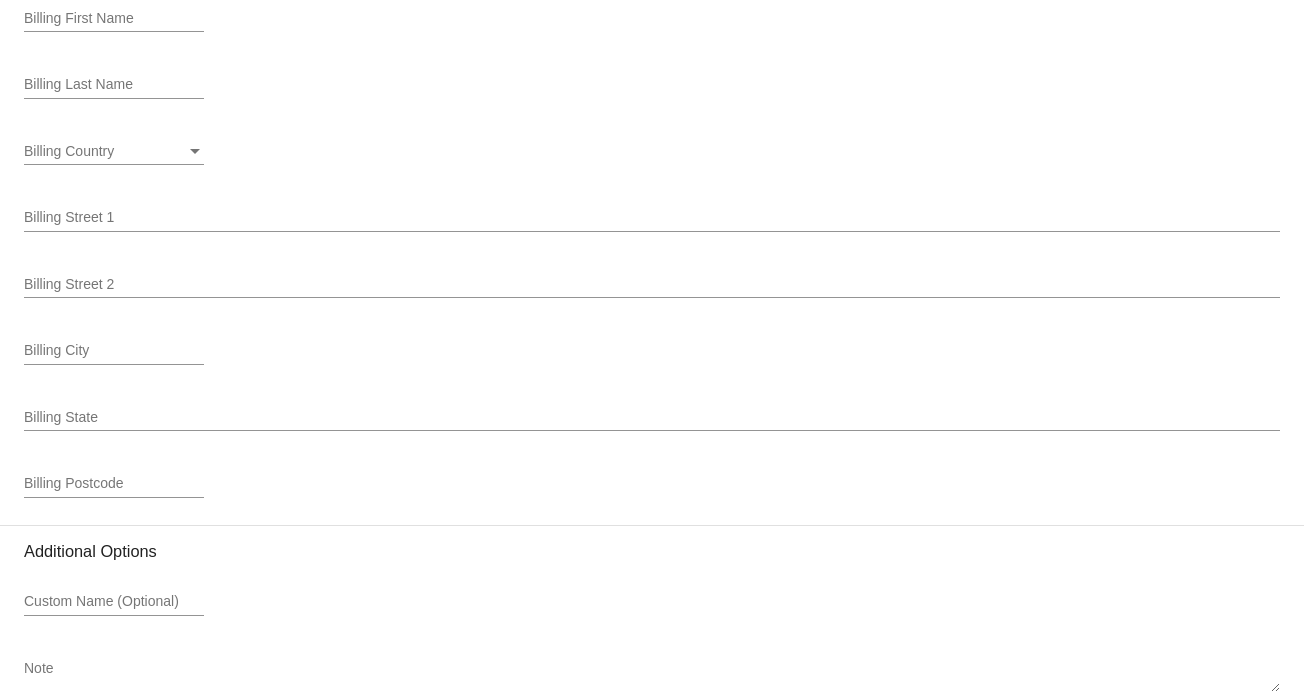 scroll, scrollTop: 2578, scrollLeft: 0, axis: vertical 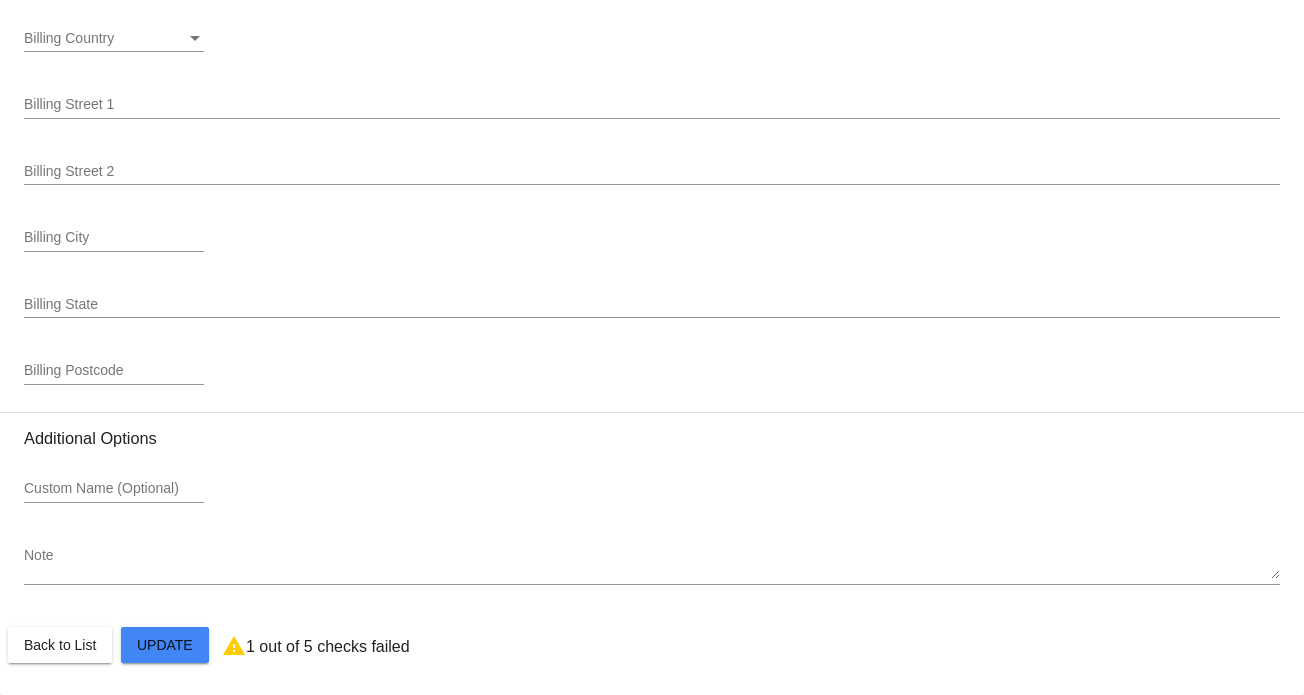 click on "Customer
5328704: Marci Schuler
marcischuler@gmail.com
Customer Shipping
Enter Shipping Address Select A Saved Address (0)
Marci
Shipping First Name
Schuler
Shipping Last Name
US | USA
Shipping Country
3069 NW Clubhouse Dr
Shipping Street 1
Shipping Street 2
Bend
Shipping City
OR | Oregon
Shipping State
97703
Shipping Postcode
Scheduled Order Details
Frequency:
Every 3 months
Failed
Status" 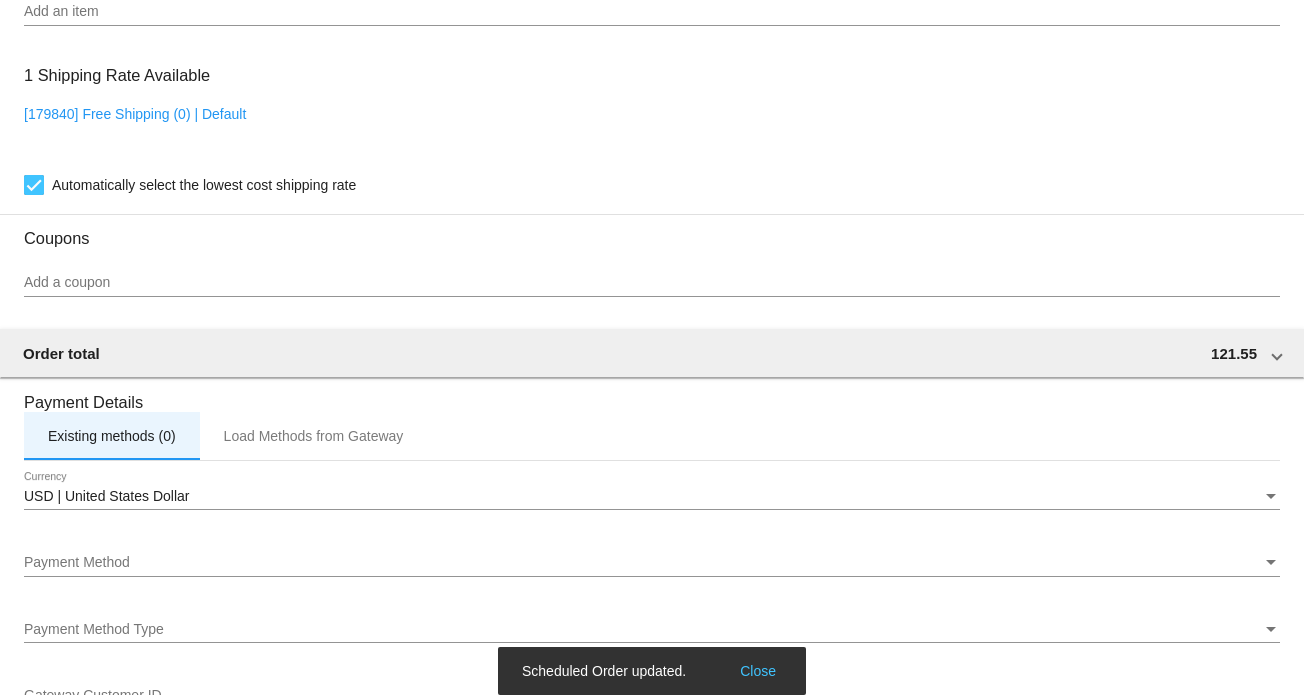 scroll, scrollTop: 1578, scrollLeft: 0, axis: vertical 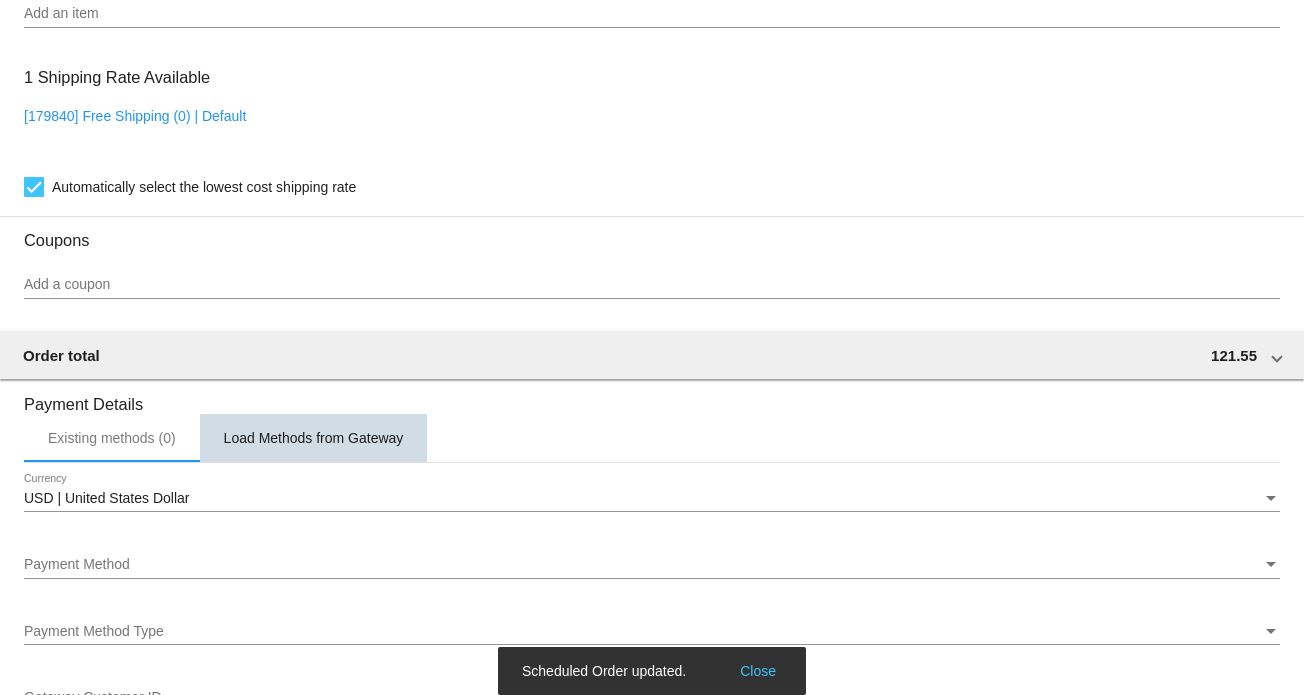 click on "Load Methods from Gateway" at bounding box center (314, 438) 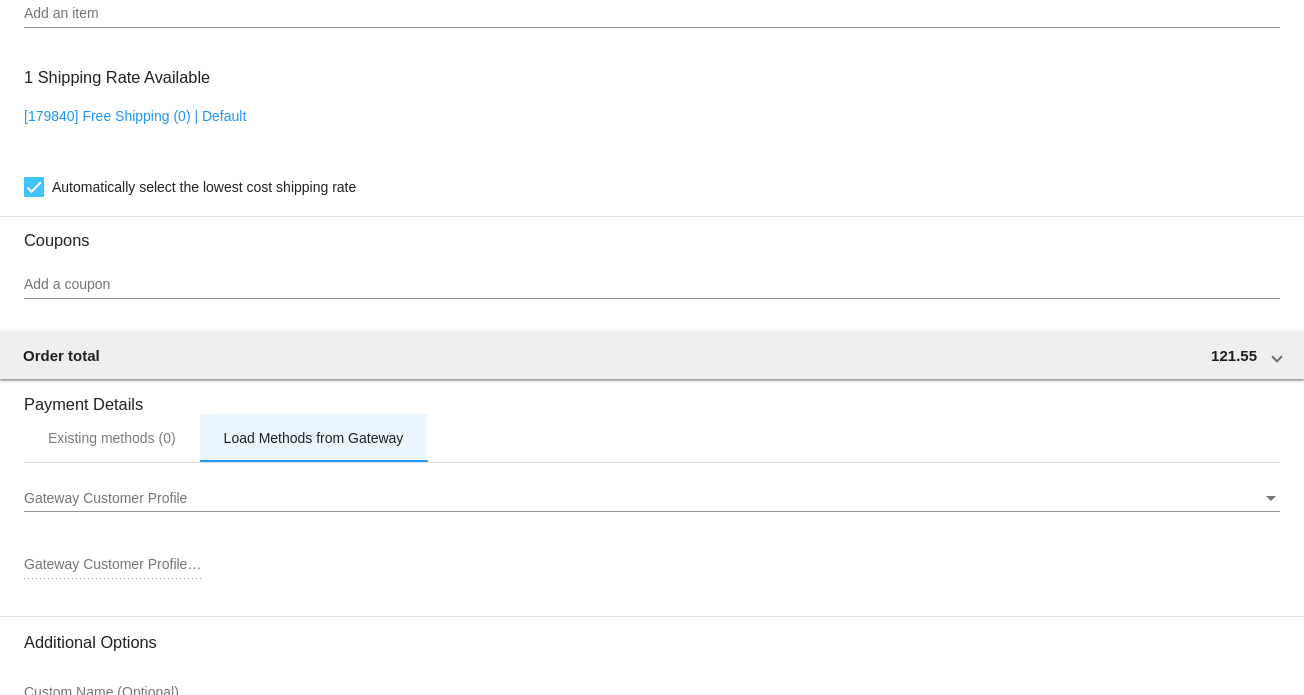 scroll, scrollTop: 1788, scrollLeft: 0, axis: vertical 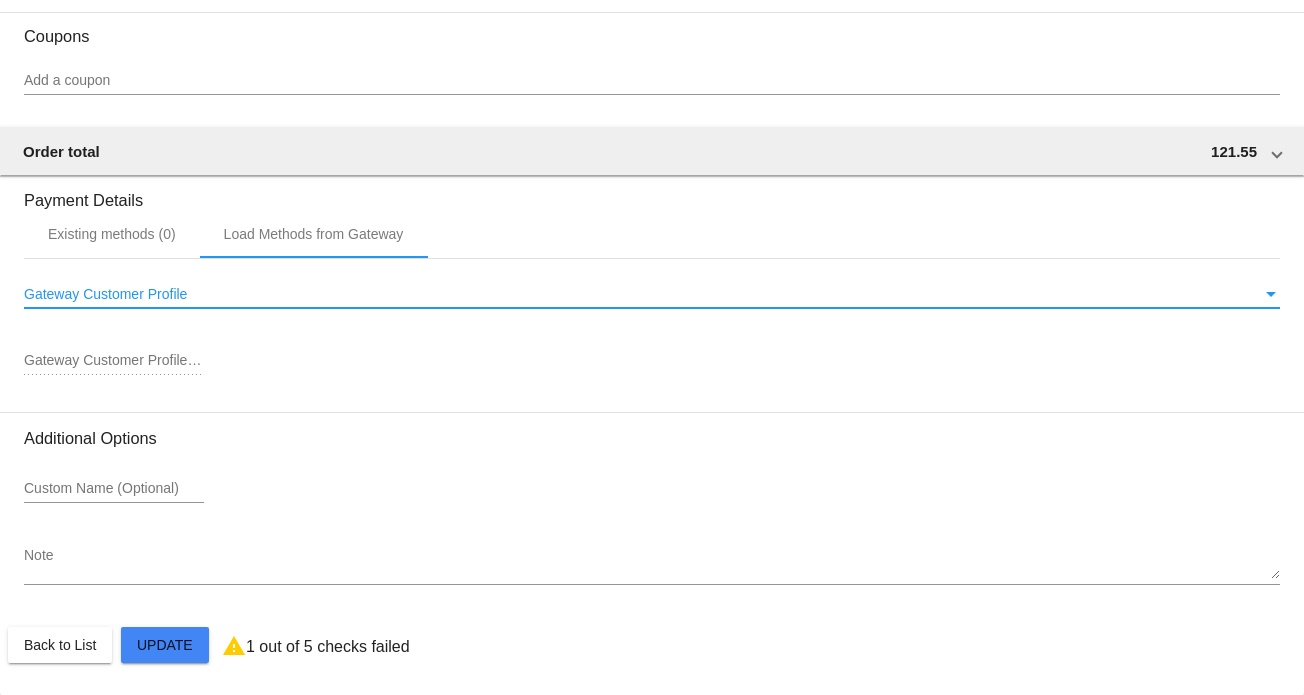 click at bounding box center (1271, 294) 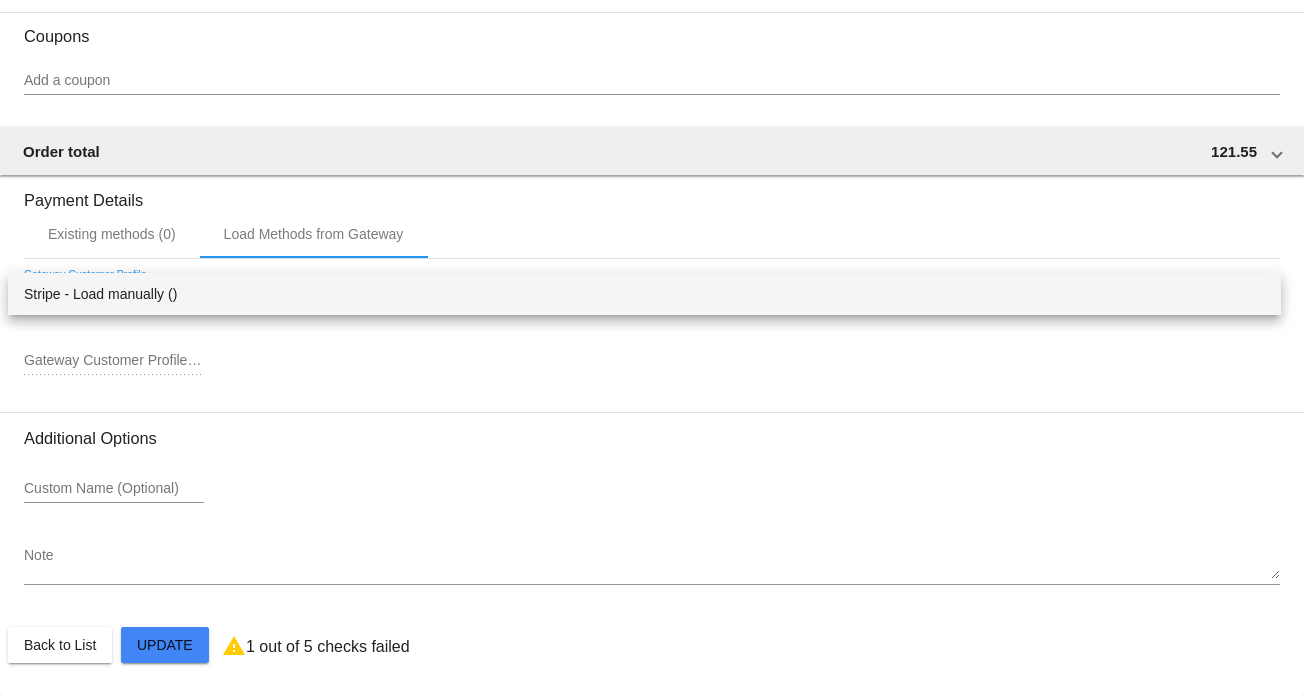 click on "Stripe - Load manually ()" at bounding box center (644, 294) 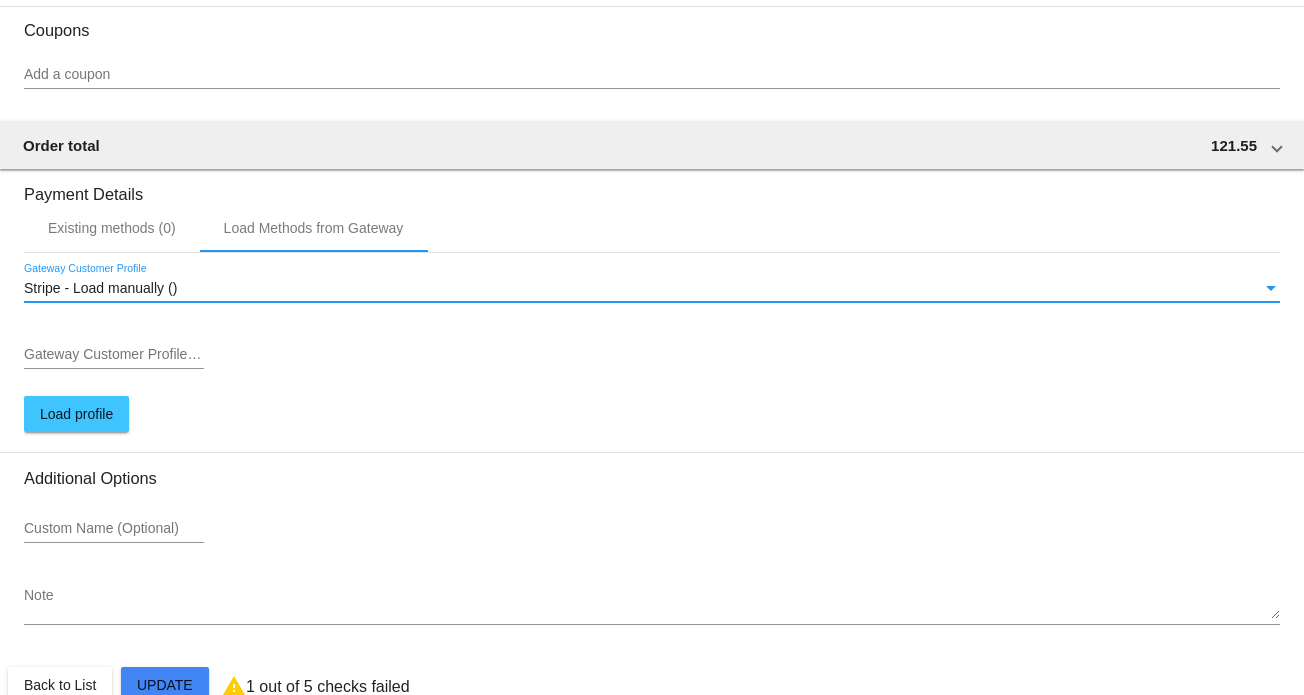click on "Gateway Customer Profile ID" at bounding box center [114, 355] 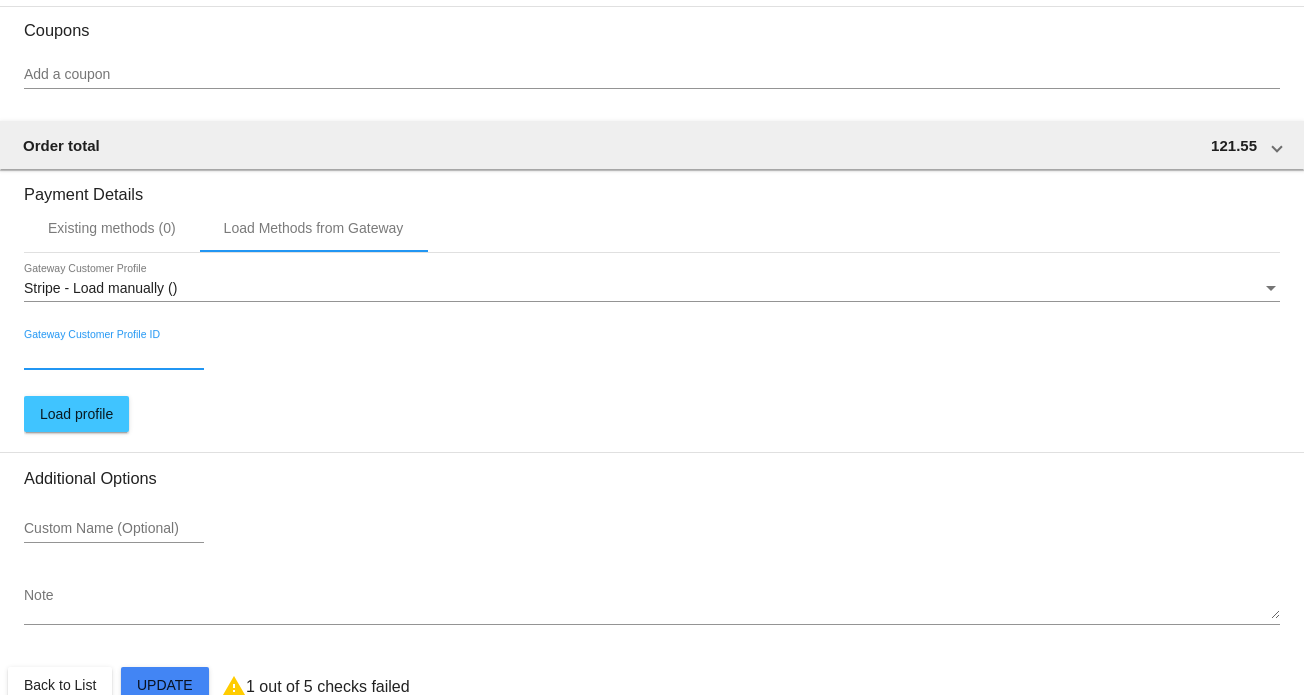 click on "Gateway Customer Profile ID" at bounding box center (114, 355) 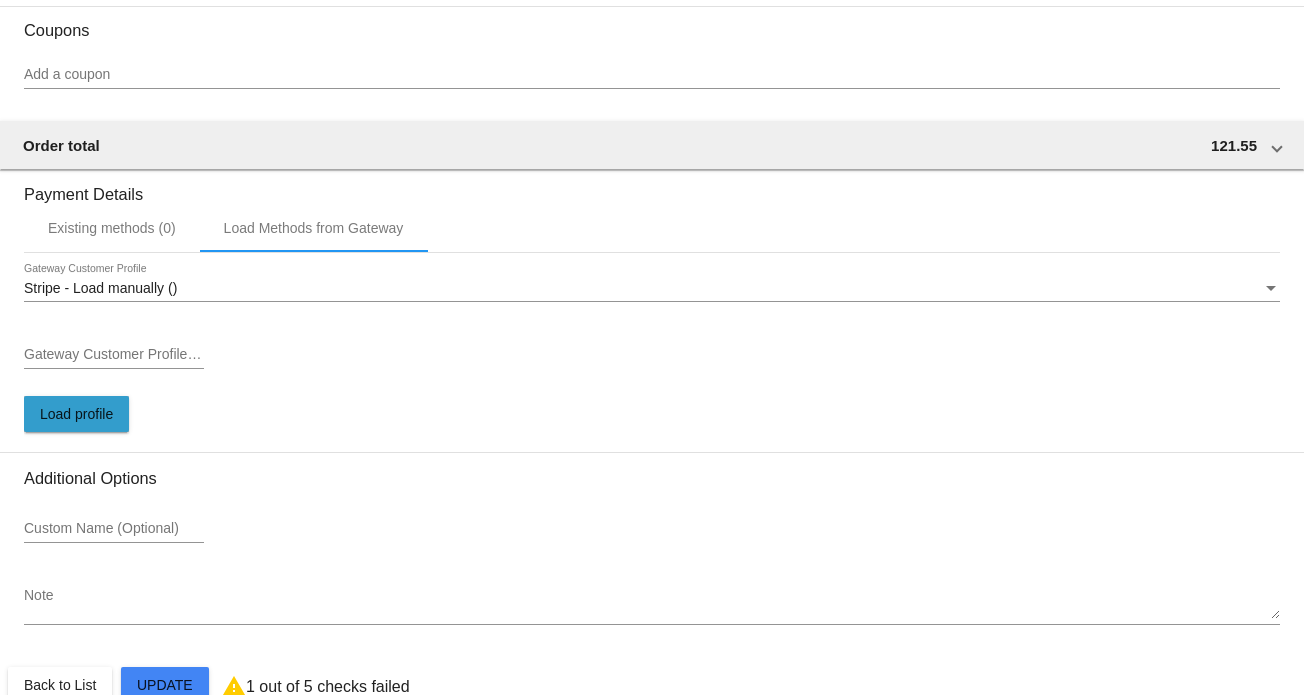 click on "Load
profile" at bounding box center (76, 414) 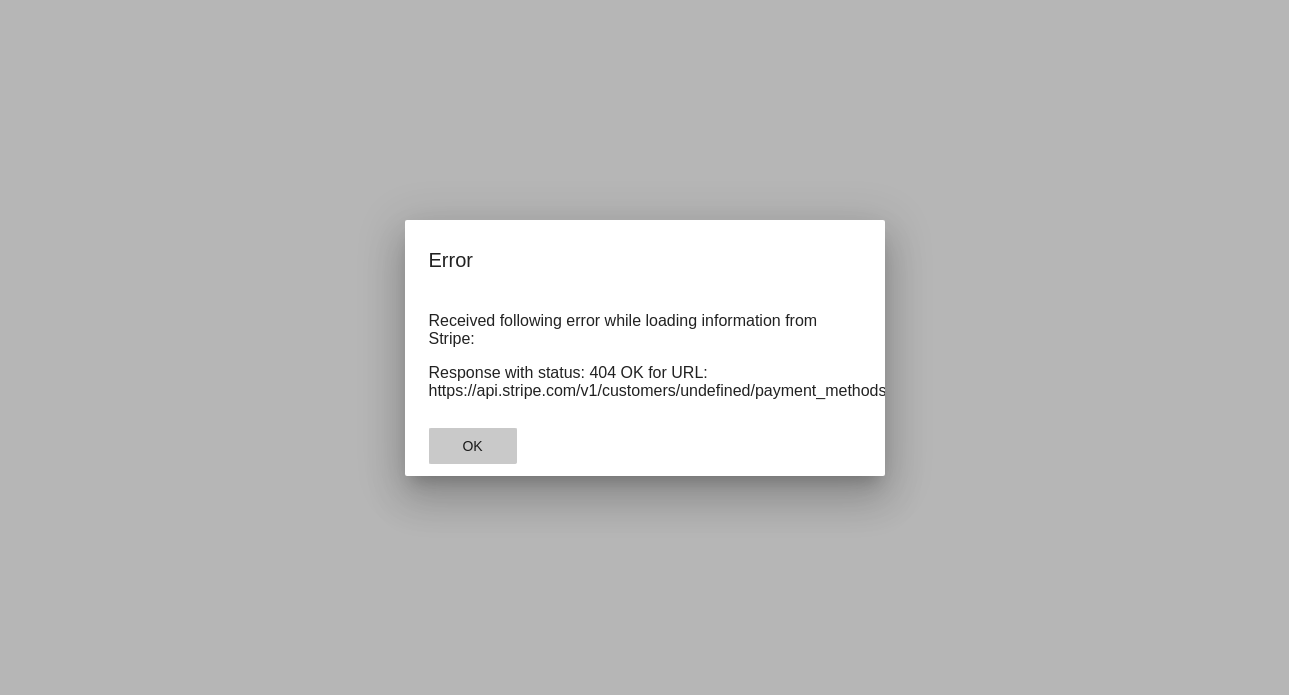 drag, startPoint x: 466, startPoint y: 447, endPoint x: 417, endPoint y: 429, distance: 52.201534 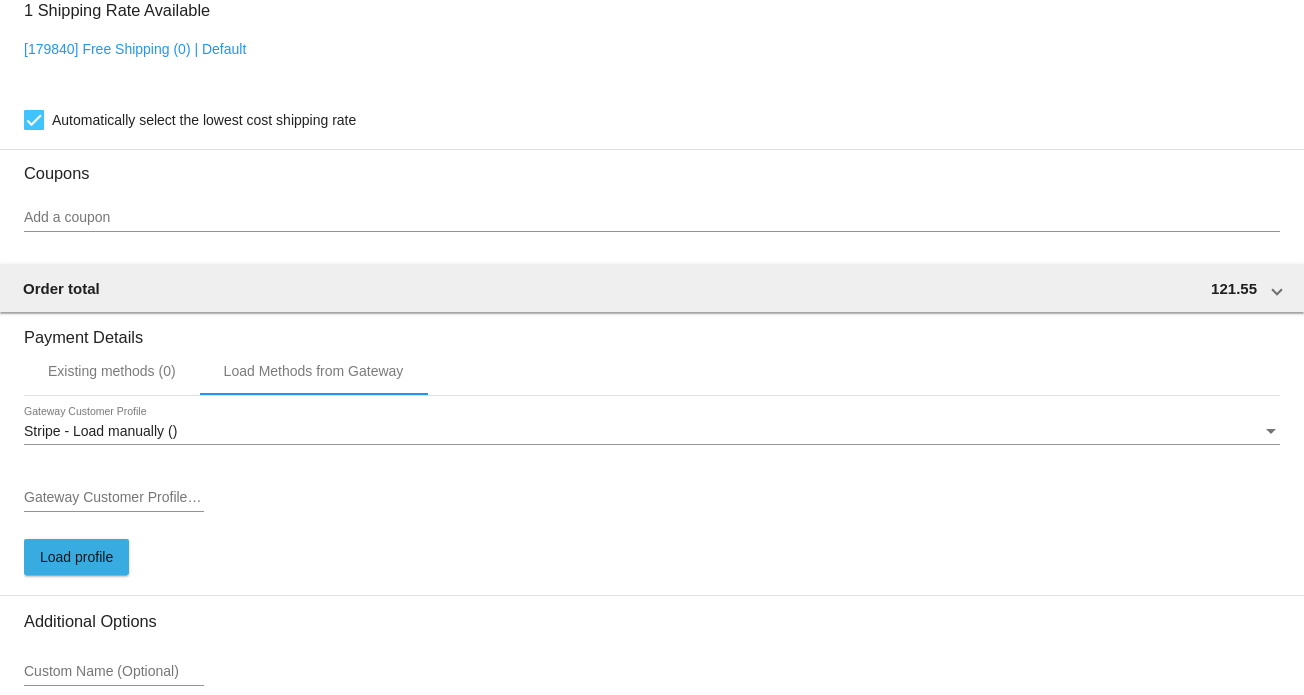 scroll, scrollTop: 1633, scrollLeft: 0, axis: vertical 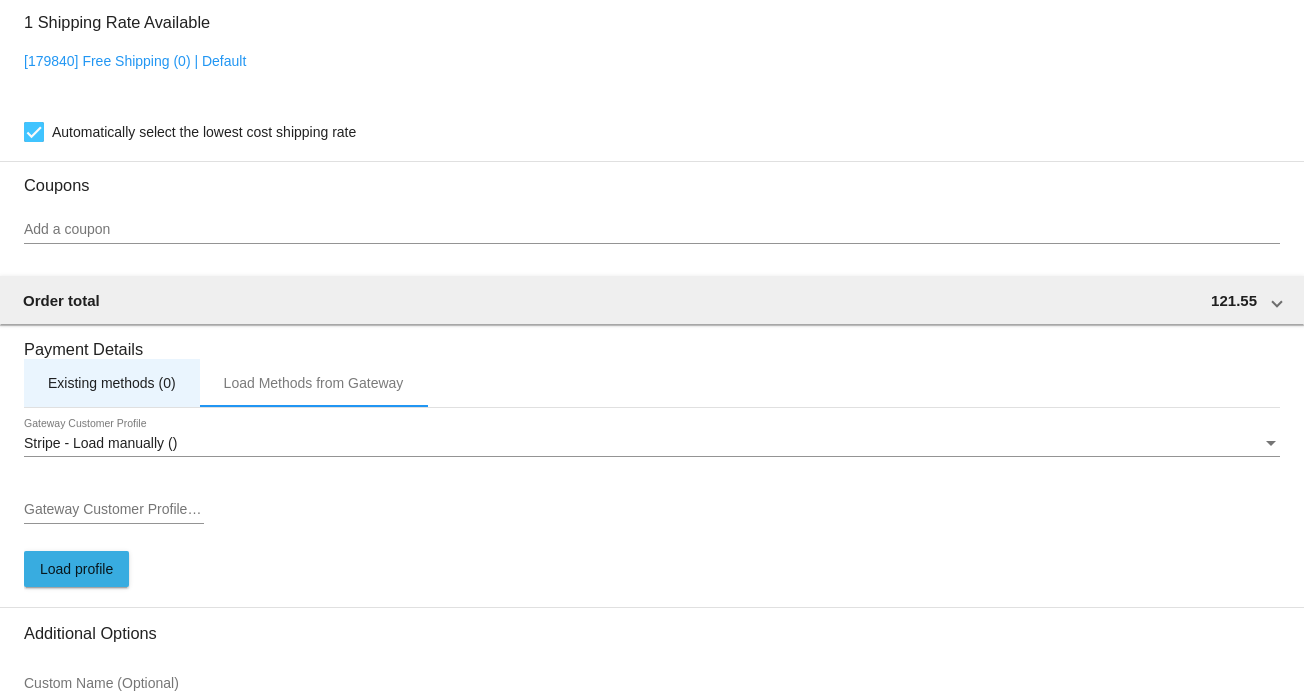 click on "Existing methods (0)" at bounding box center [112, 383] 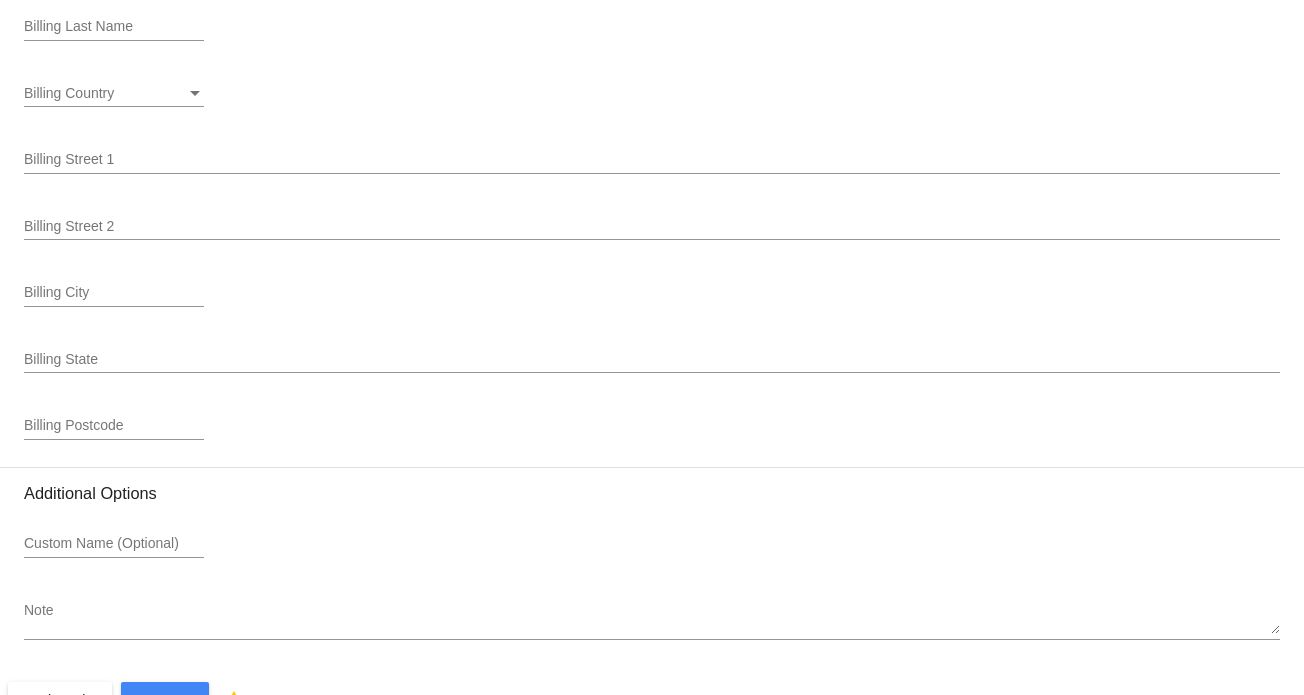 scroll, scrollTop: 2578, scrollLeft: 0, axis: vertical 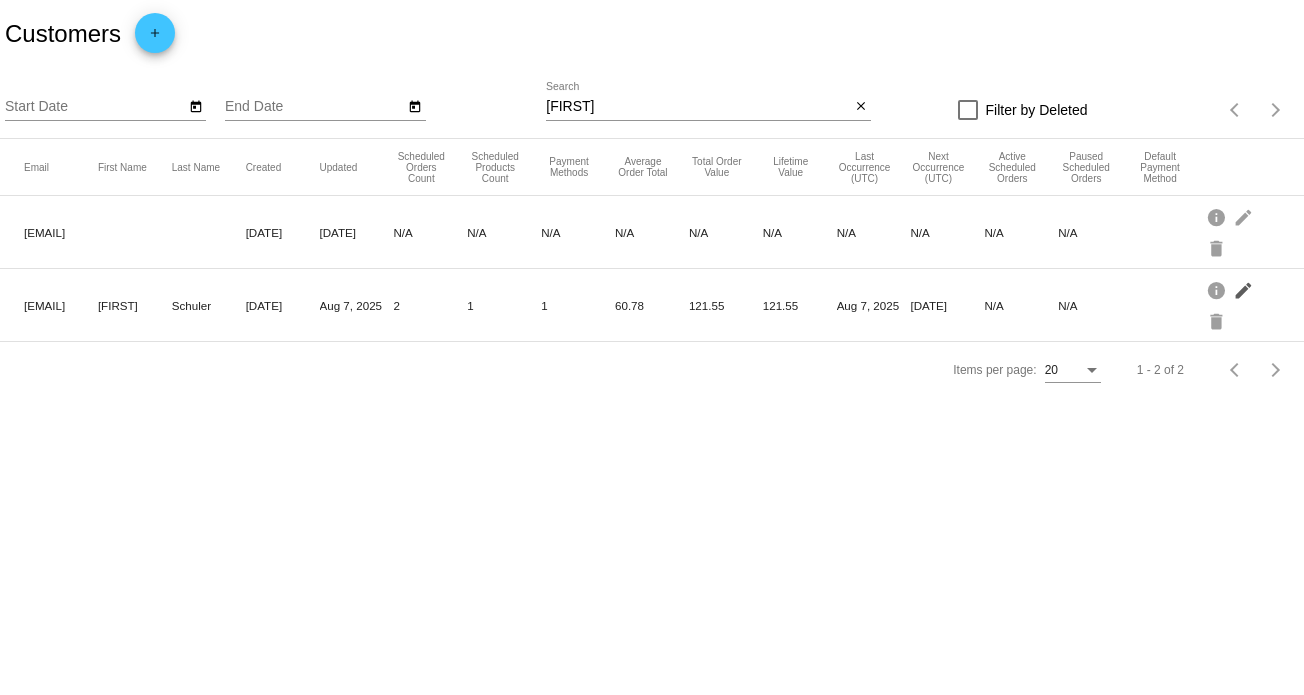 click on "edit" 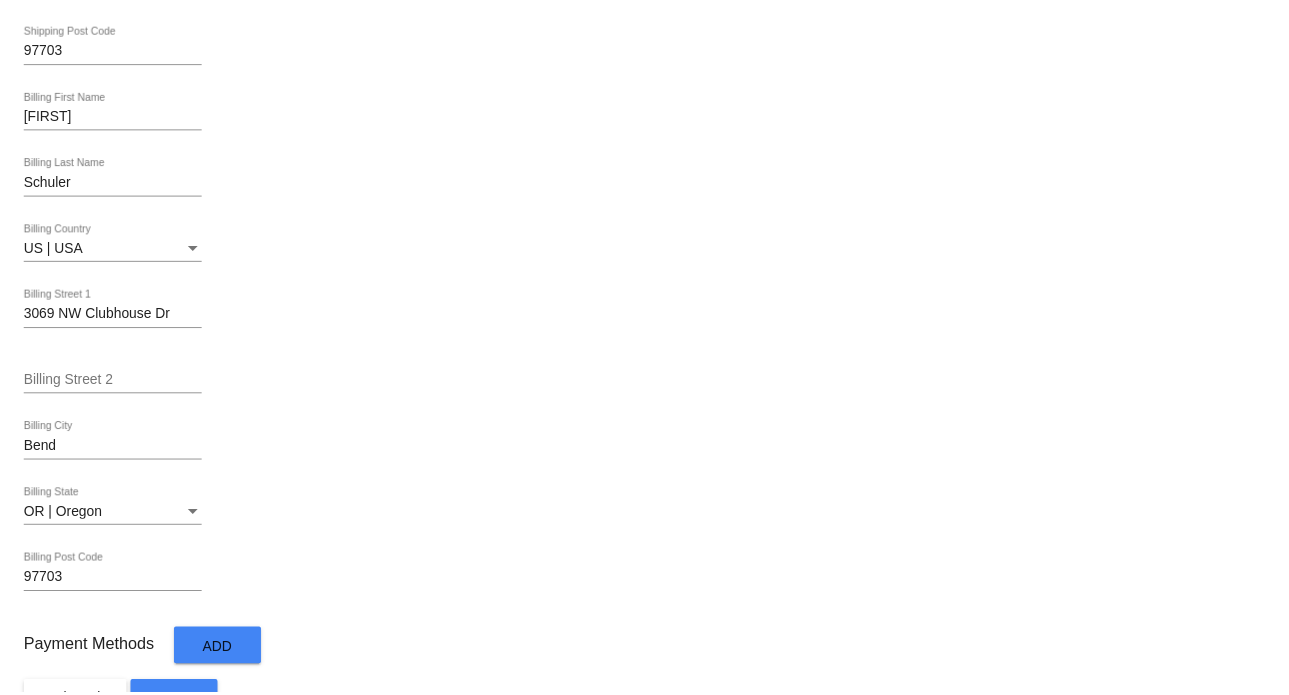 scroll, scrollTop: 936, scrollLeft: 0, axis: vertical 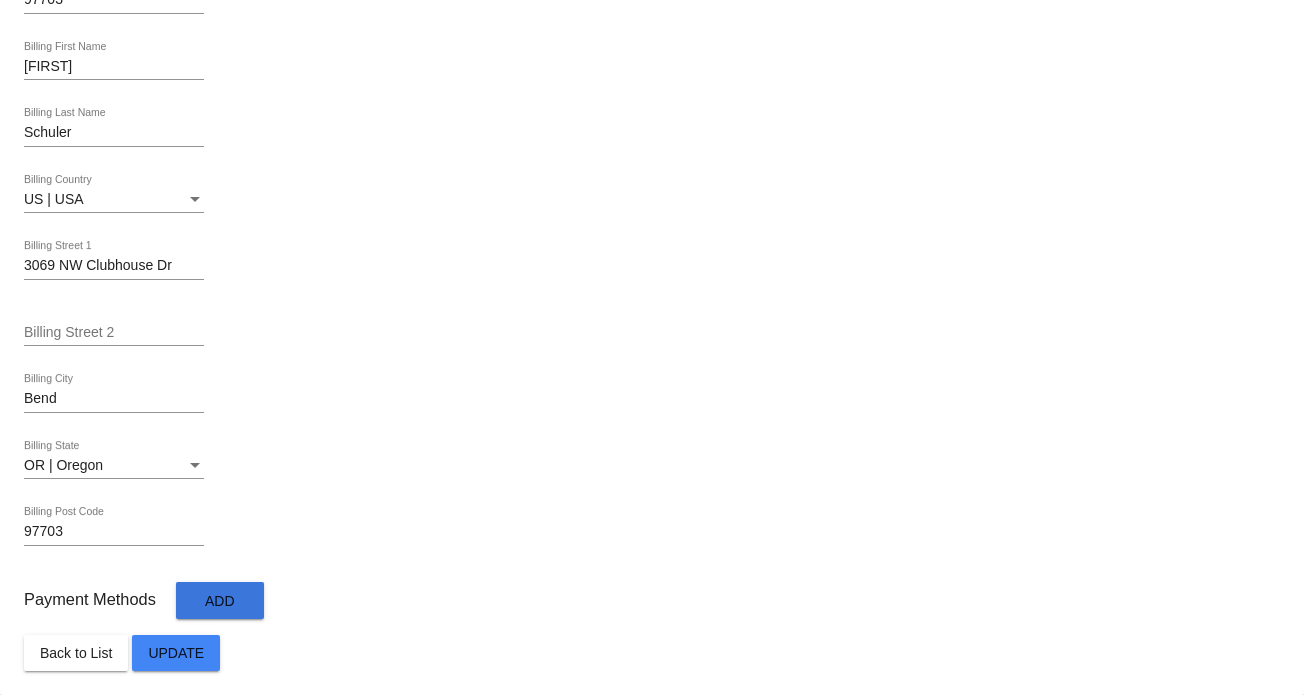 click on "Add" 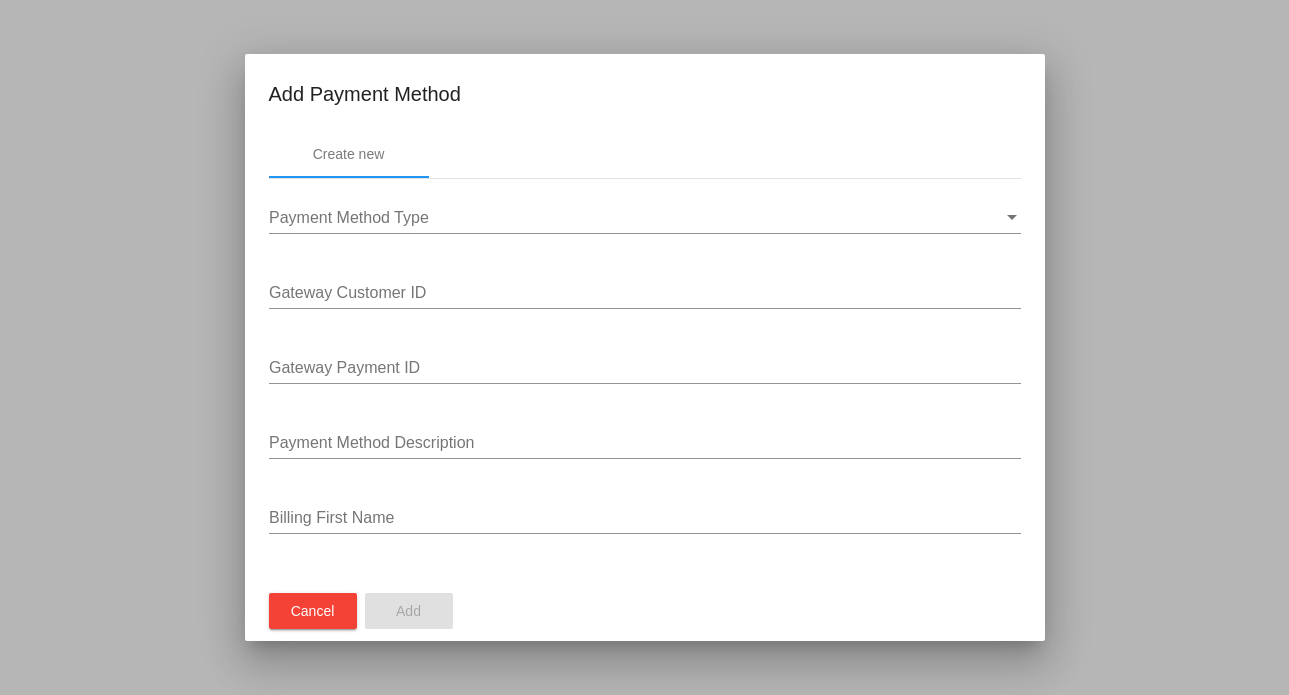 click on "Payment Method Type" at bounding box center (349, 217) 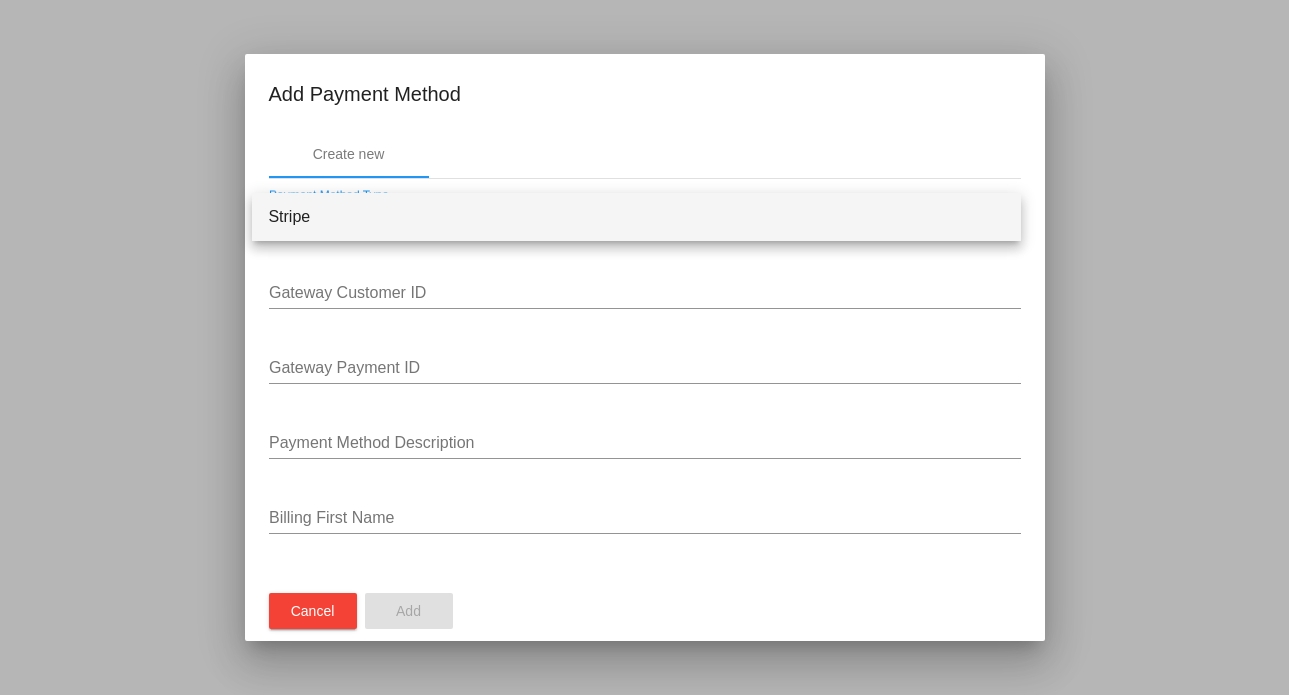 click at bounding box center (644, 347) 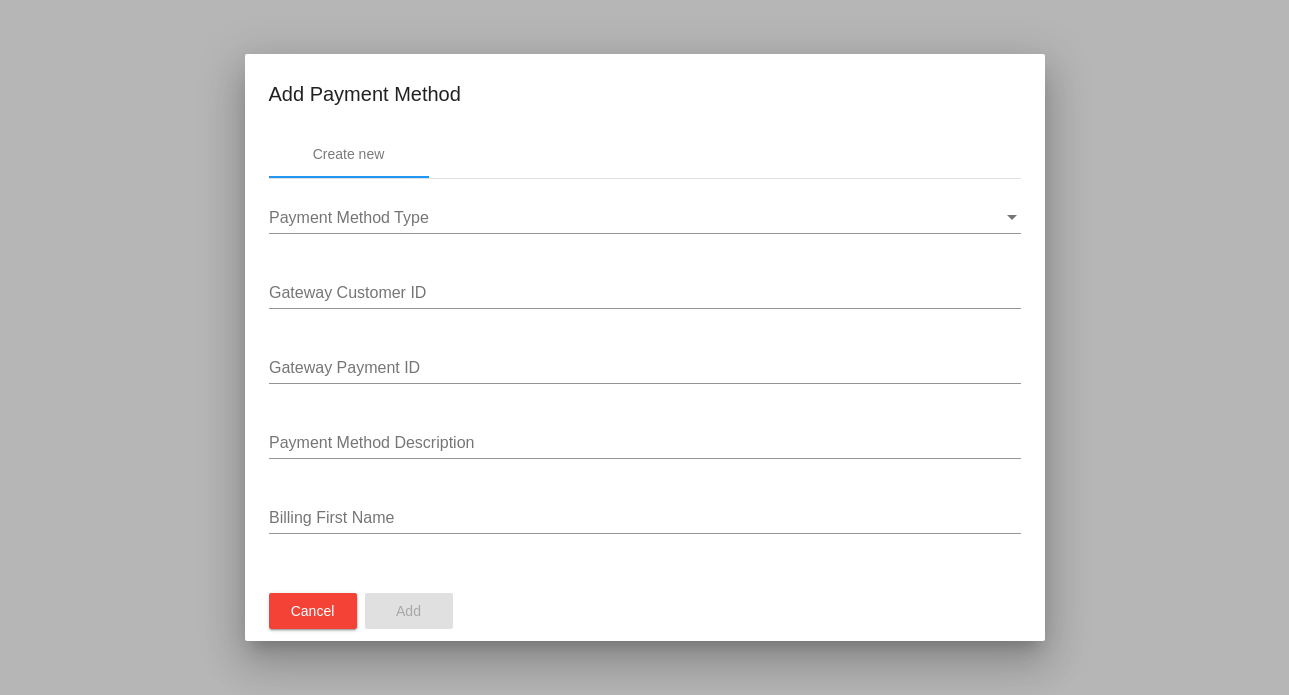 scroll, scrollTop: 100, scrollLeft: 0, axis: vertical 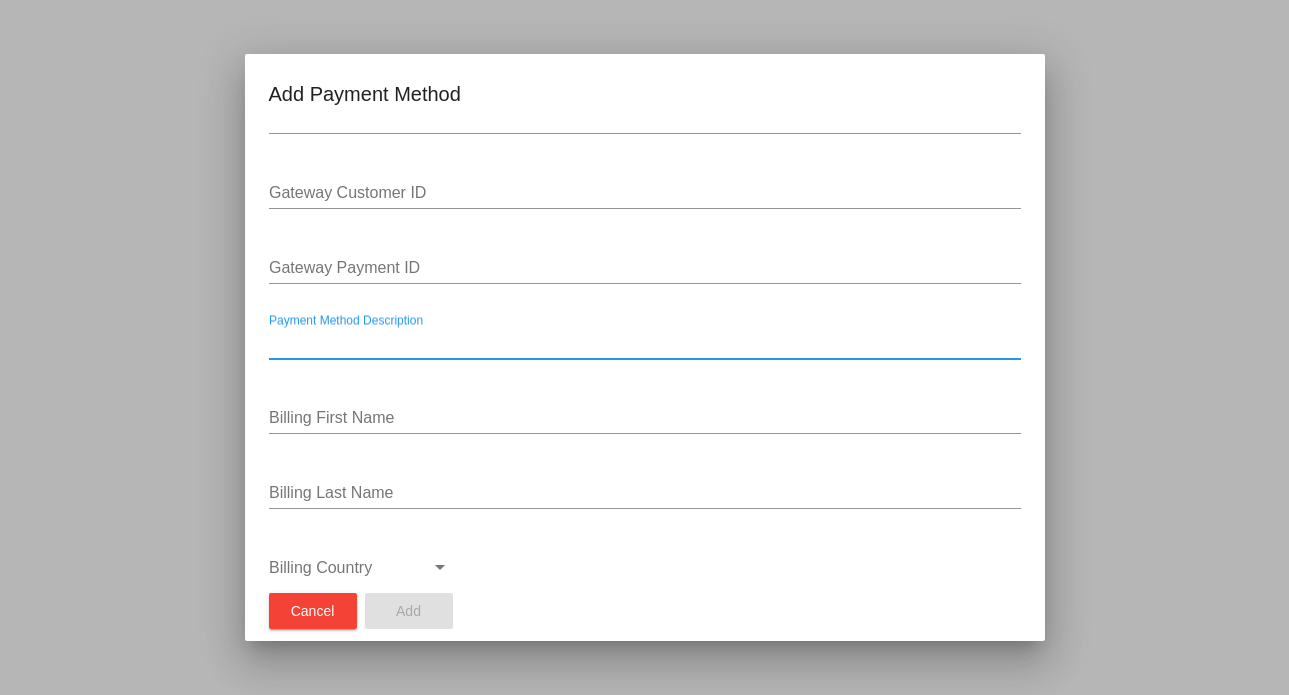 click on "Payment Method Description" at bounding box center [645, 343] 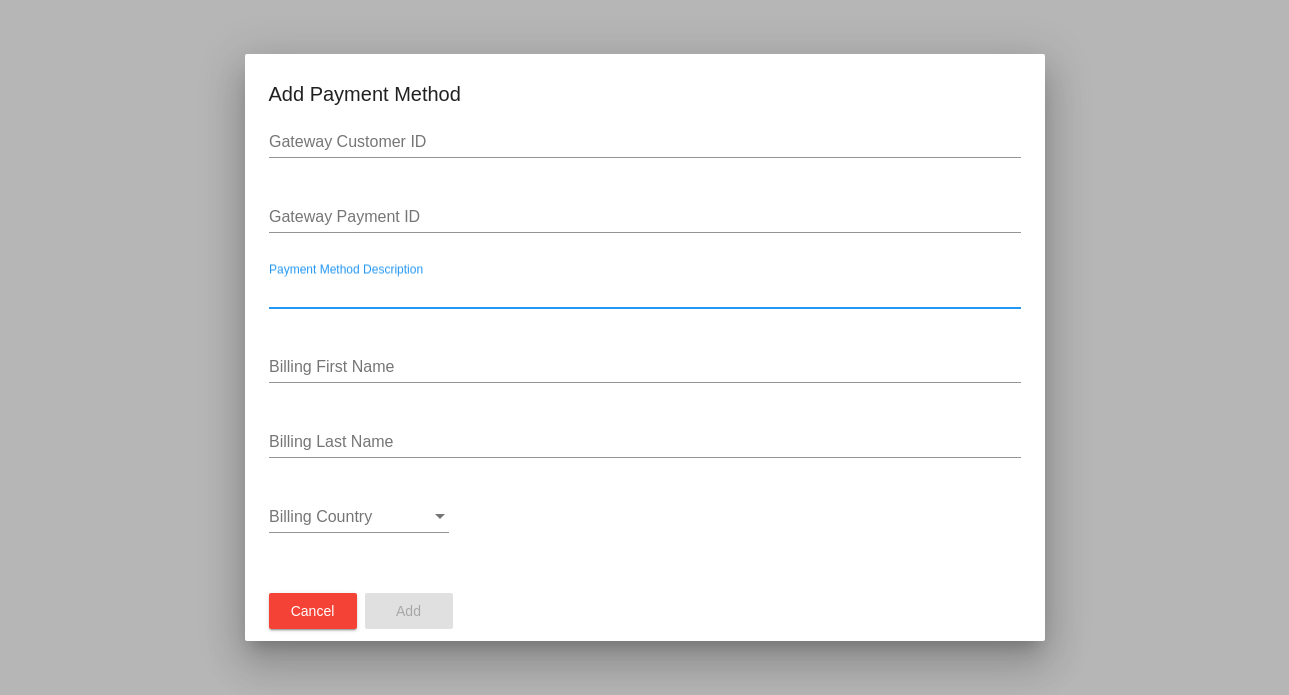 scroll, scrollTop: 104, scrollLeft: 0, axis: vertical 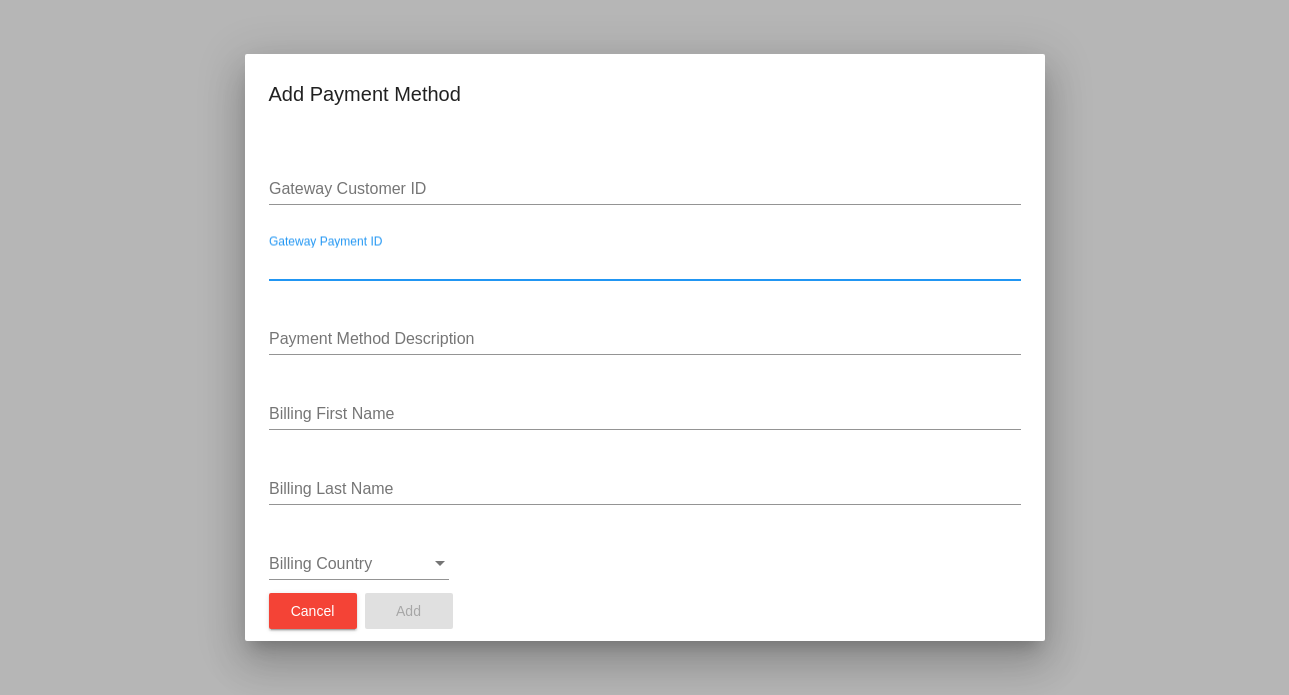 click on "Gateway Payment ID" at bounding box center [645, 264] 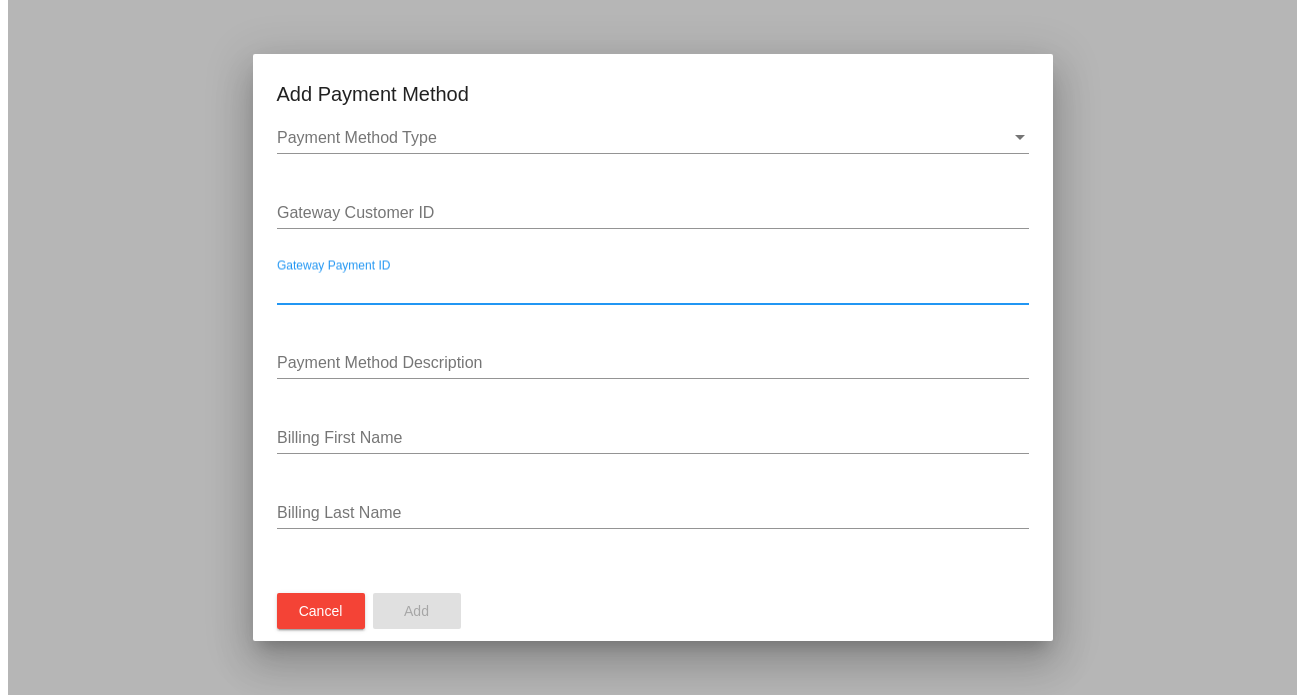 scroll, scrollTop: 0, scrollLeft: 0, axis: both 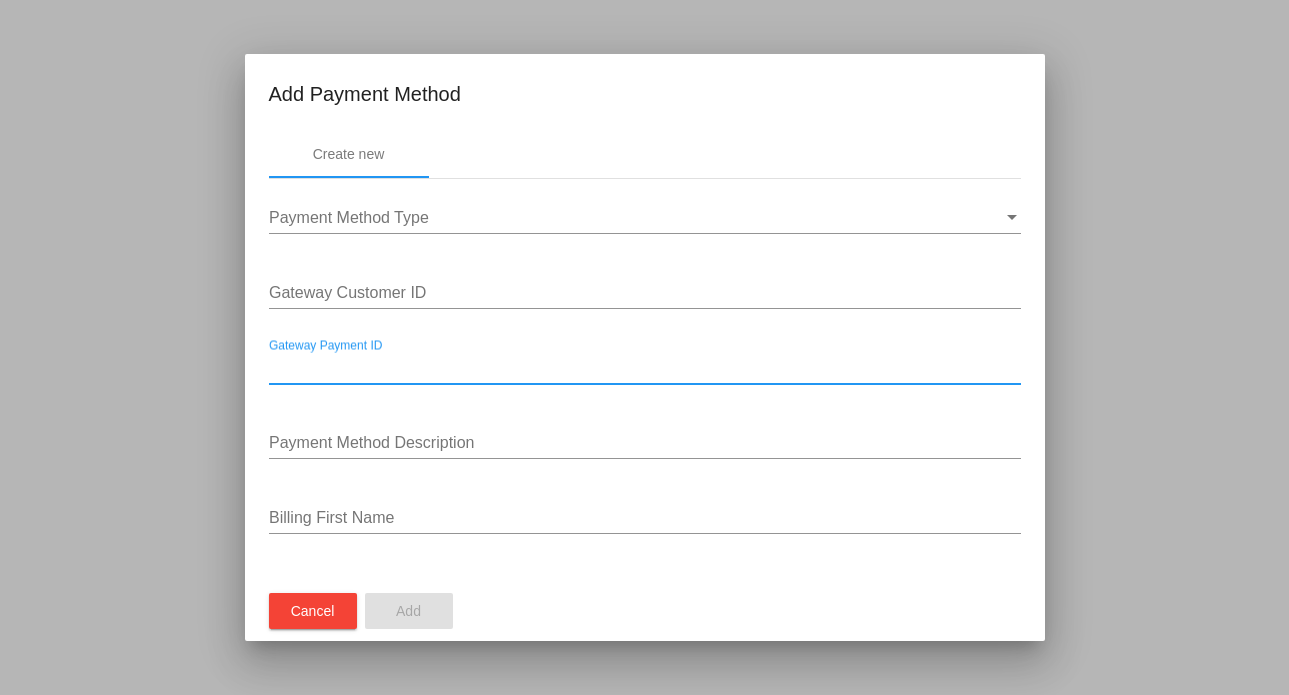 click at bounding box center [644, 347] 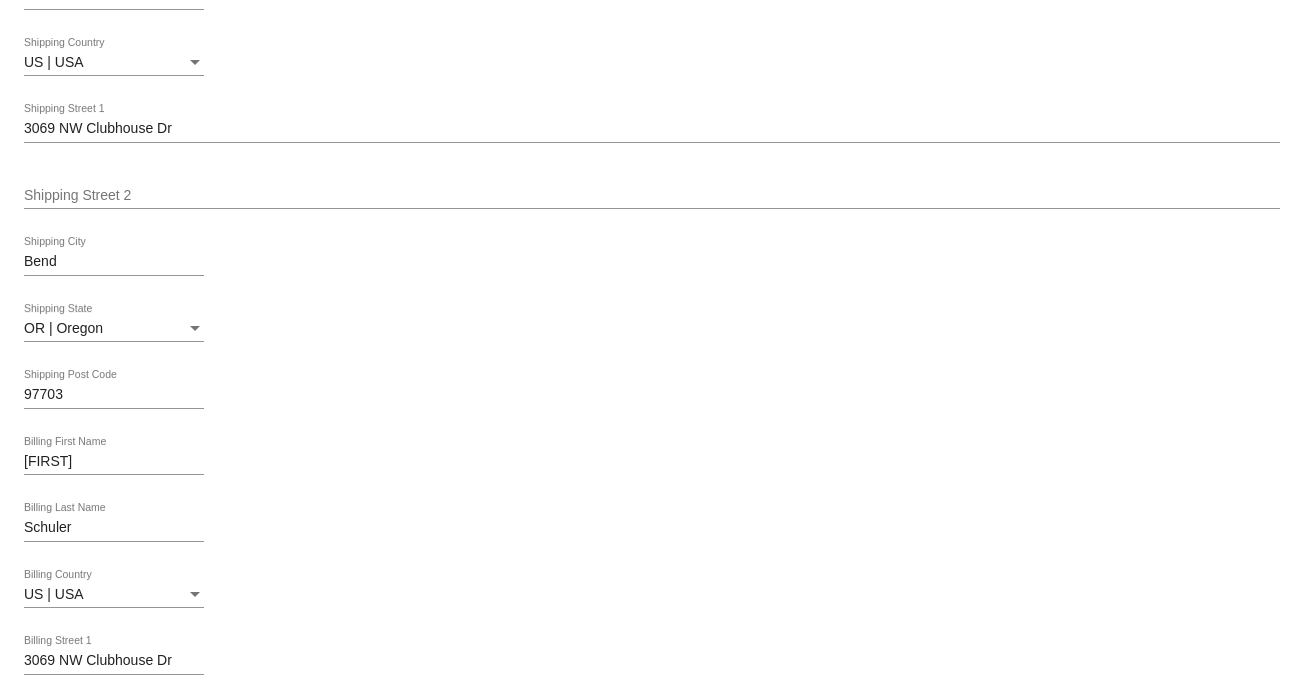 scroll, scrollTop: 536, scrollLeft: 0, axis: vertical 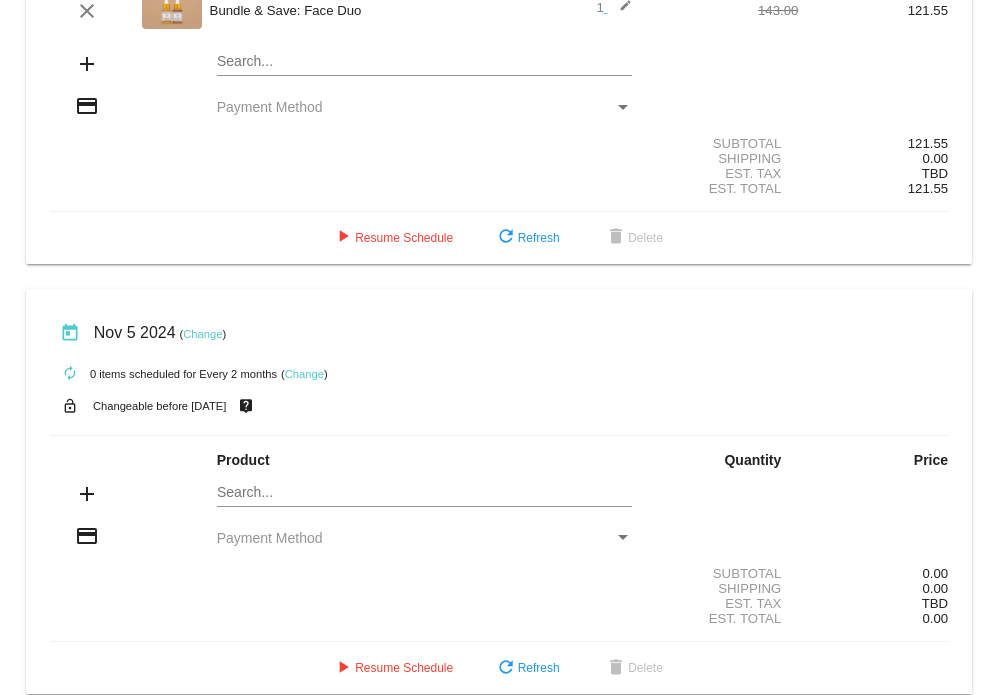 click on "Payment Method" at bounding box center [270, 107] 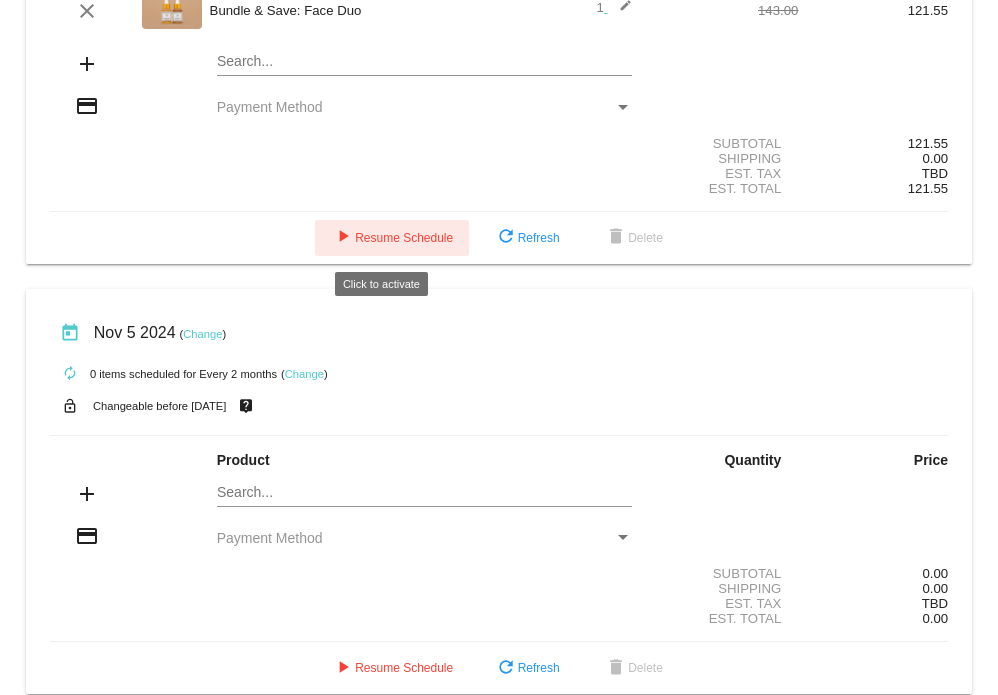 click on "play_arrow" 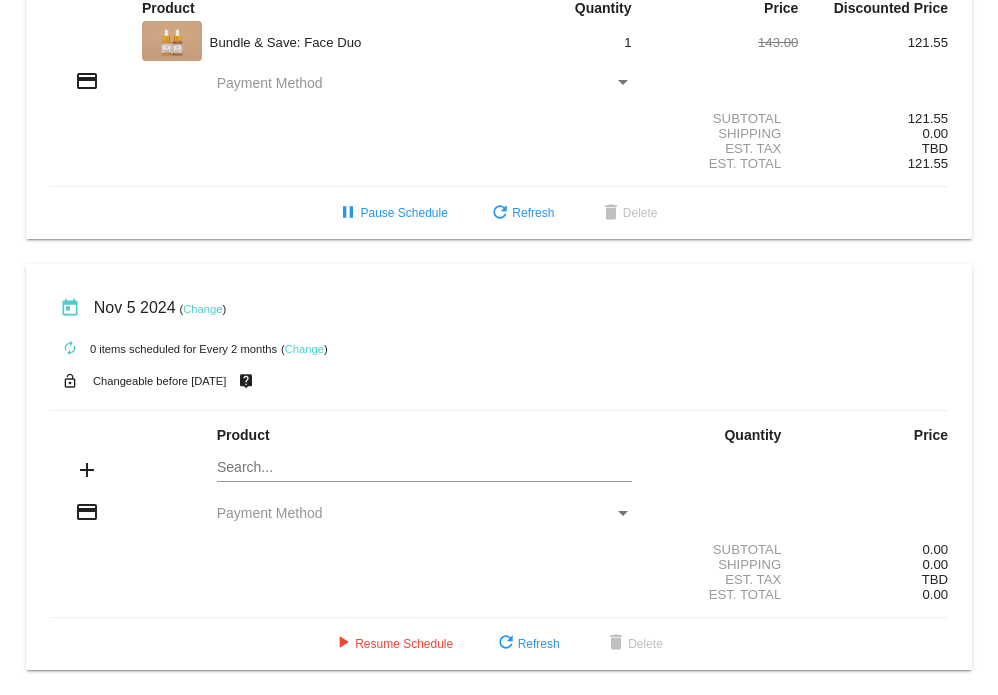scroll, scrollTop: 143, scrollLeft: 0, axis: vertical 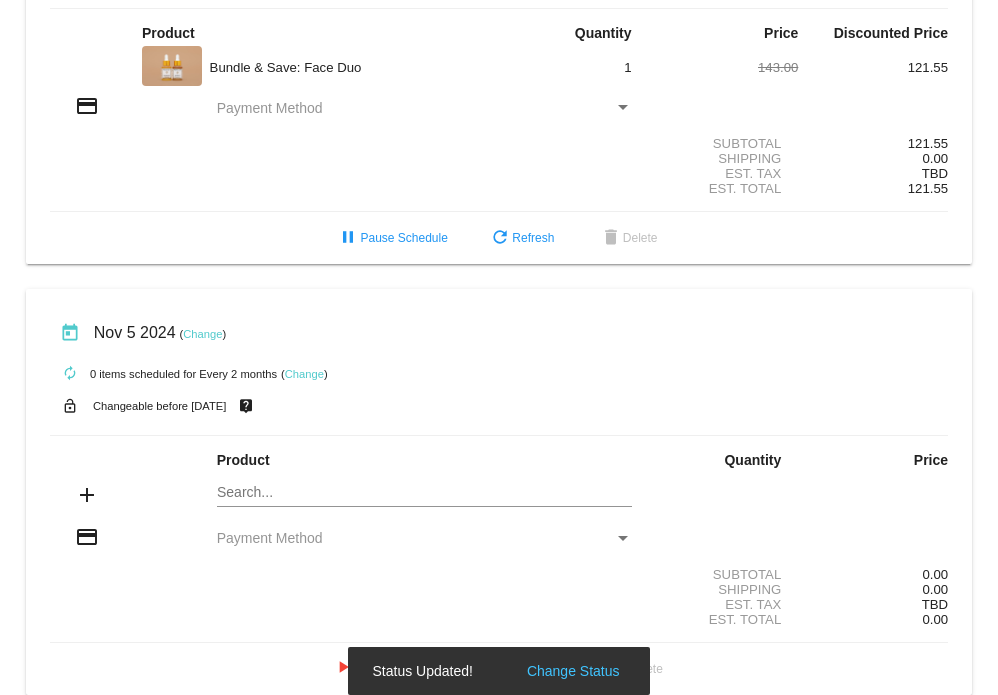 click on "credit_card" 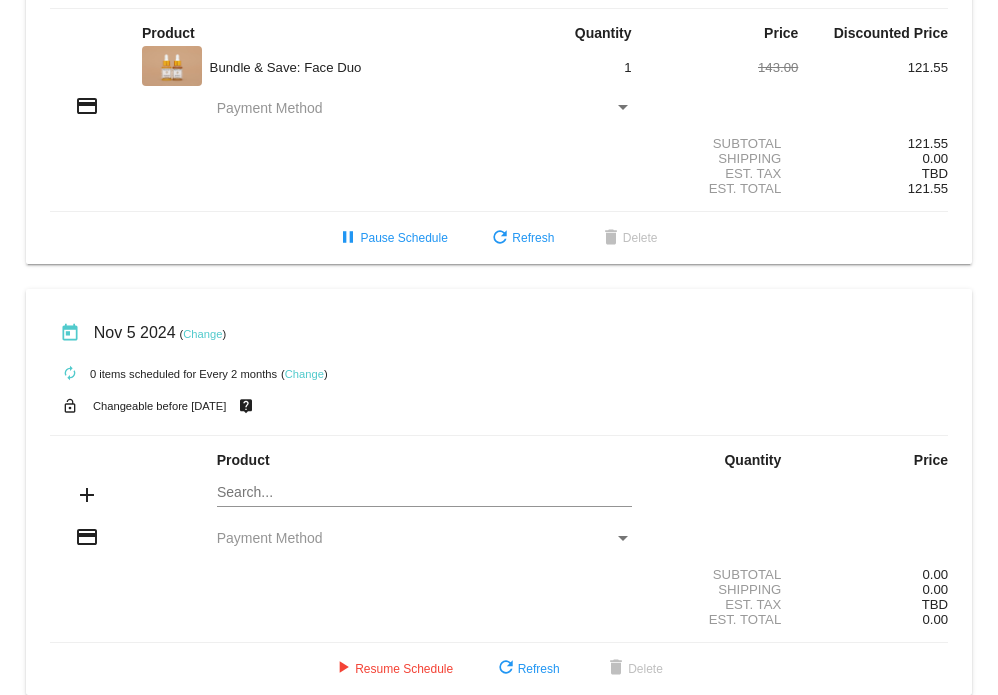 click at bounding box center (623, 108) 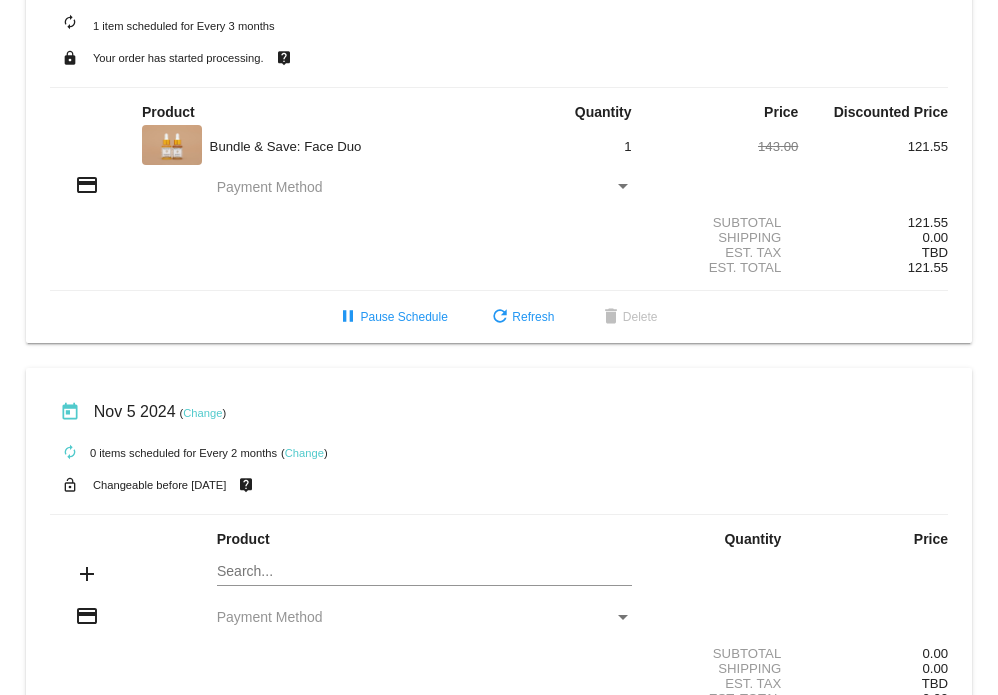scroll, scrollTop: 0, scrollLeft: 0, axis: both 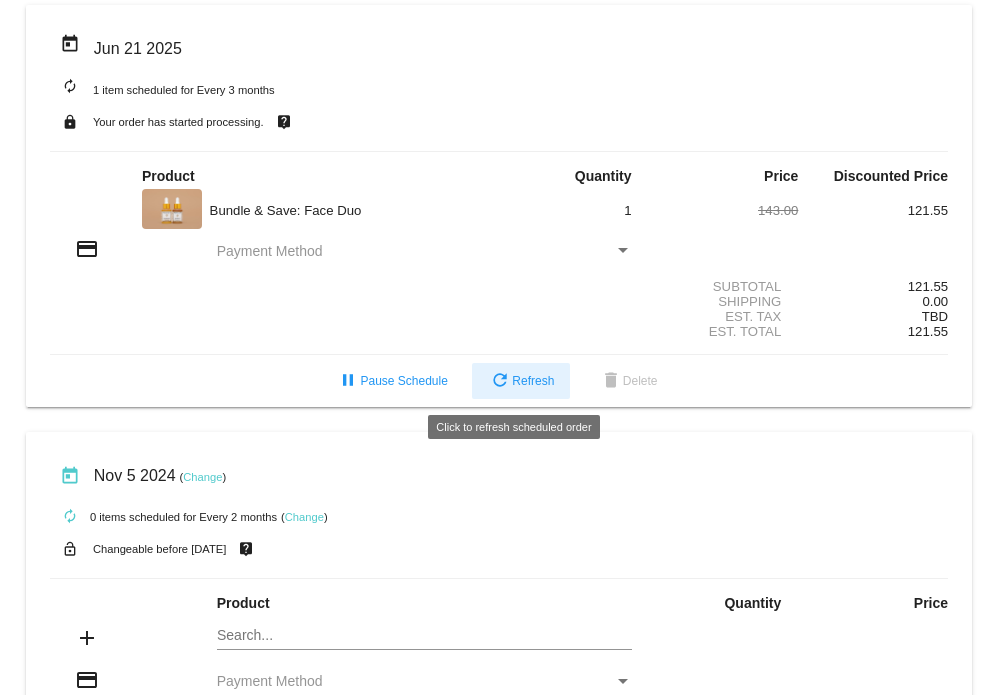 click on "refresh  Refresh" 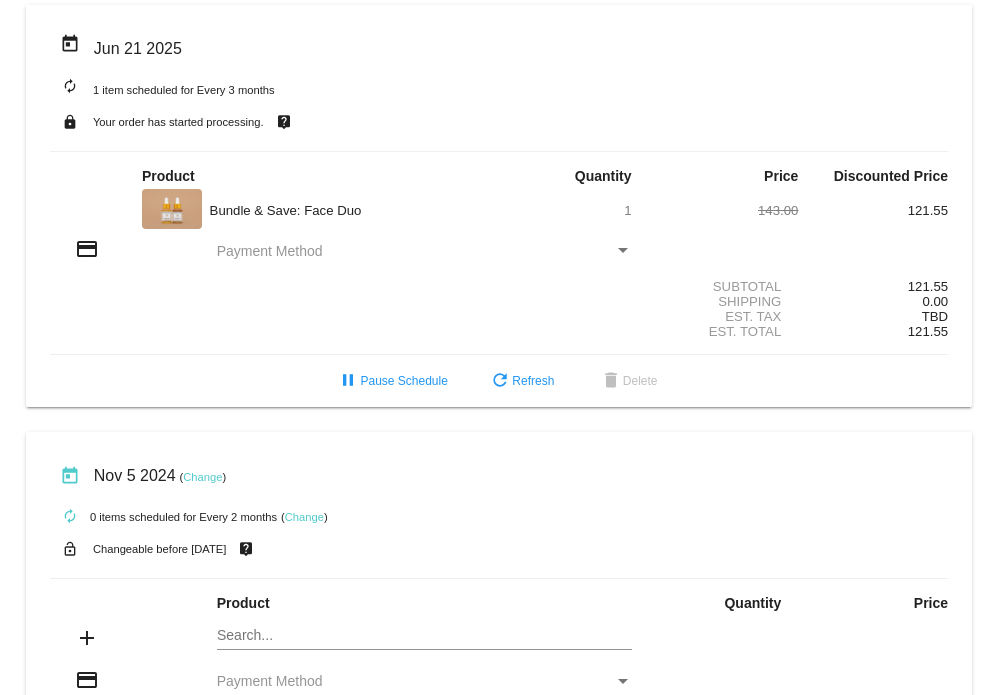 click on "credit_card" 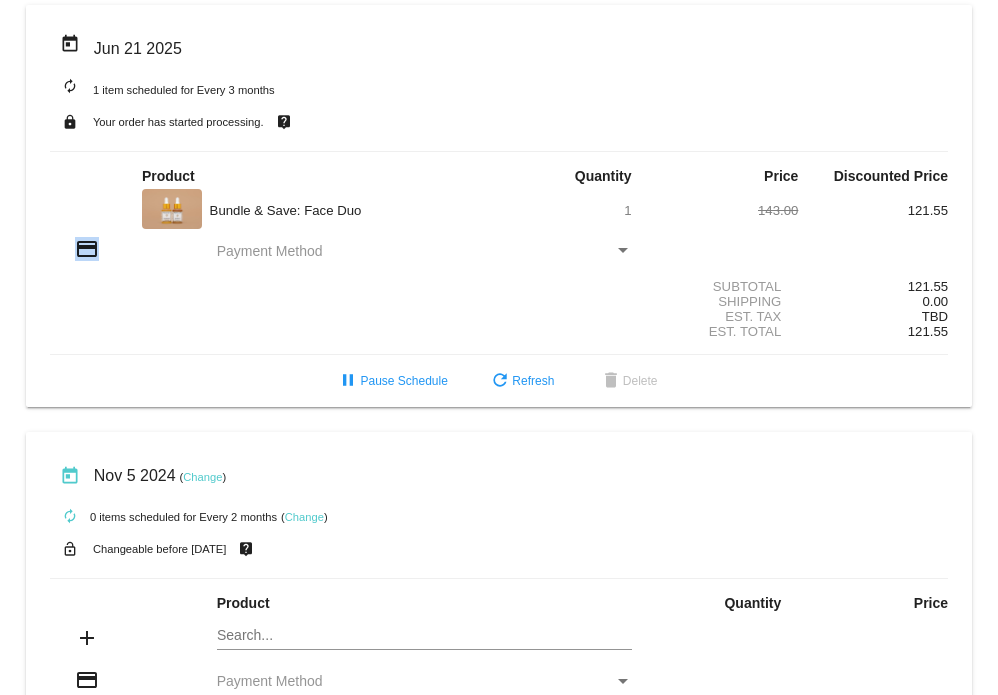 click on "credit_card" 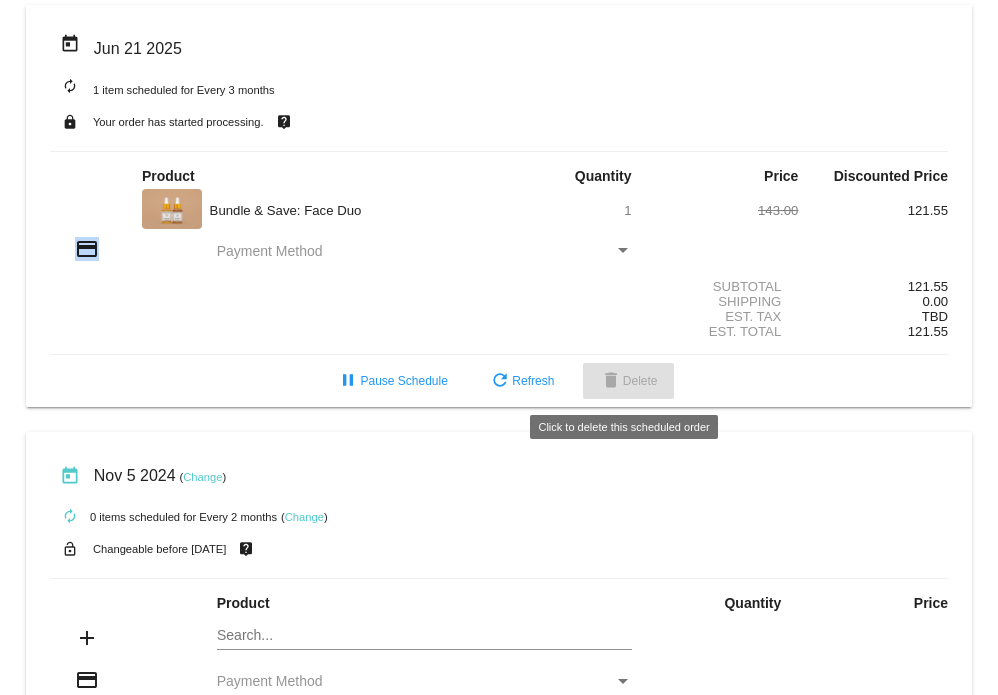 click on "delete  Delete" 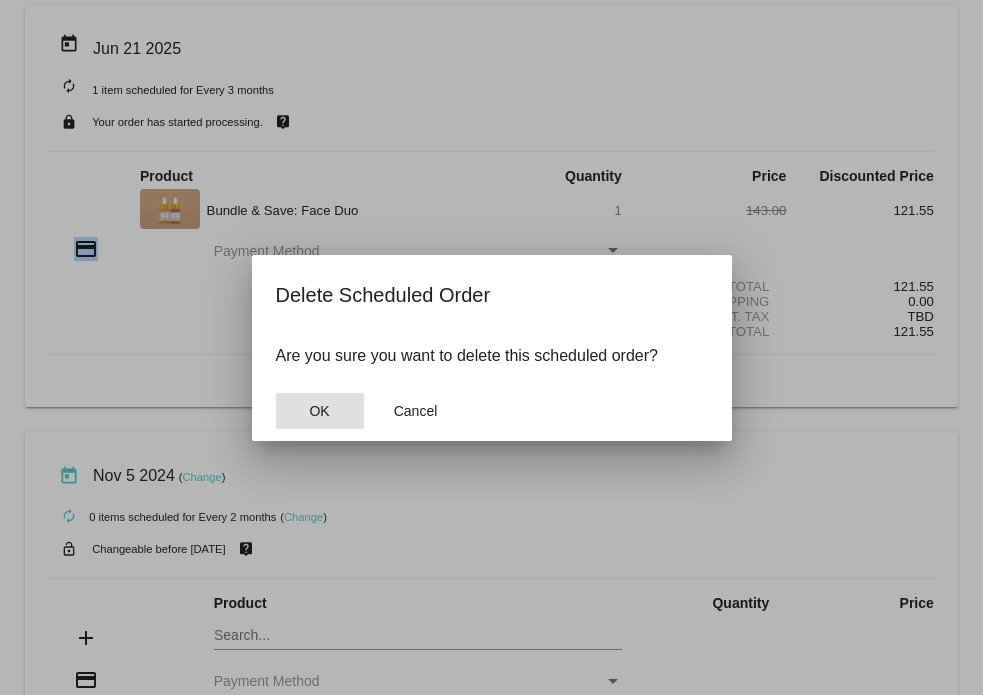 click on "OK" 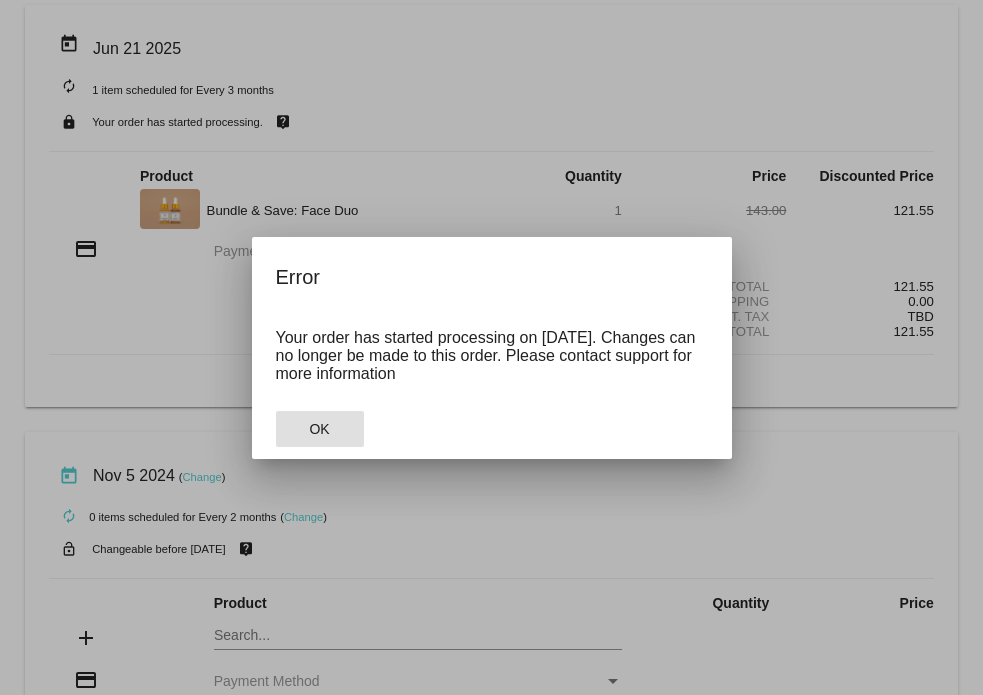 click at bounding box center [491, 347] 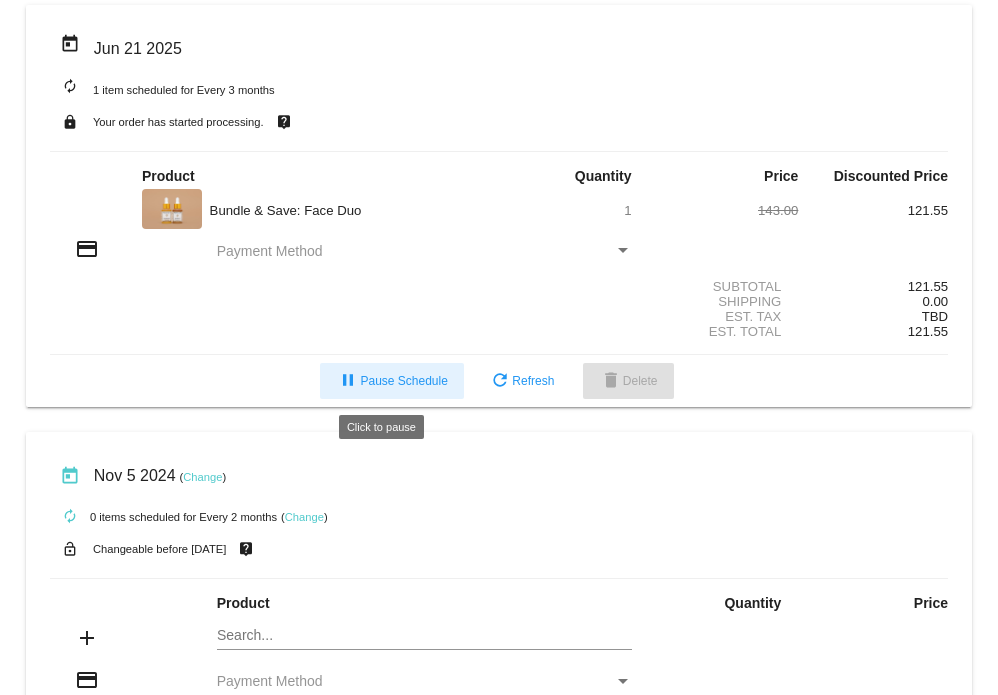 click on "pause  Pause Schedule" 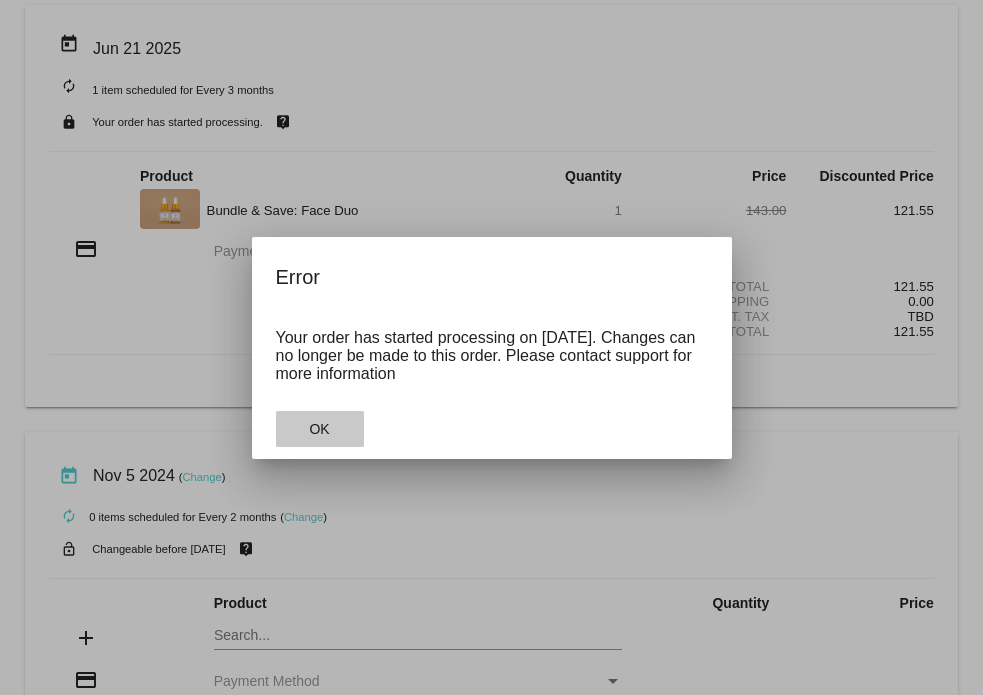click on "OK" 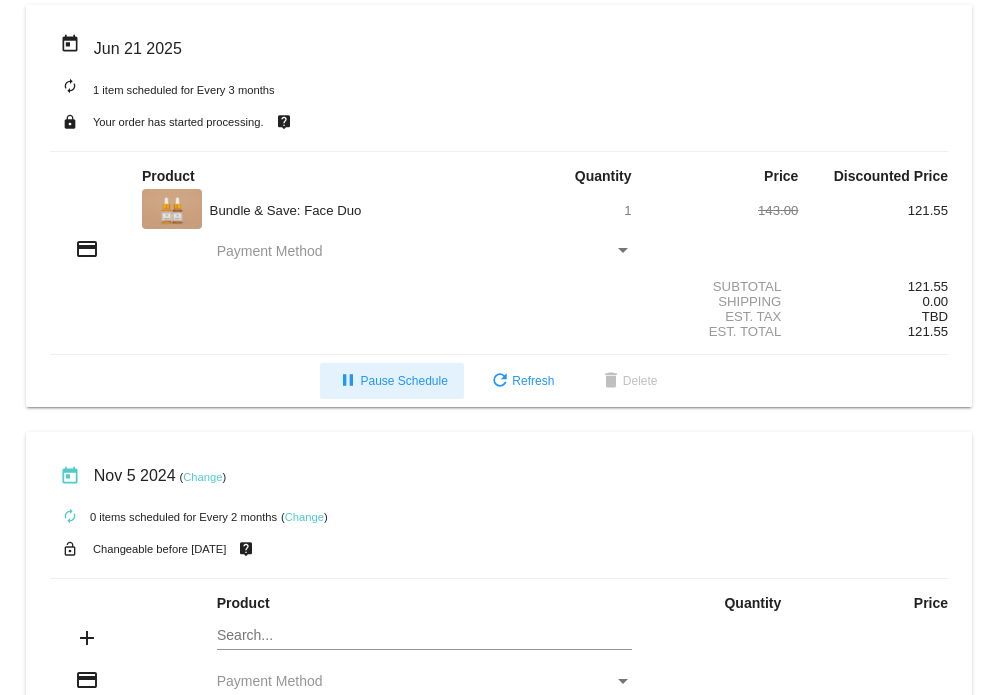 click on "Jun 21 2025" 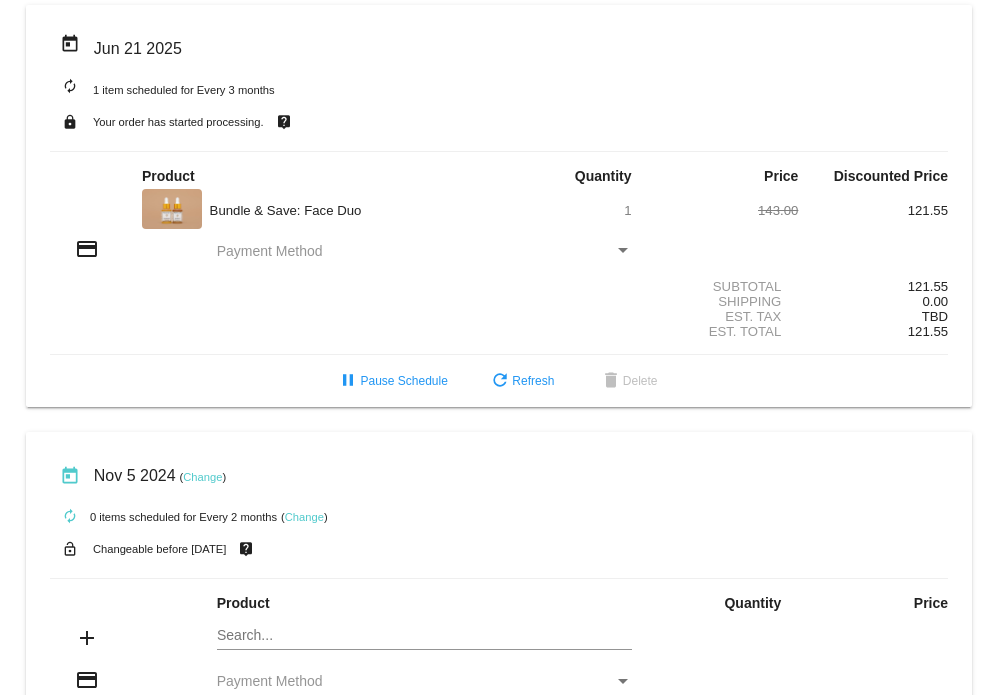 click on "Your order has started processing." 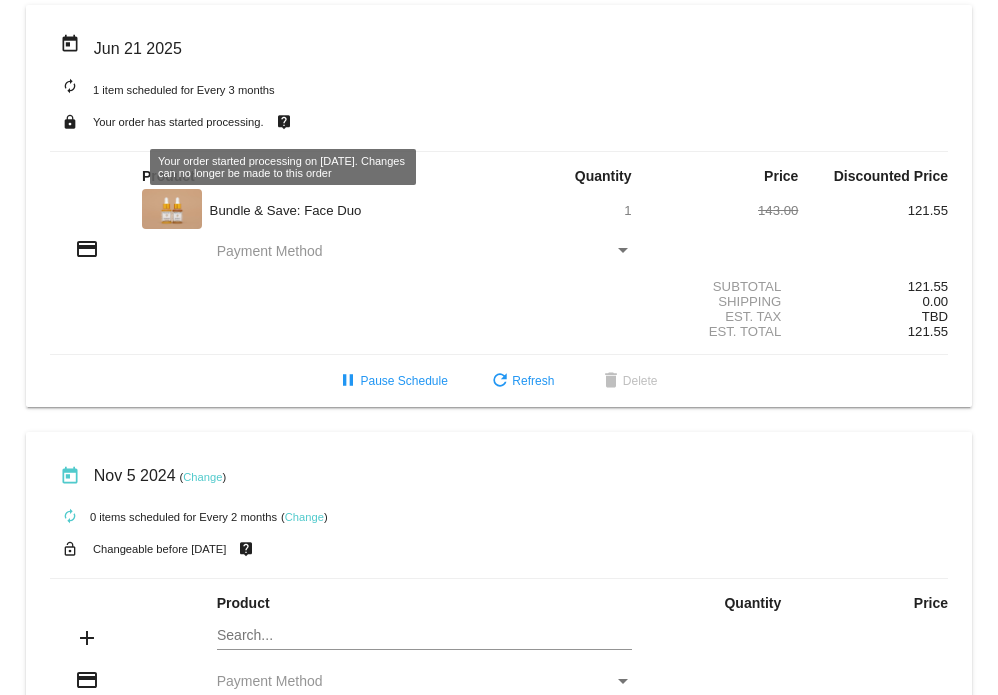 click on "live_help" 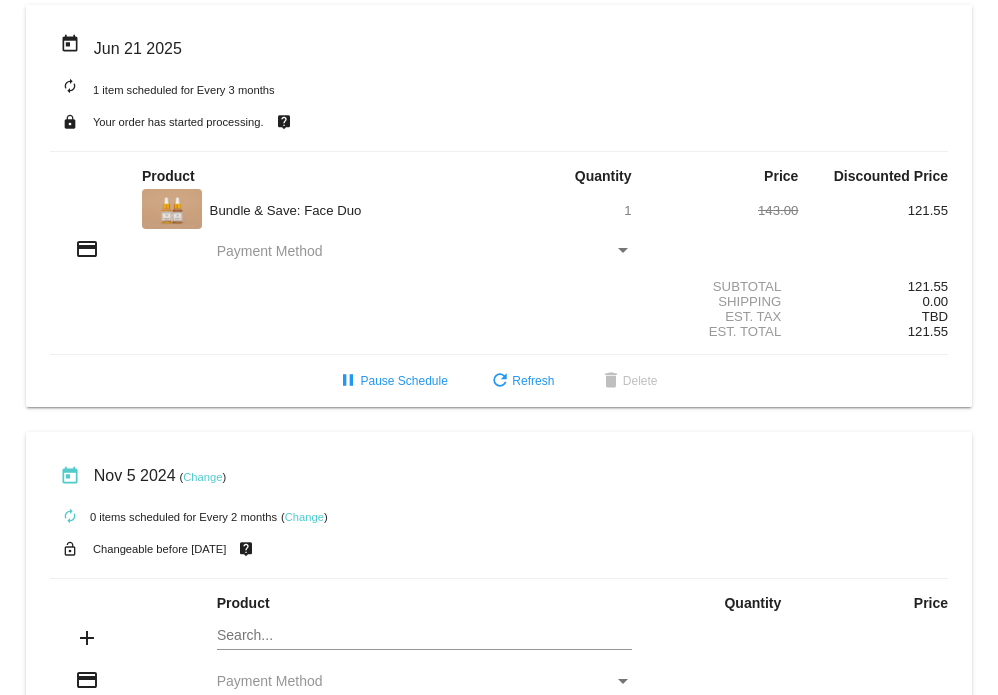 click at bounding box center (623, 250) 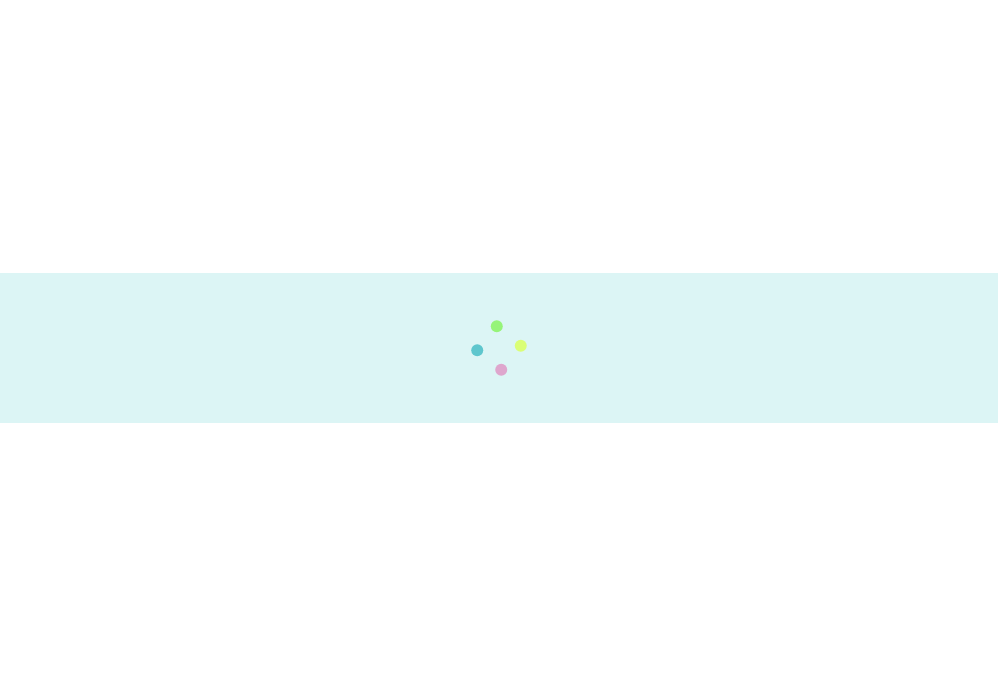 scroll, scrollTop: 0, scrollLeft: 0, axis: both 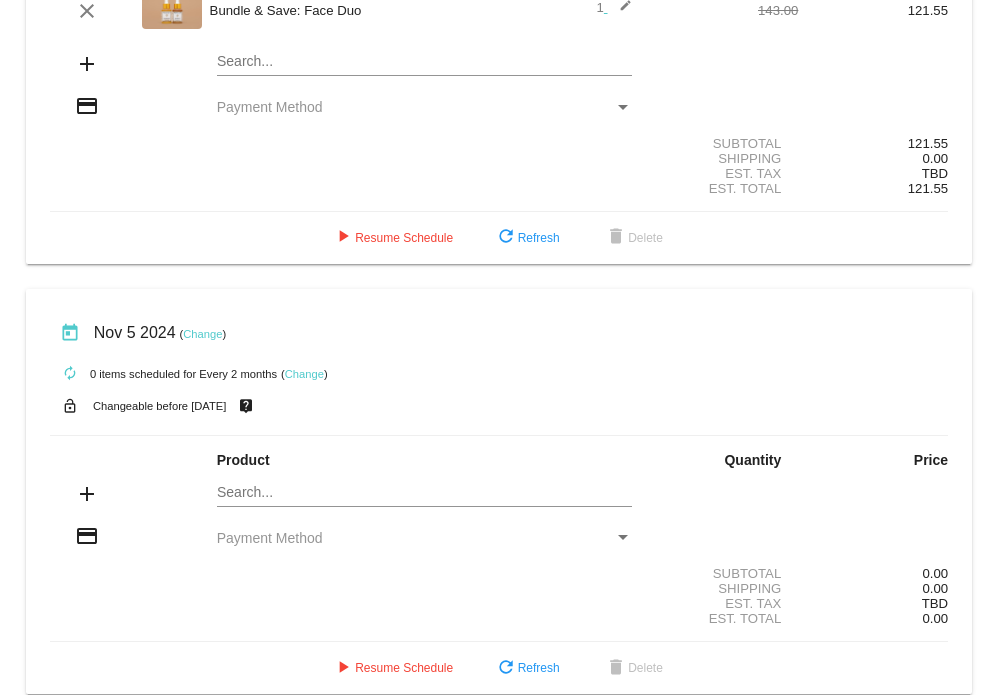 click on "Payment Method" at bounding box center [270, 107] 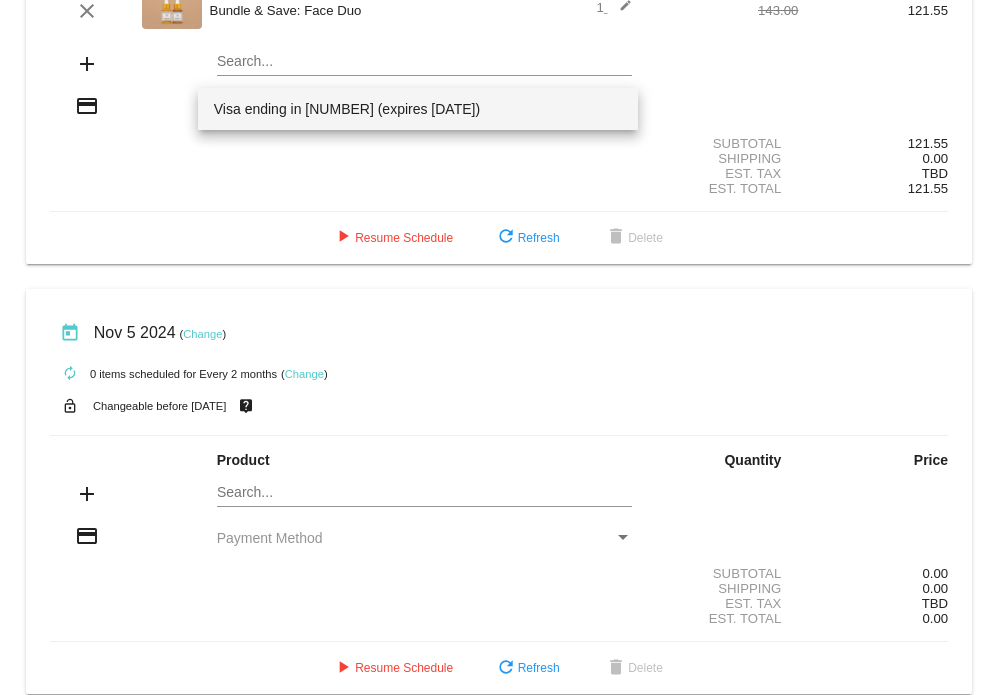click at bounding box center (499, 347) 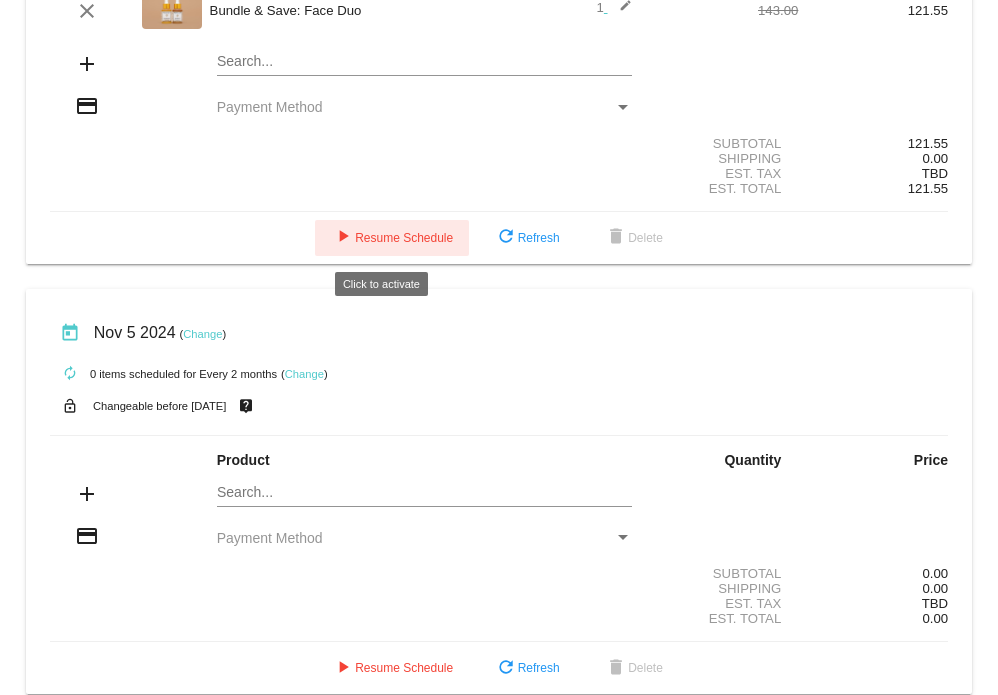 click on "play_arrow  Resume Schedule" 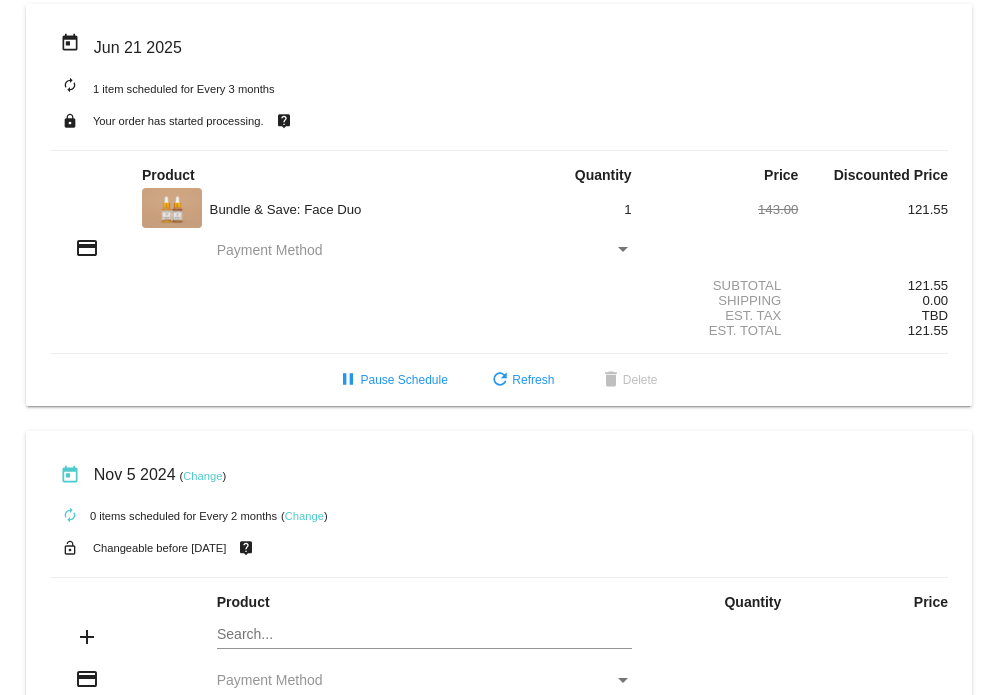 scroll, scrollTop: 0, scrollLeft: 0, axis: both 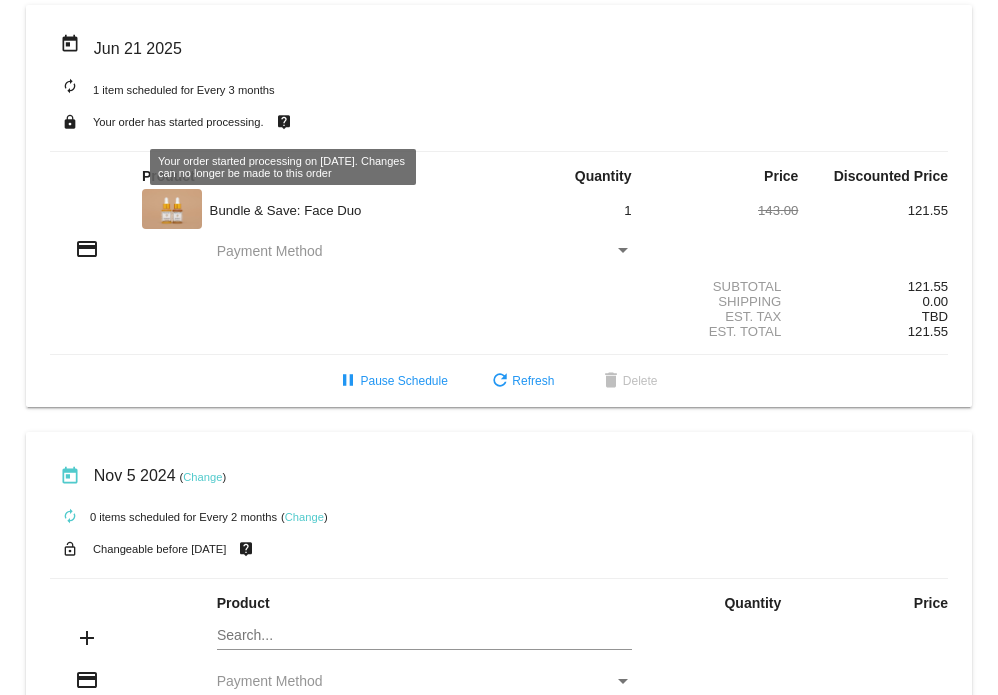 click on "live_help" 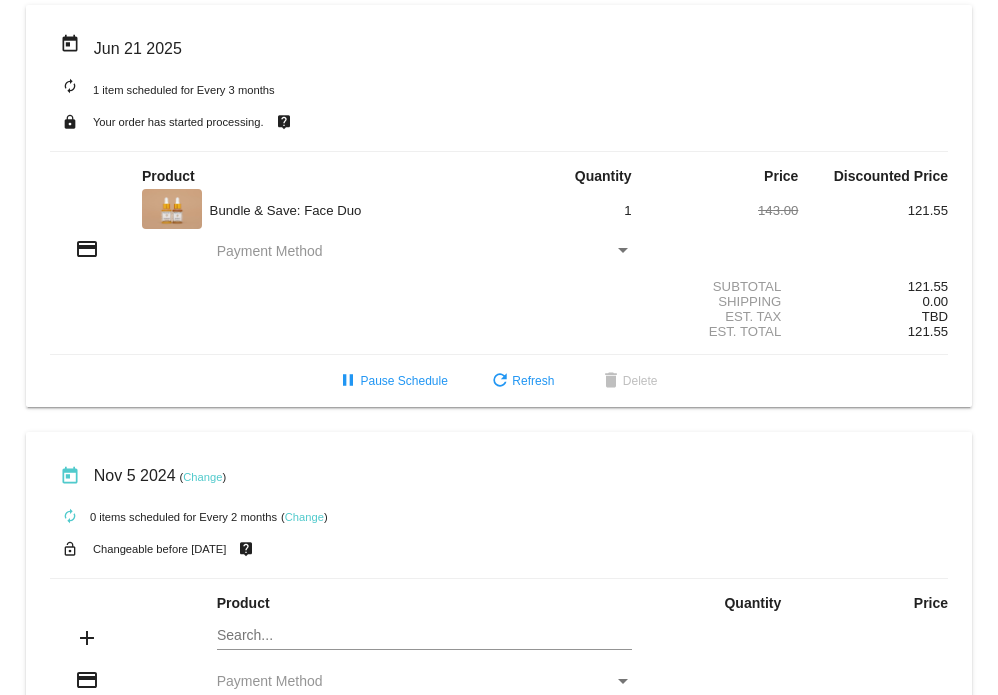 click on "live_help" 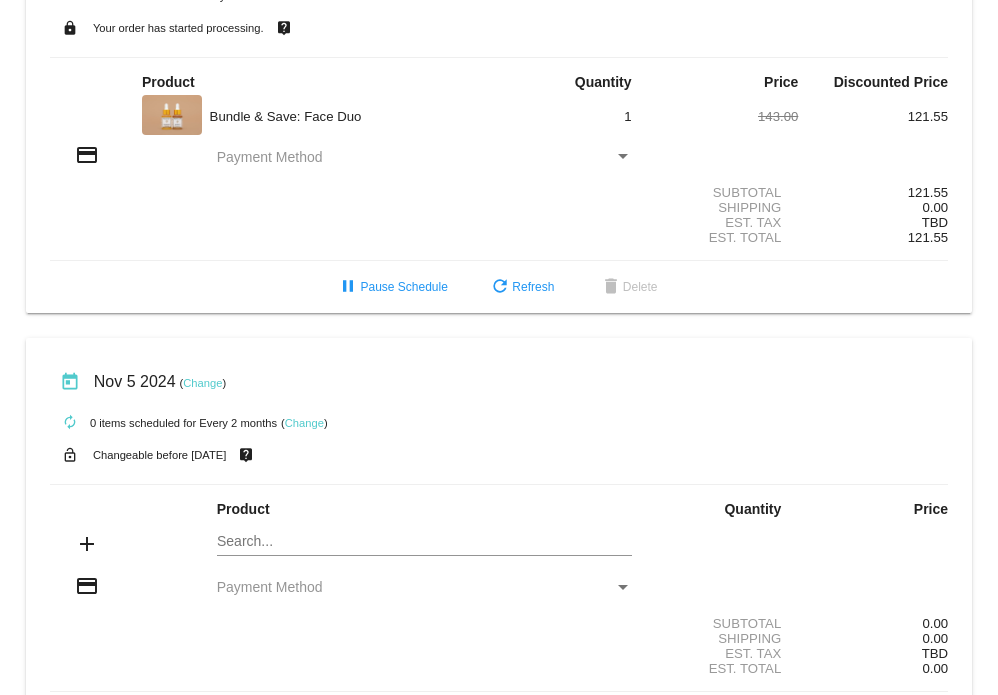 scroll, scrollTop: 172, scrollLeft: 0, axis: vertical 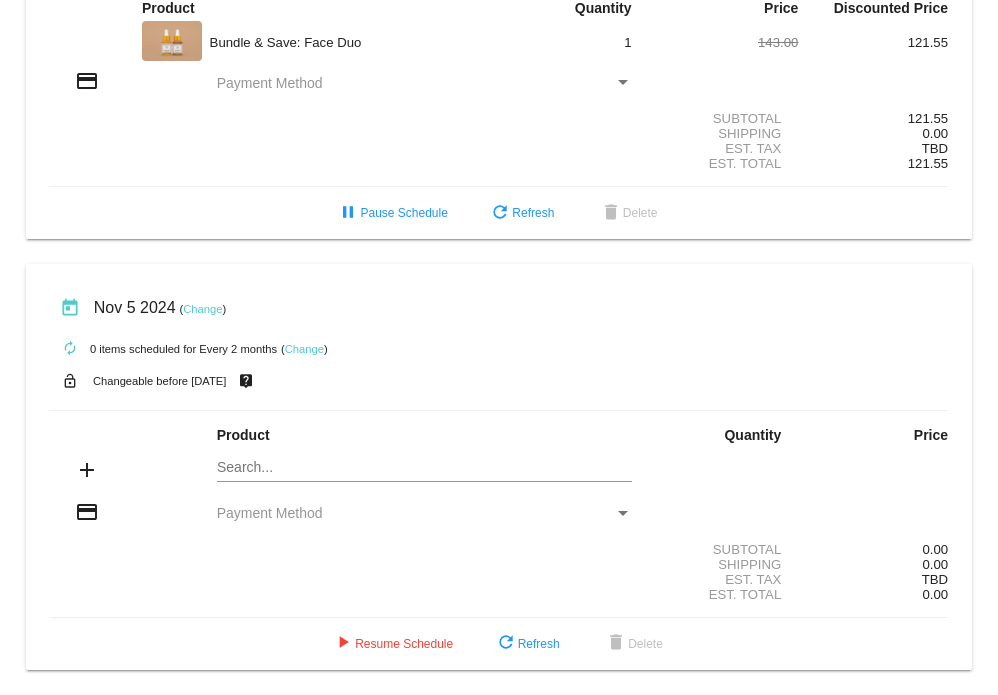 click on "play_arrow  Resume Schedule
refresh  Refresh
delete  Delete" 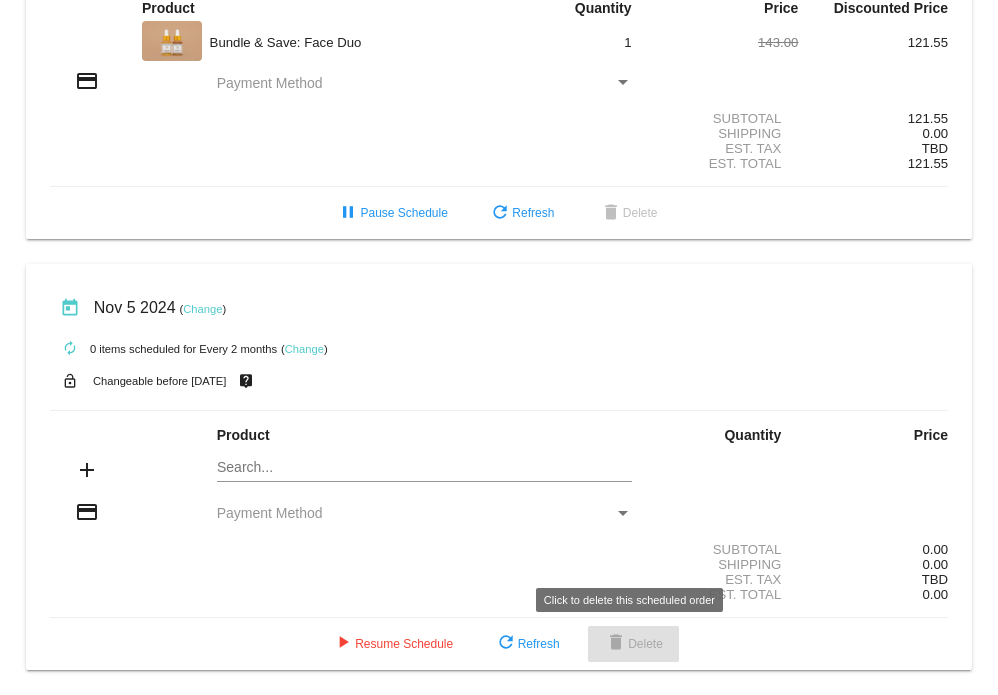 click on "delete  Delete" 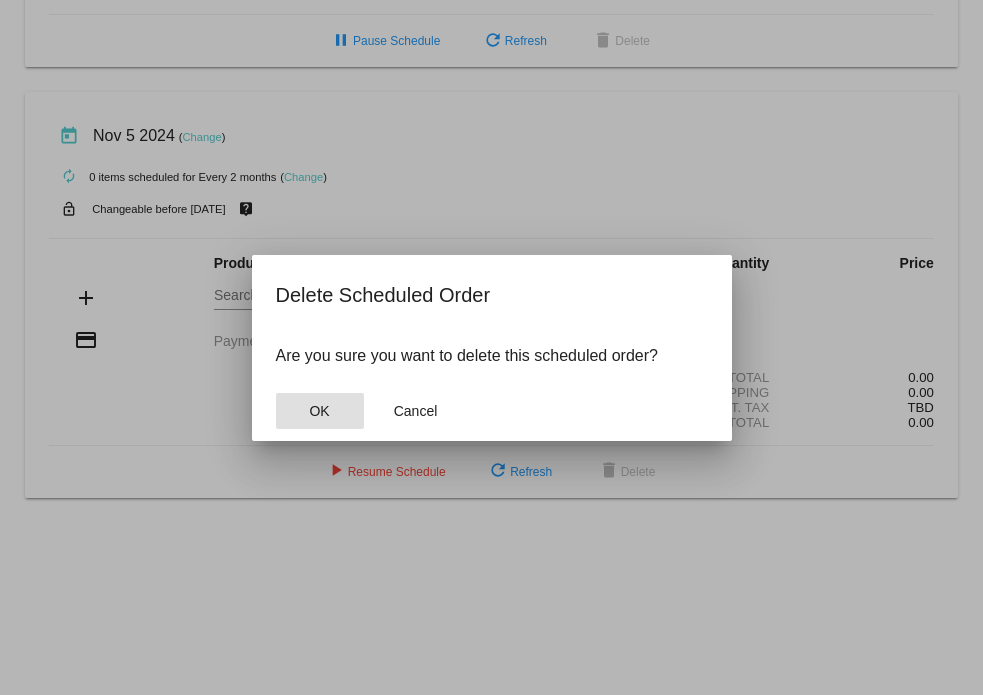 click on "OK" 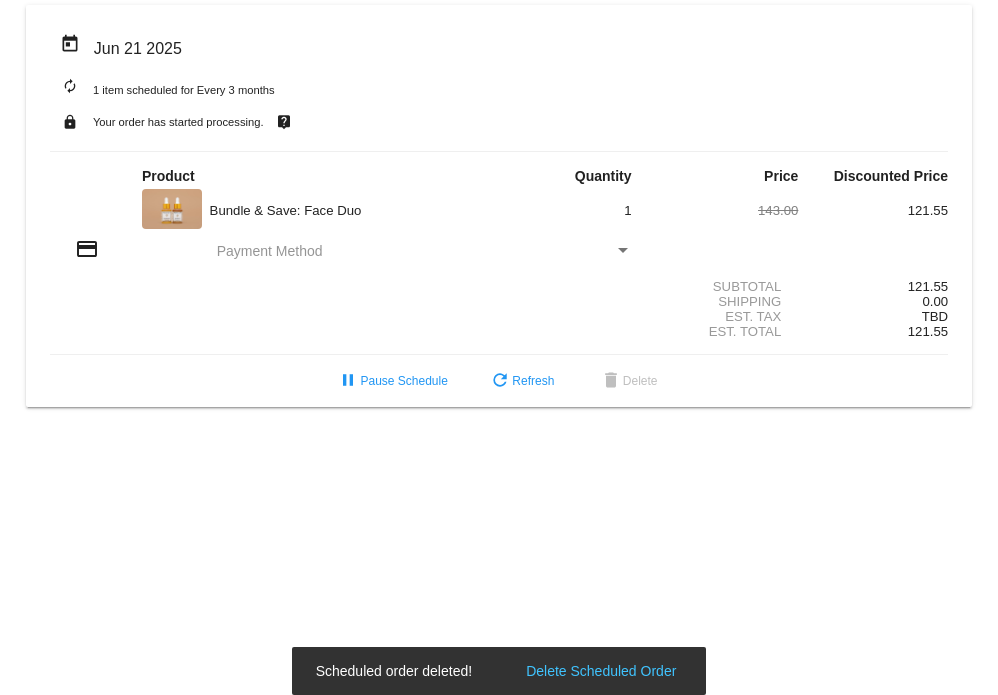scroll, scrollTop: 0, scrollLeft: 0, axis: both 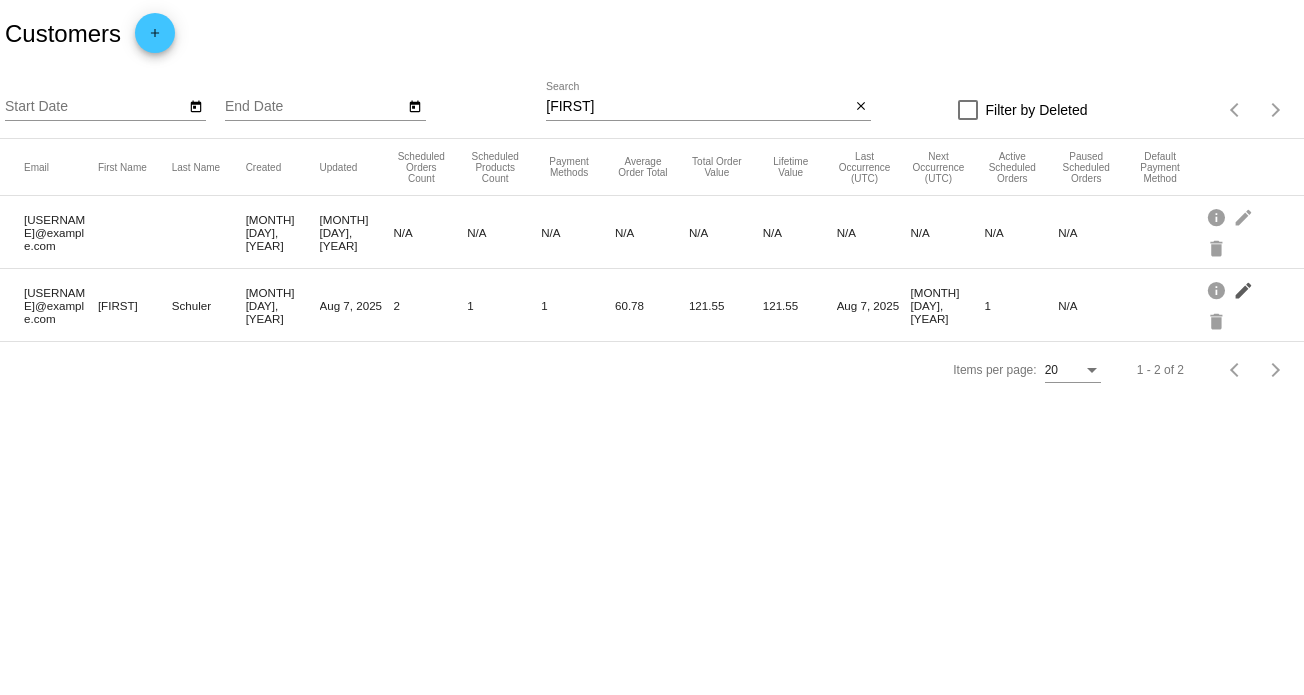 click on "edit" 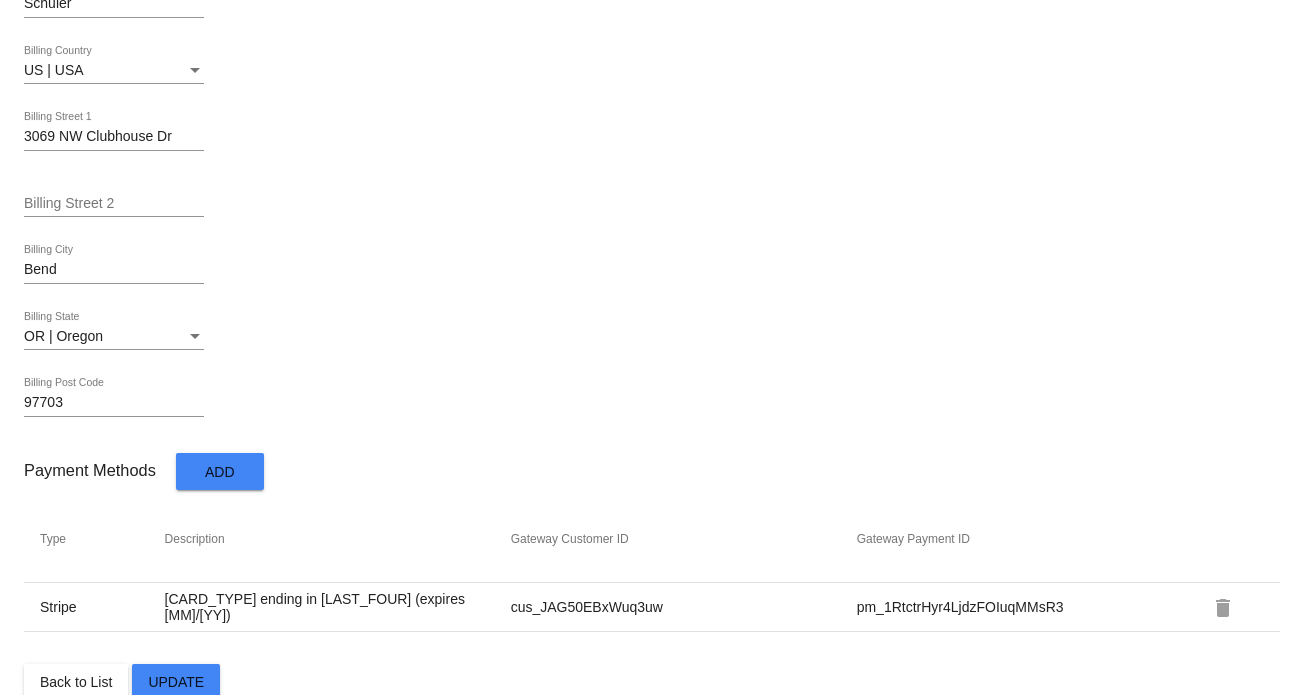 scroll, scrollTop: 1093, scrollLeft: 0, axis: vertical 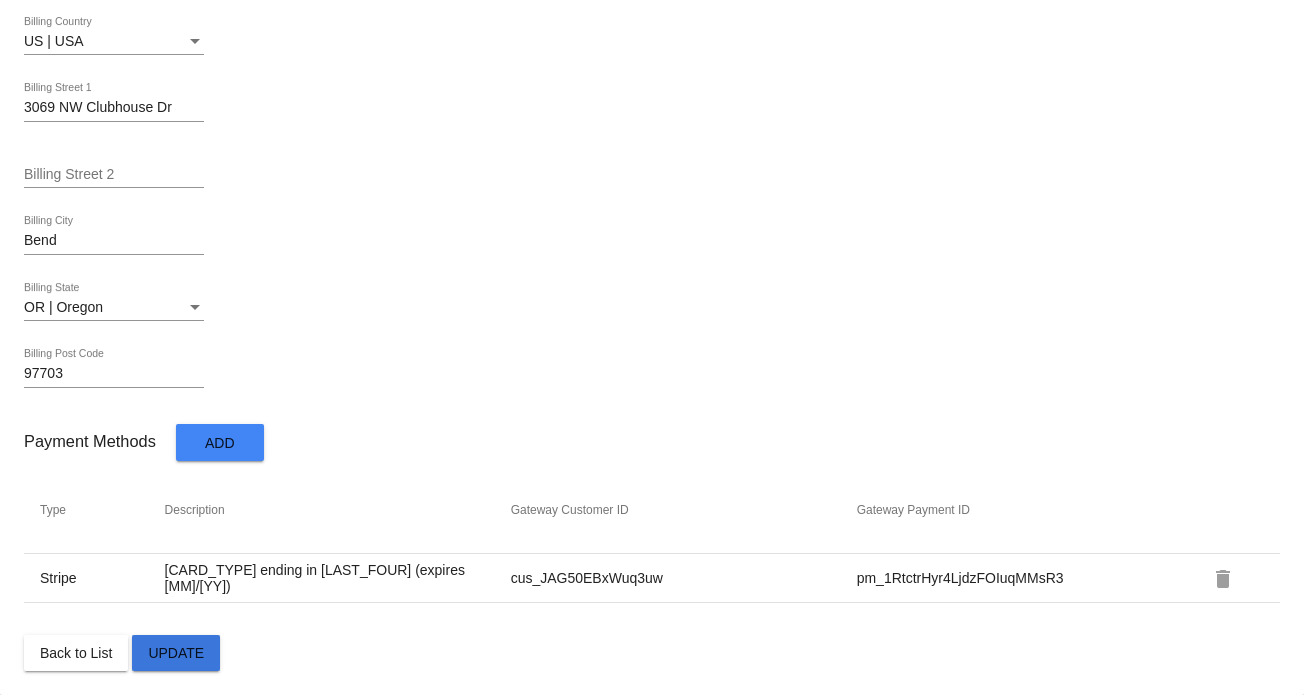 click on "Update" 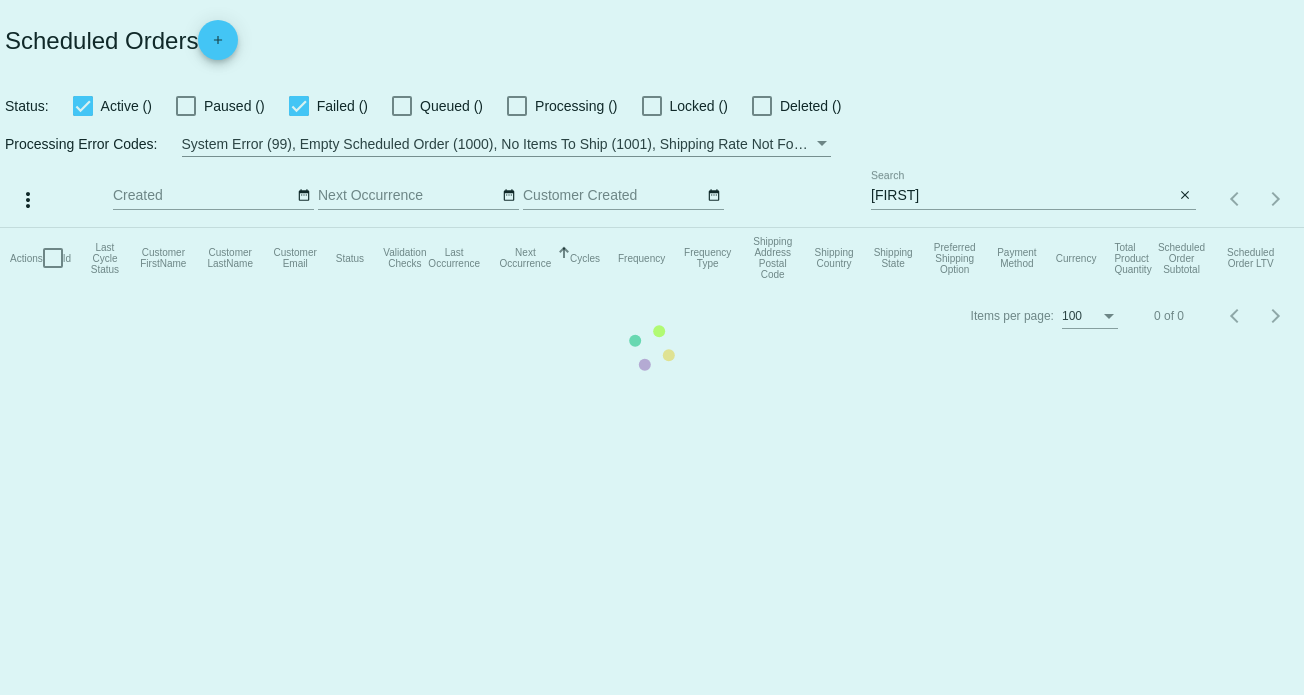 scroll, scrollTop: 0, scrollLeft: 0, axis: both 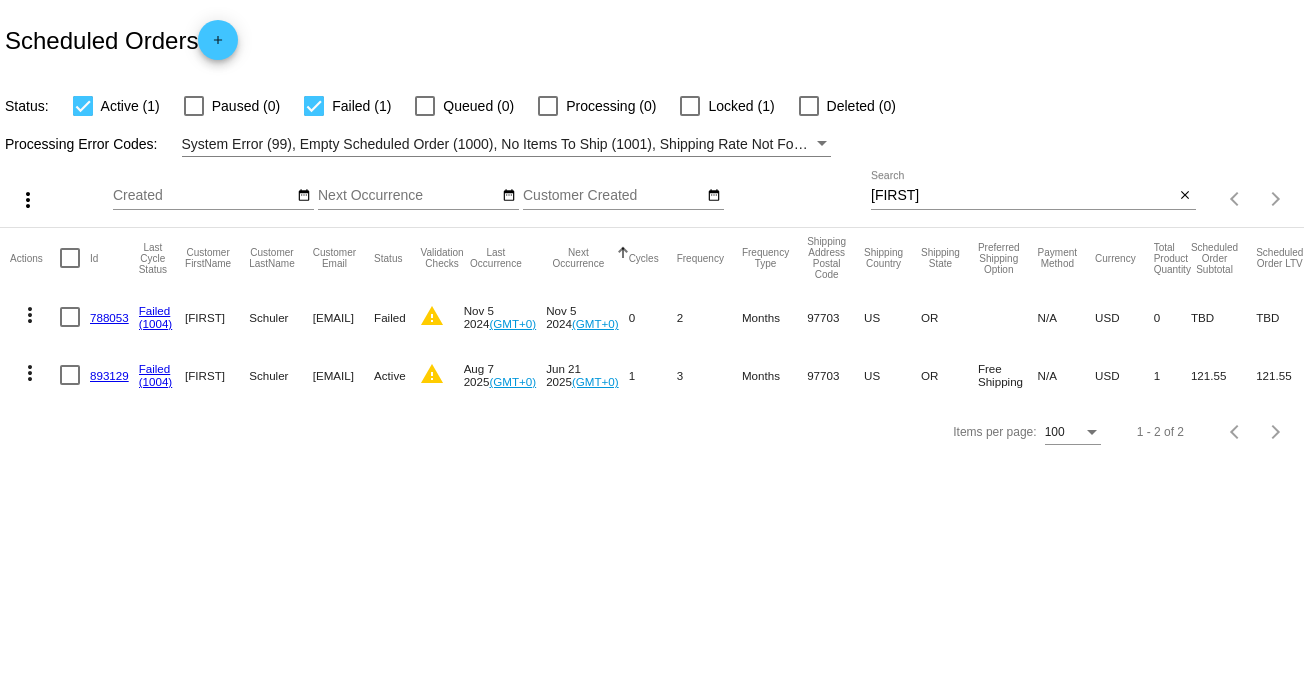 click on "893129" 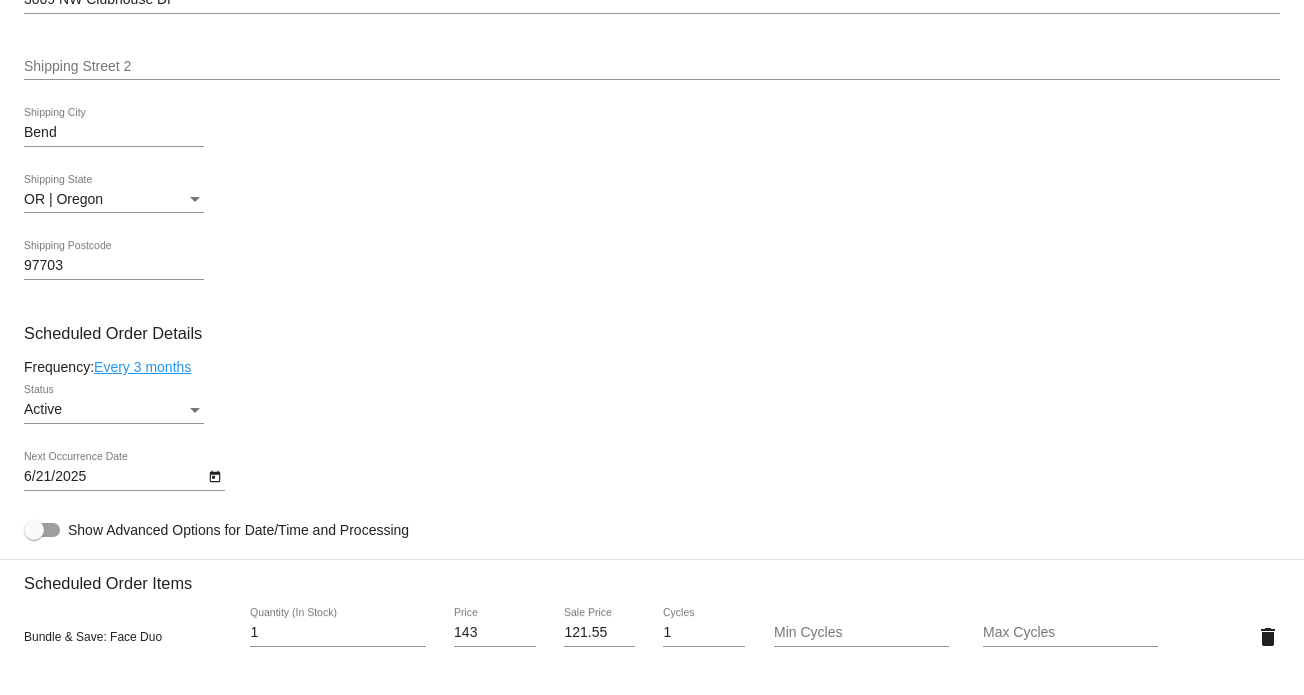 scroll, scrollTop: 1000, scrollLeft: 0, axis: vertical 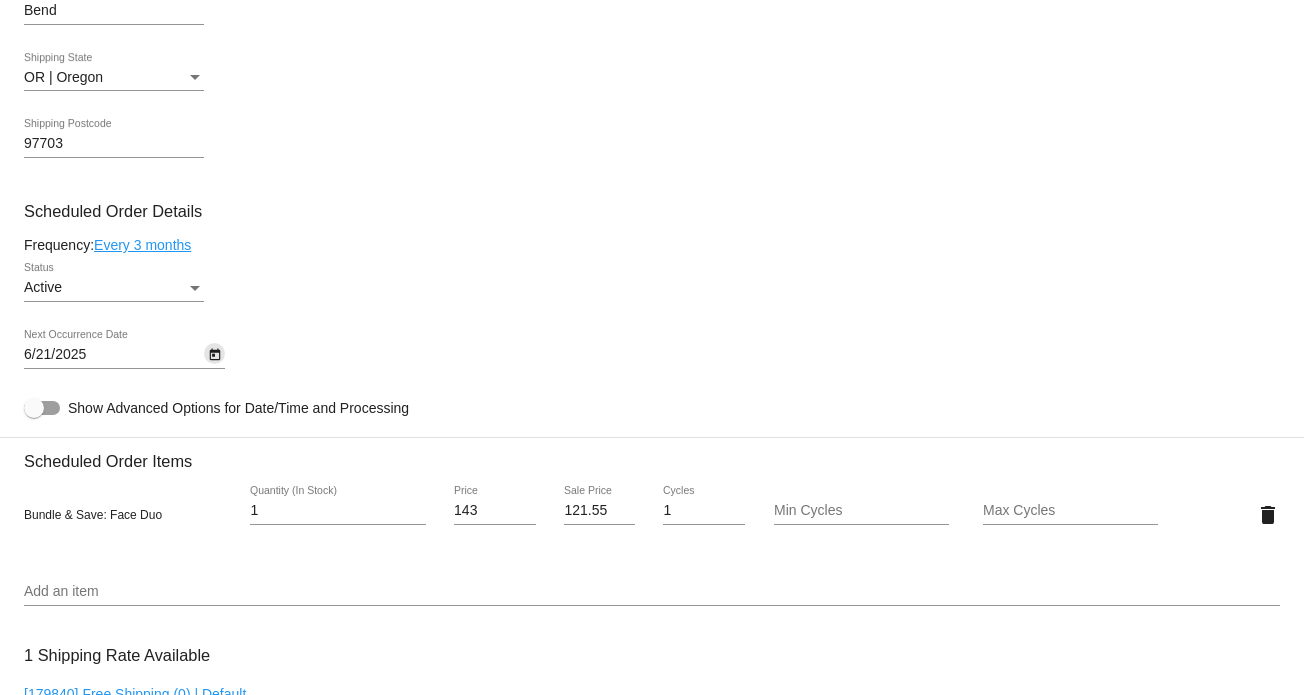 click 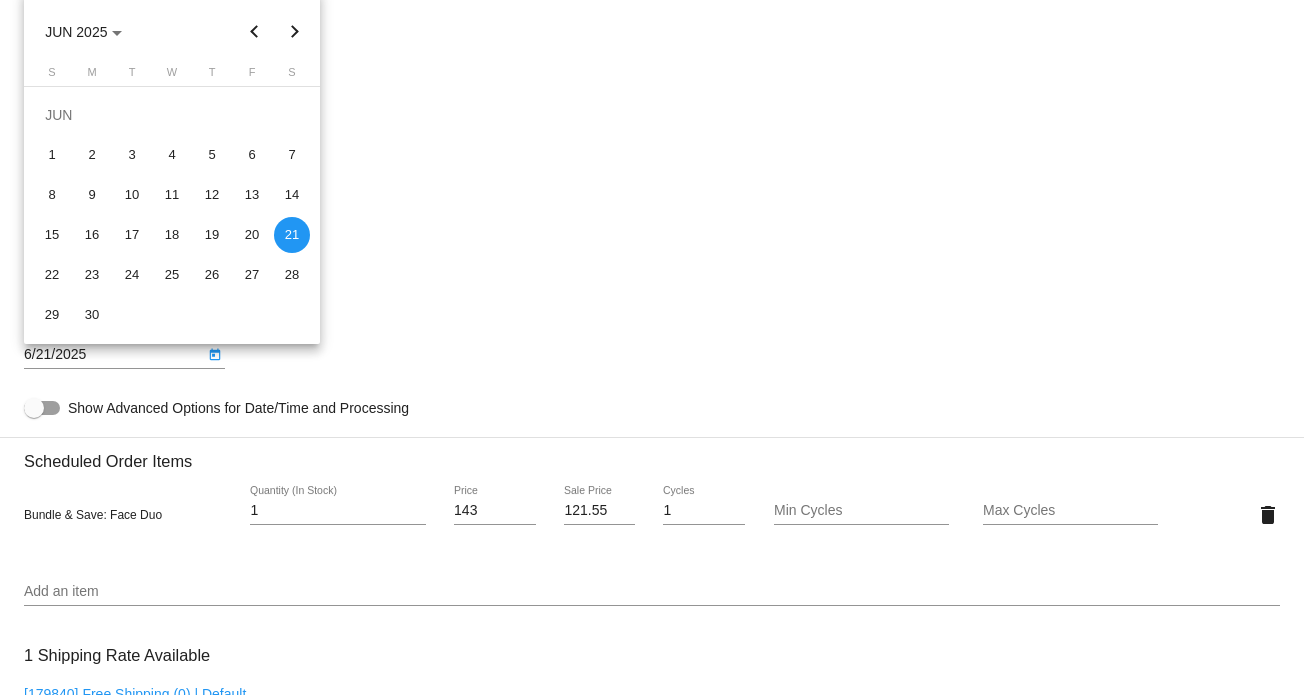 click at bounding box center (652, 347) 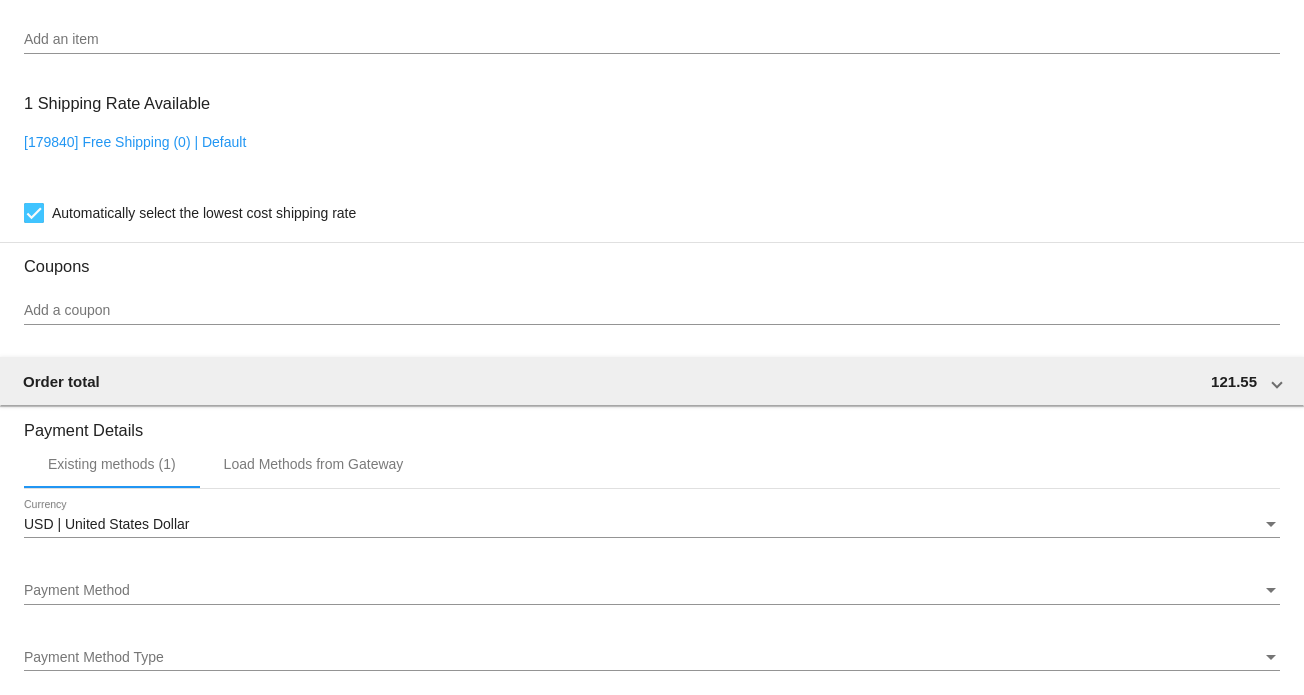 scroll, scrollTop: 1700, scrollLeft: 0, axis: vertical 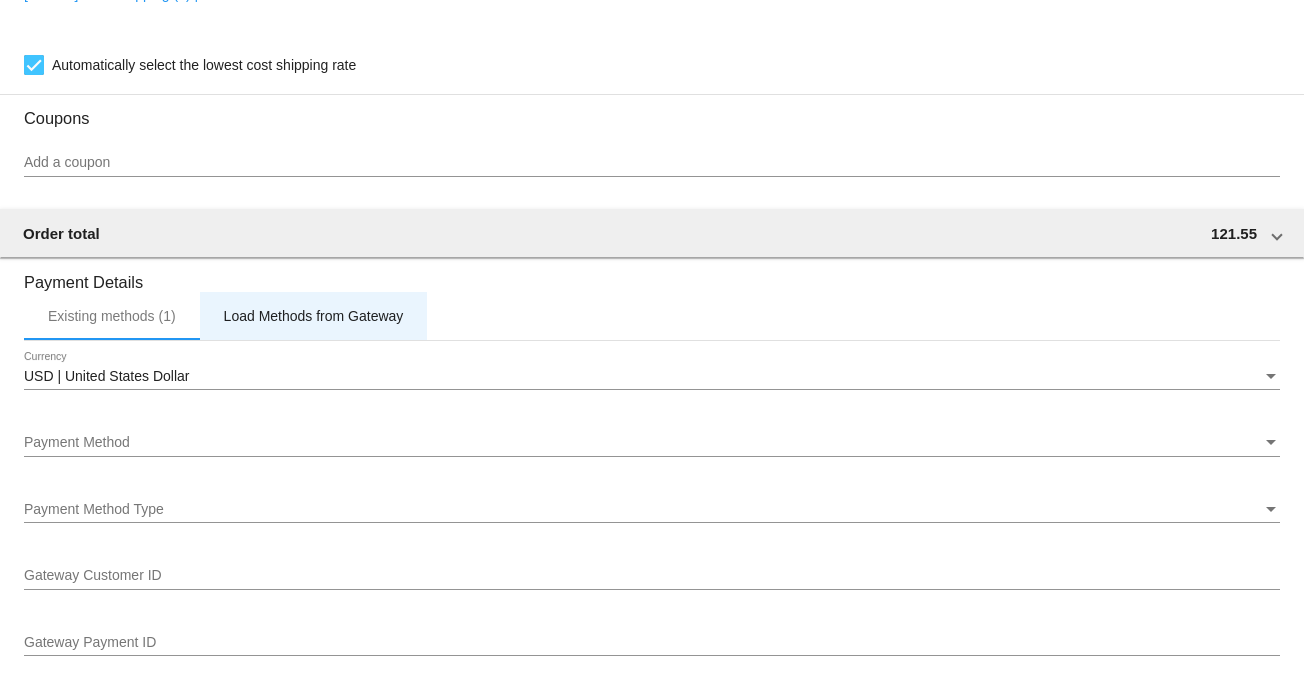 click on "Load Methods from Gateway" at bounding box center [314, 316] 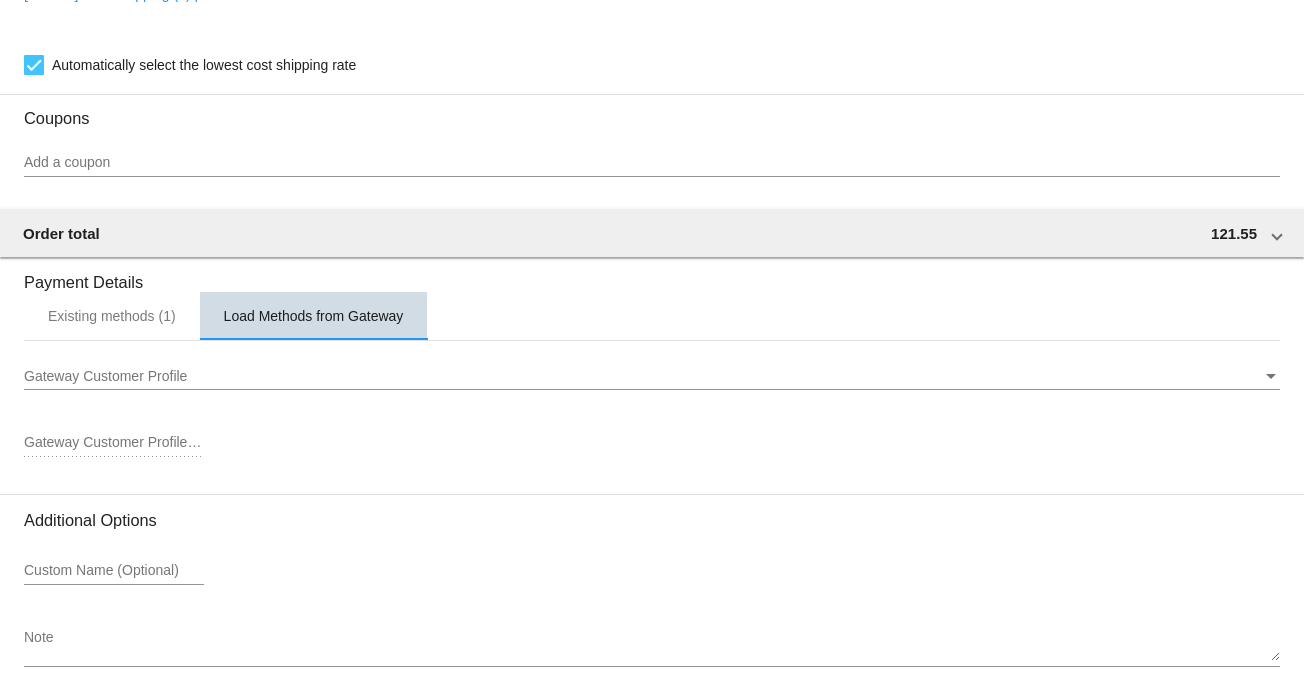 click on "Load Methods from Gateway" at bounding box center [314, 316] 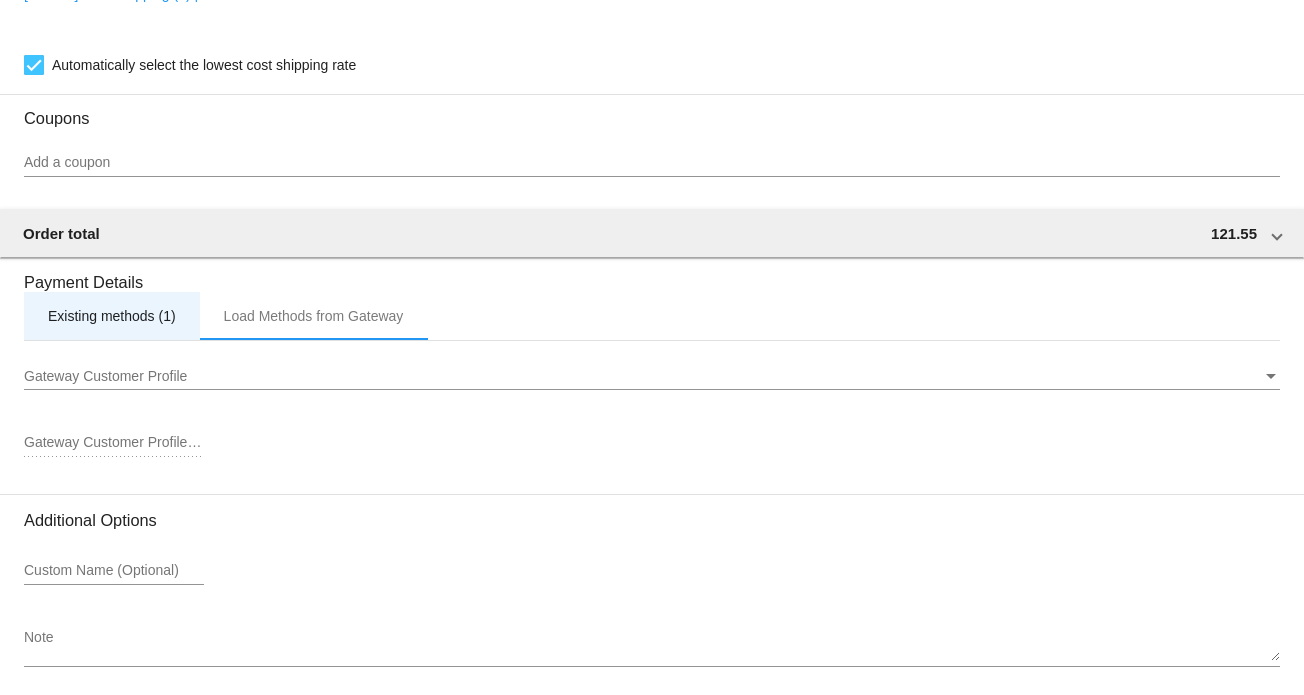 click on "Existing methods (1)" at bounding box center (112, 316) 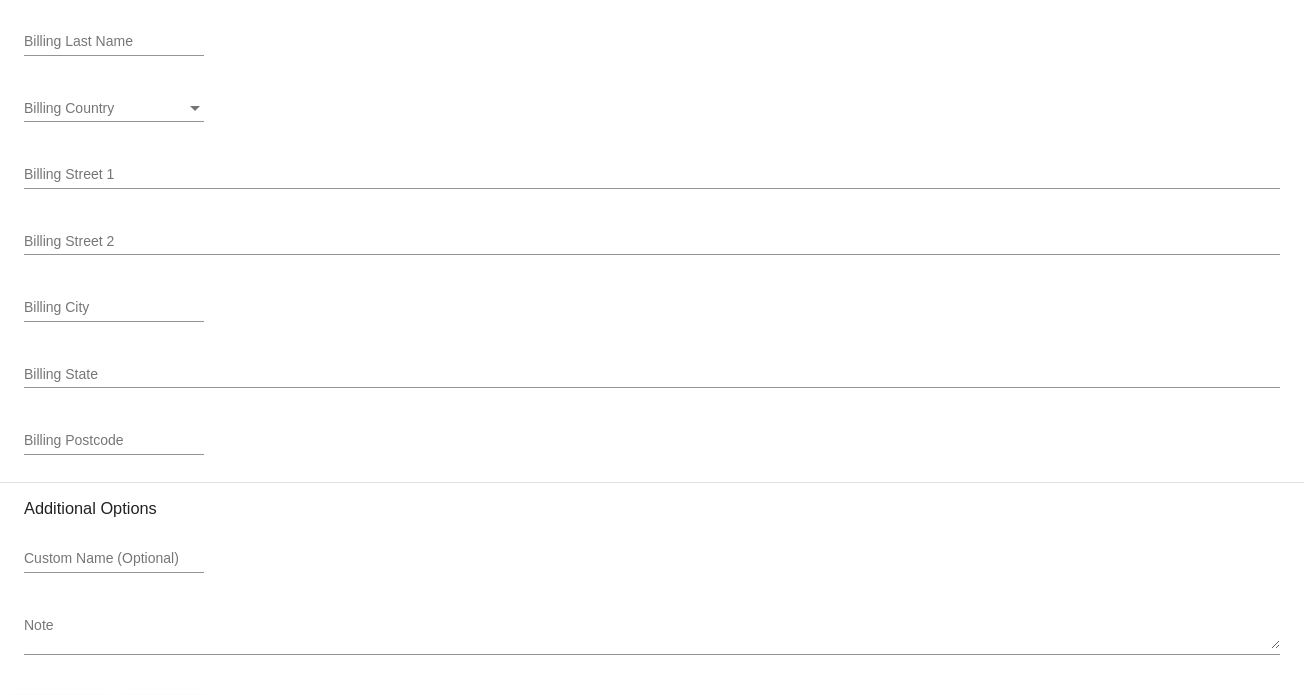 scroll, scrollTop: 2578, scrollLeft: 0, axis: vertical 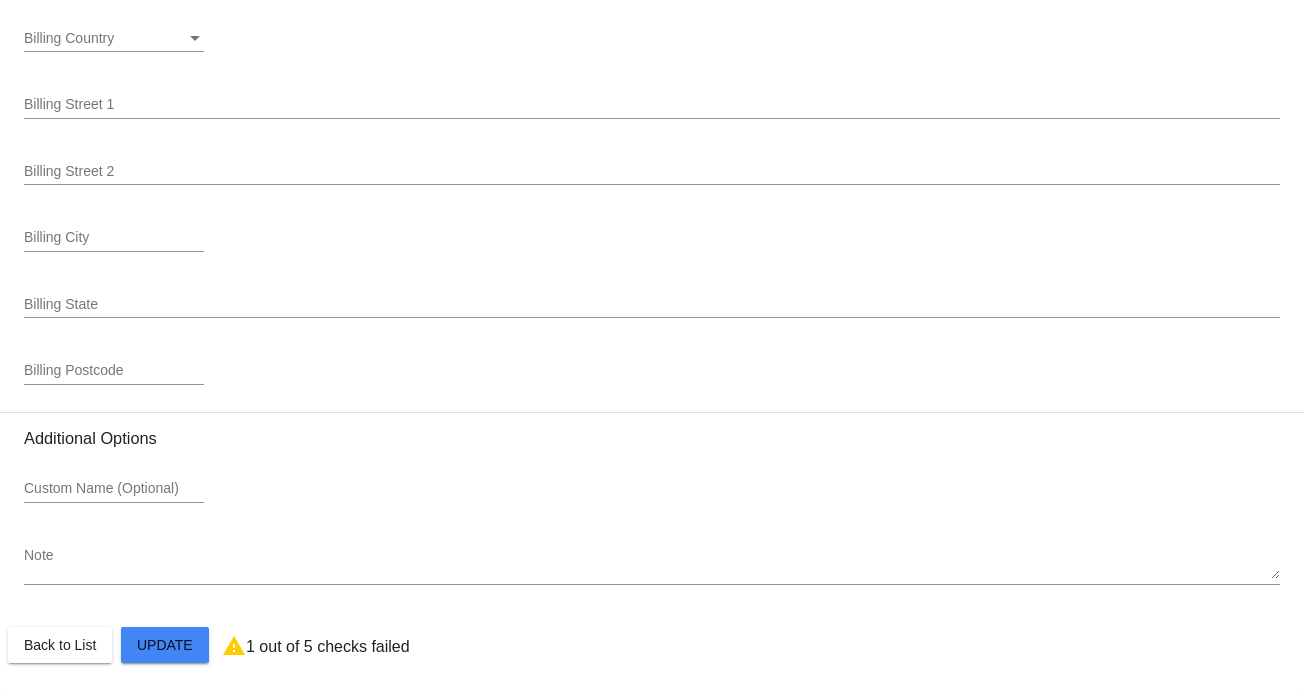 click on "Customer
5328704: [FIRST] [LAST]
[EMAIL]
Customer Shipping
Enter Shipping Address Select A Saved Address (0)
[FIRST]
Shipping First Name
[LAST]
Shipping Last Name
US | USA
Shipping Country
[NUMBER] [STREET]
Shipping Street 1
Shipping Street 2
[CITY]
Shipping City
OR | Oregon
Shipping State
[POSTAL_CODE]
Shipping Postcode
Scheduled Order Details
Frequency:
Every 3 months
Active
Status" 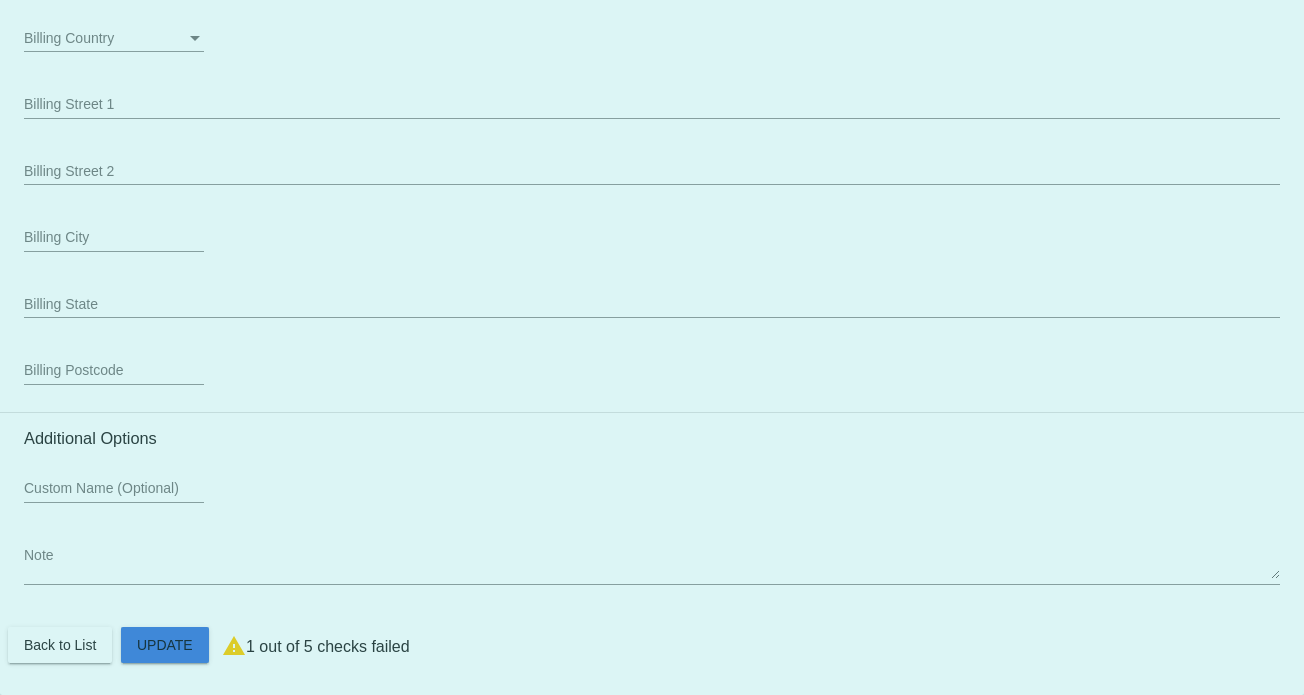 click on "Customer
5328704: [FIRST] [LAST]
[EMAIL]
Customer Shipping
Enter Shipping Address Select A Saved Address (0)
[FIRST]
Shipping First Name
[LAST]
Shipping Last Name
US | USA
Shipping Country
[NUMBER] [STREET]
Shipping Street 1
Shipping Street 2
[CITY]
Shipping City
OR | Oregon
Shipping State
[POSTAL_CODE]
Shipping Postcode
Scheduled Order Details
Frequency:
Every 3 months
Active
Status" 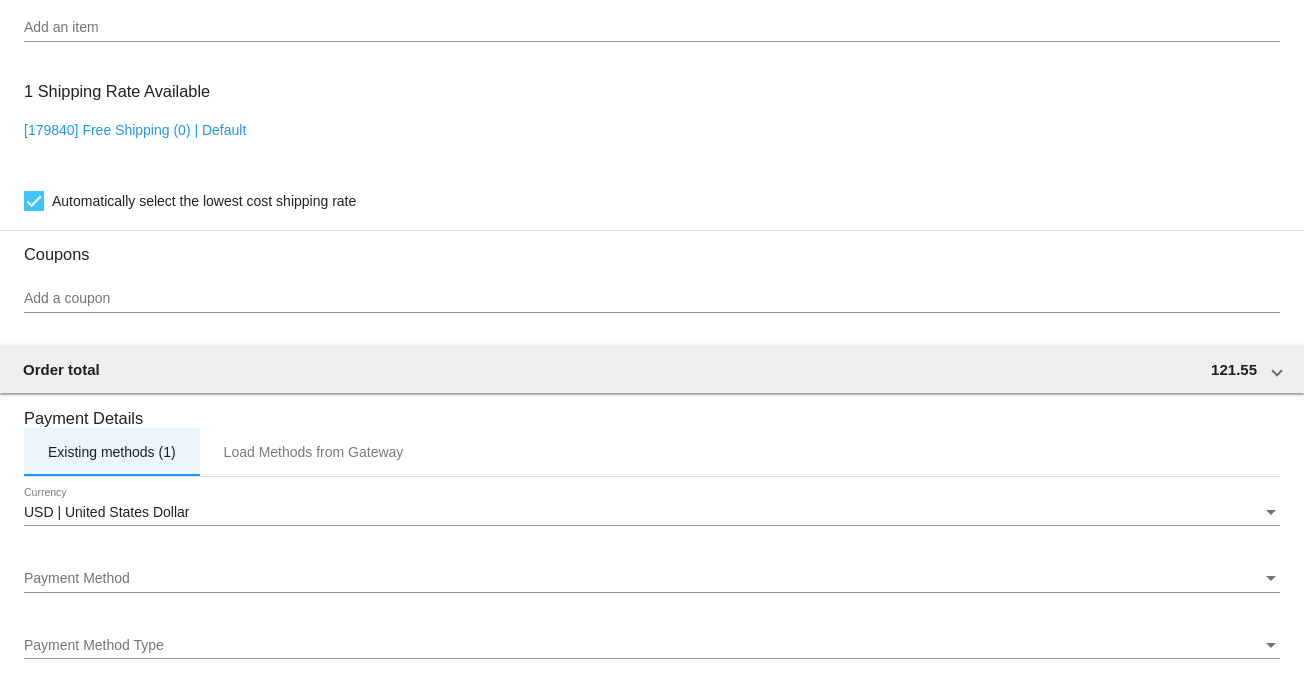 scroll, scrollTop: 1678, scrollLeft: 0, axis: vertical 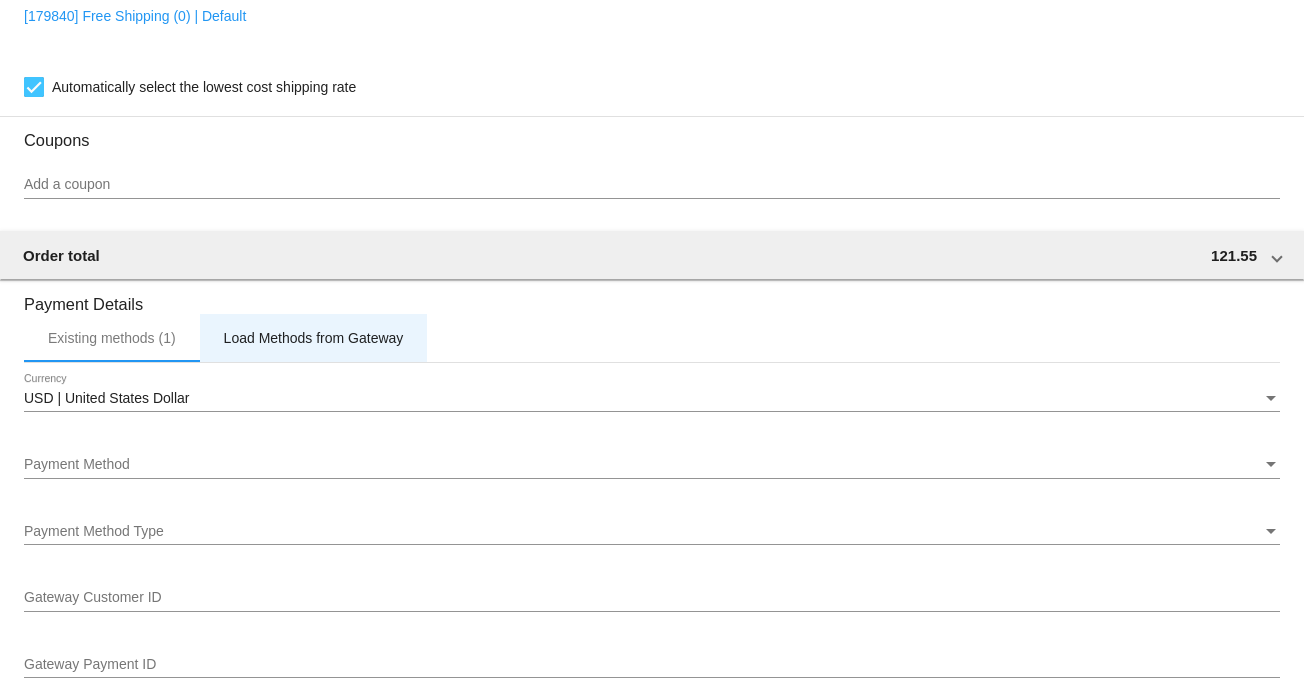 click on "Load Methods from Gateway" at bounding box center [314, 338] 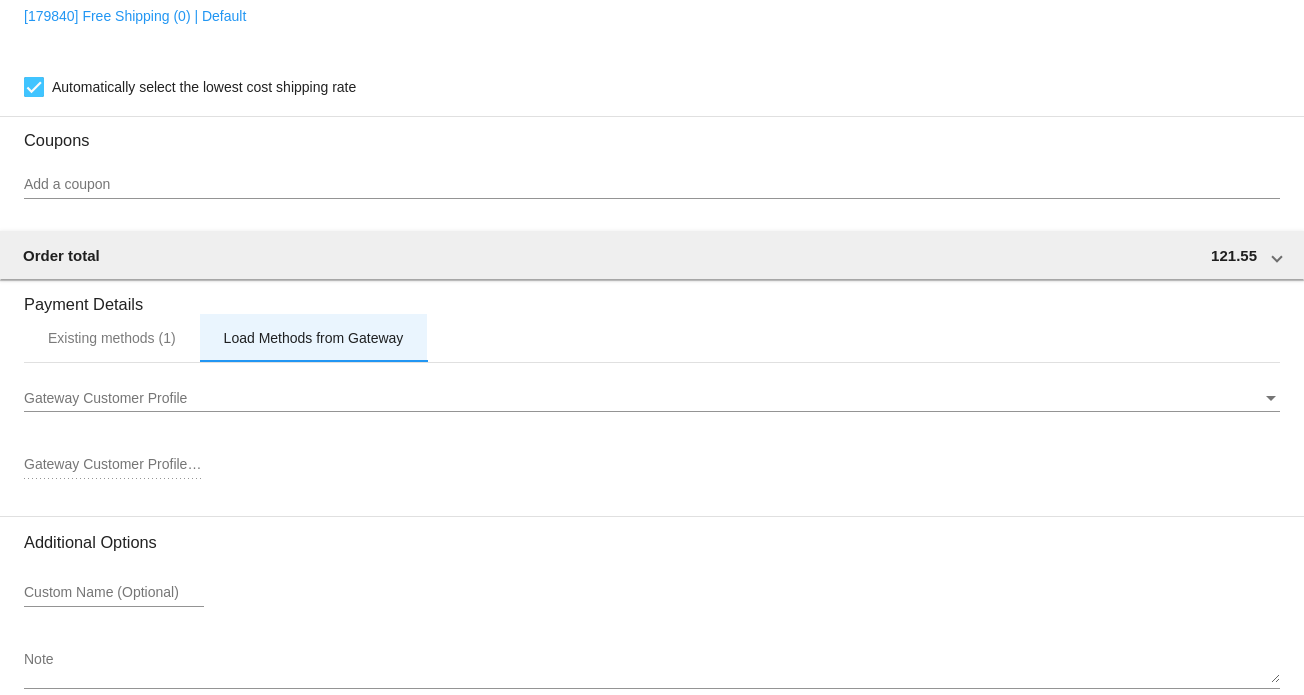 click on "Load Methods from Gateway" at bounding box center [314, 338] 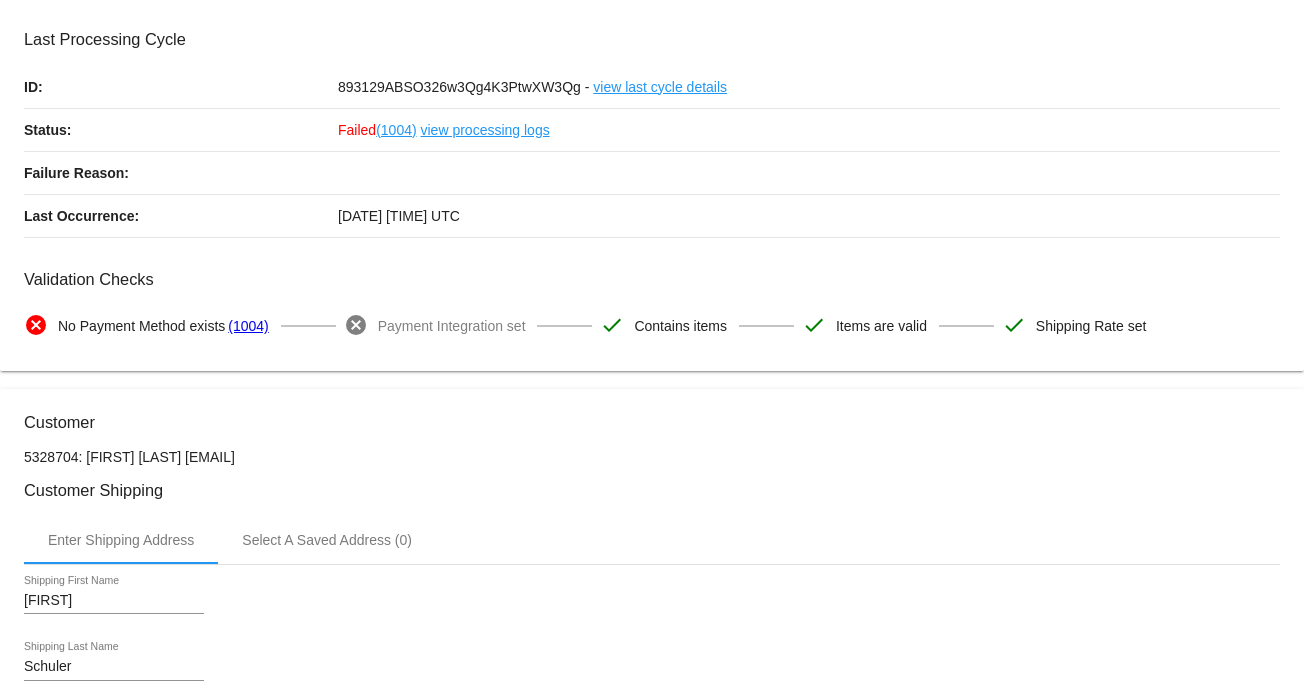 scroll, scrollTop: 0, scrollLeft: 0, axis: both 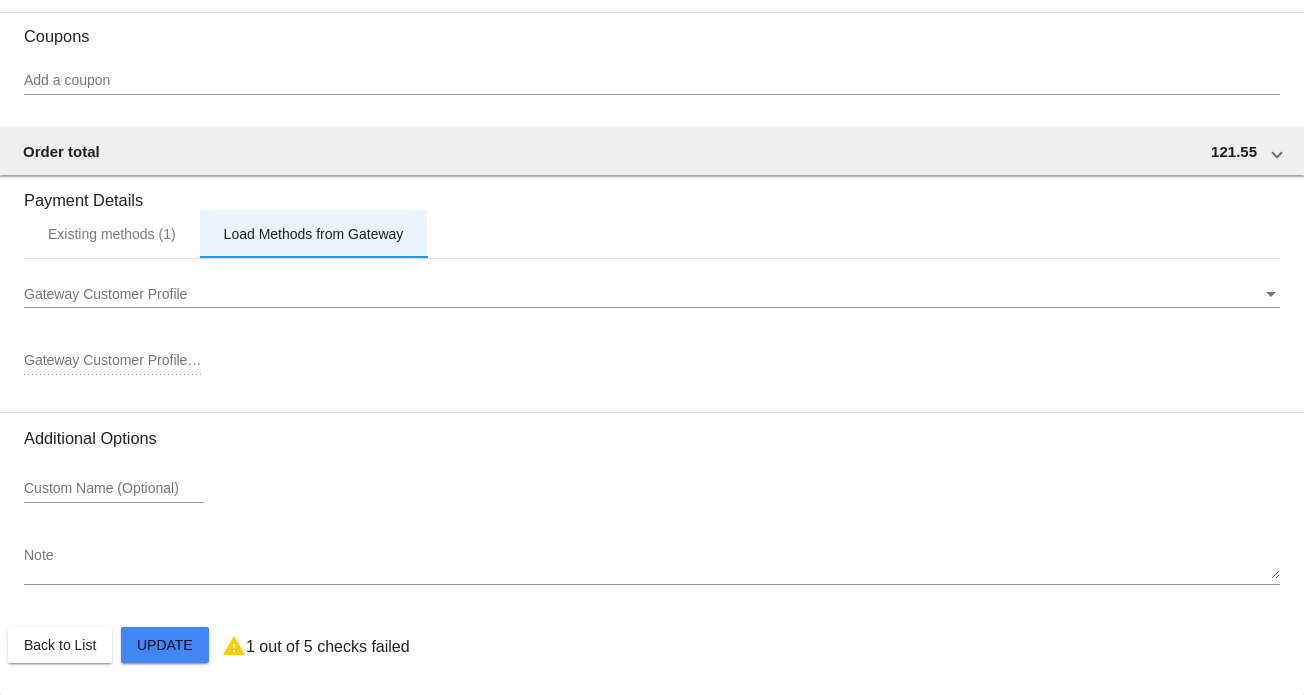 click on "Load Methods from Gateway" at bounding box center [314, 234] 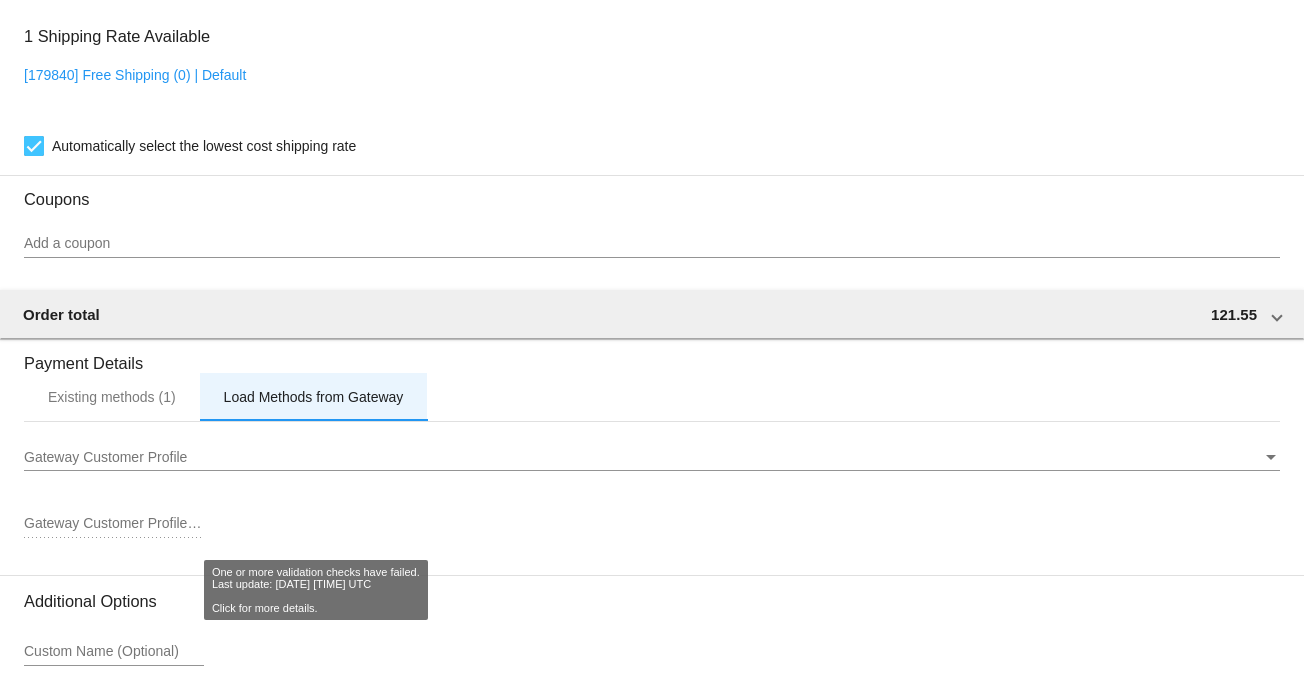 scroll, scrollTop: 1588, scrollLeft: 0, axis: vertical 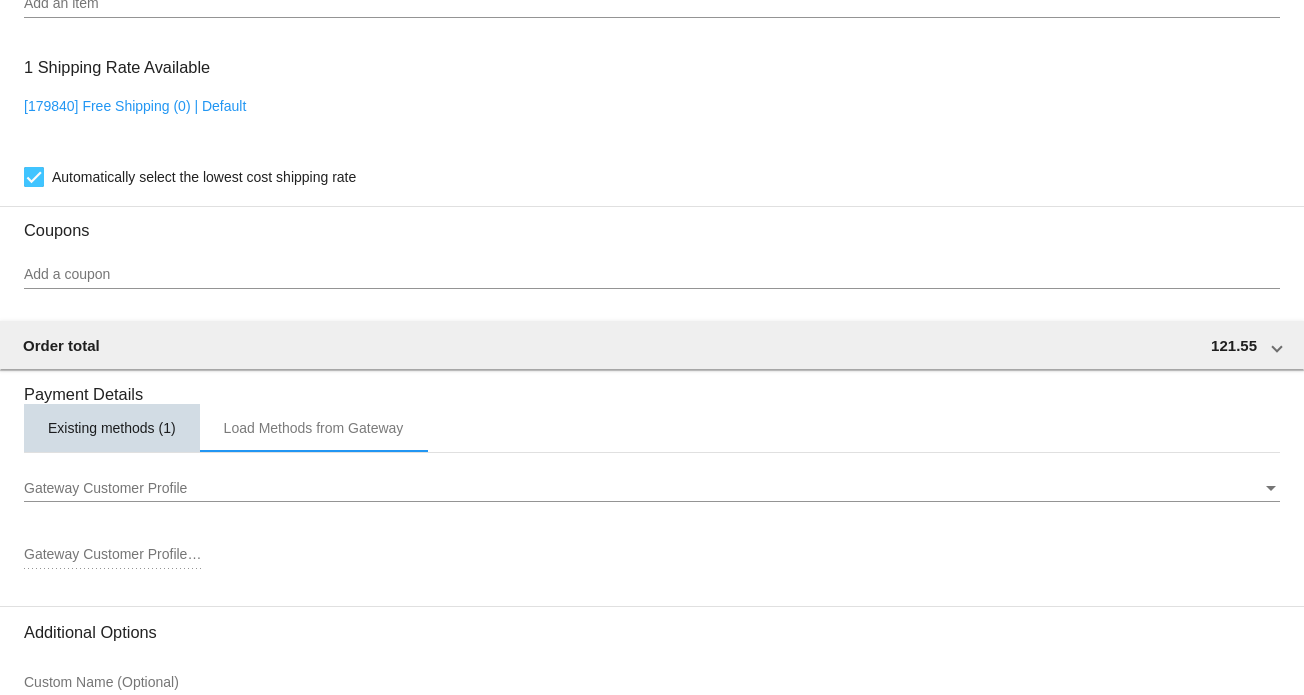 click on "Existing methods (1)" at bounding box center [112, 428] 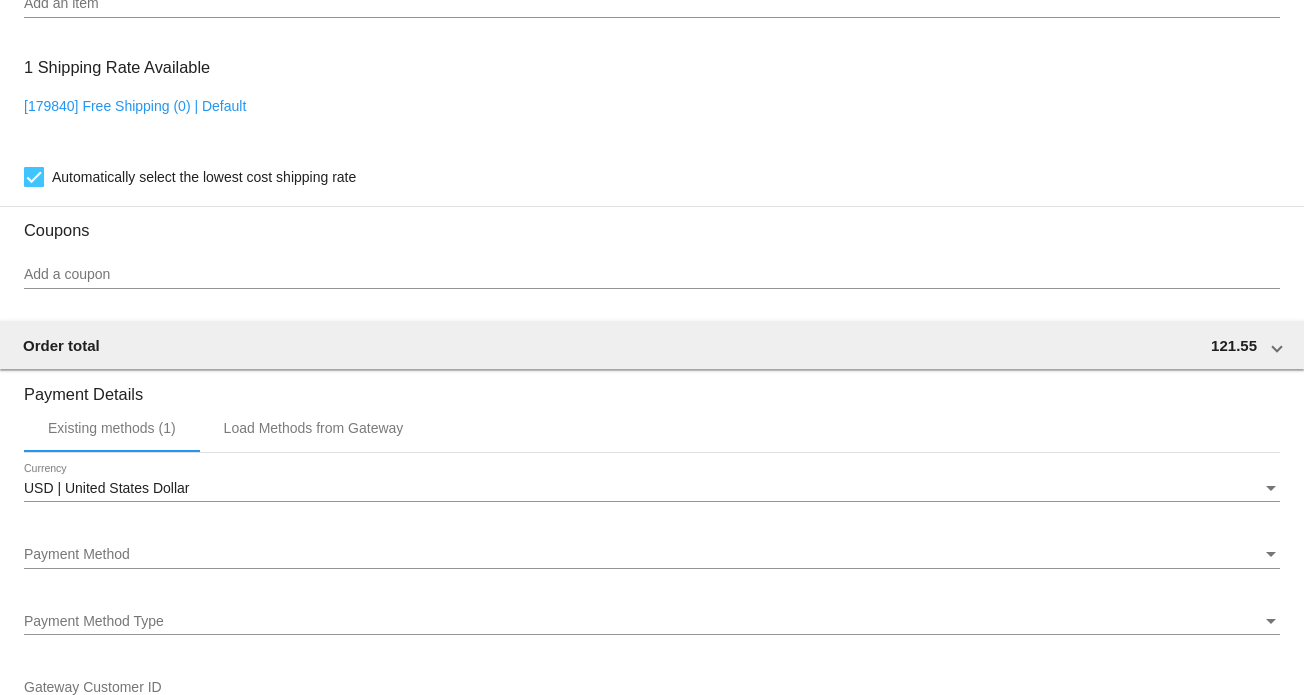 click on "USD | United States Dollar
Currency" at bounding box center (652, 482) 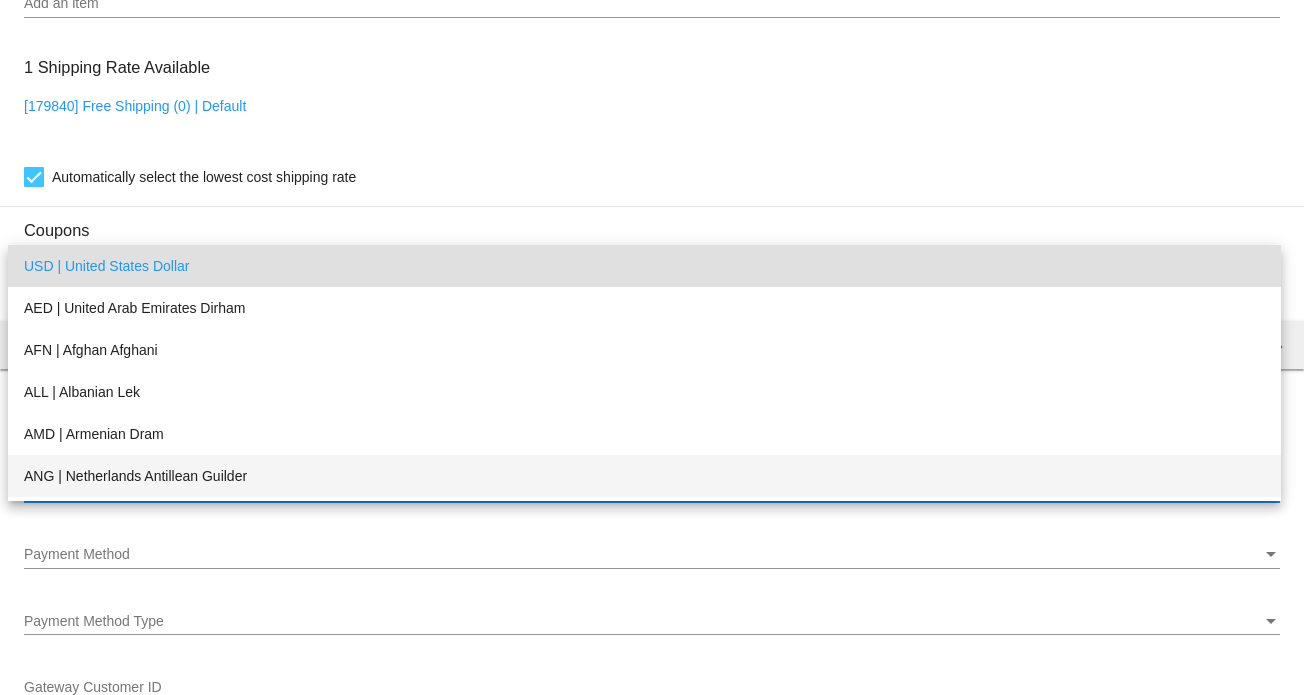 click on "ANG | Netherlands Antillean Guilder" at bounding box center (644, 476) 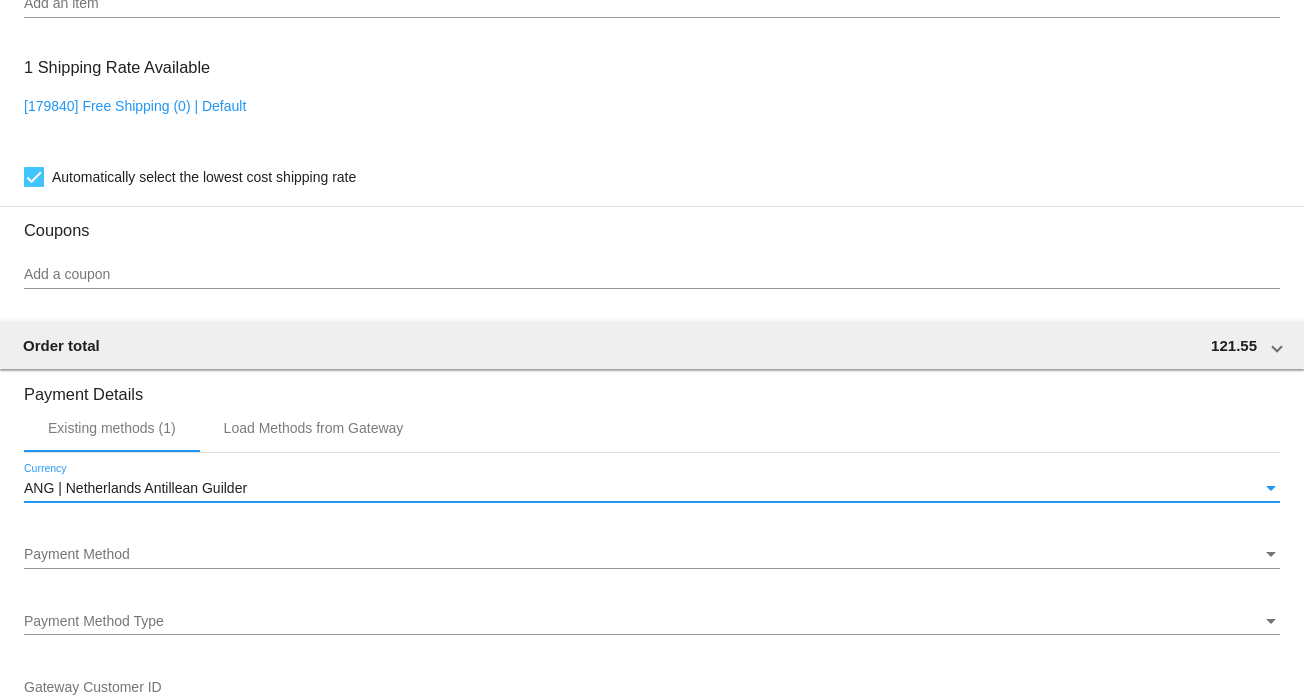 click on "ANG | Netherlands Antillean Guilder" at bounding box center (135, 488) 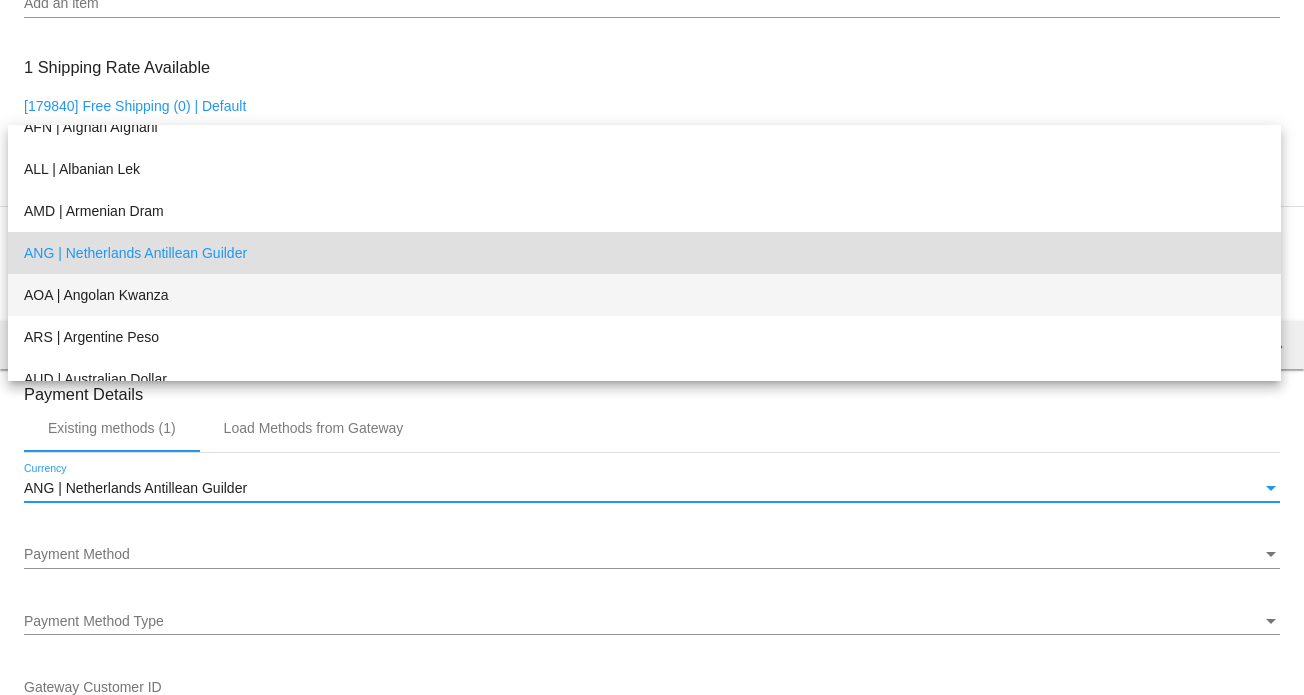scroll, scrollTop: 0, scrollLeft: 0, axis: both 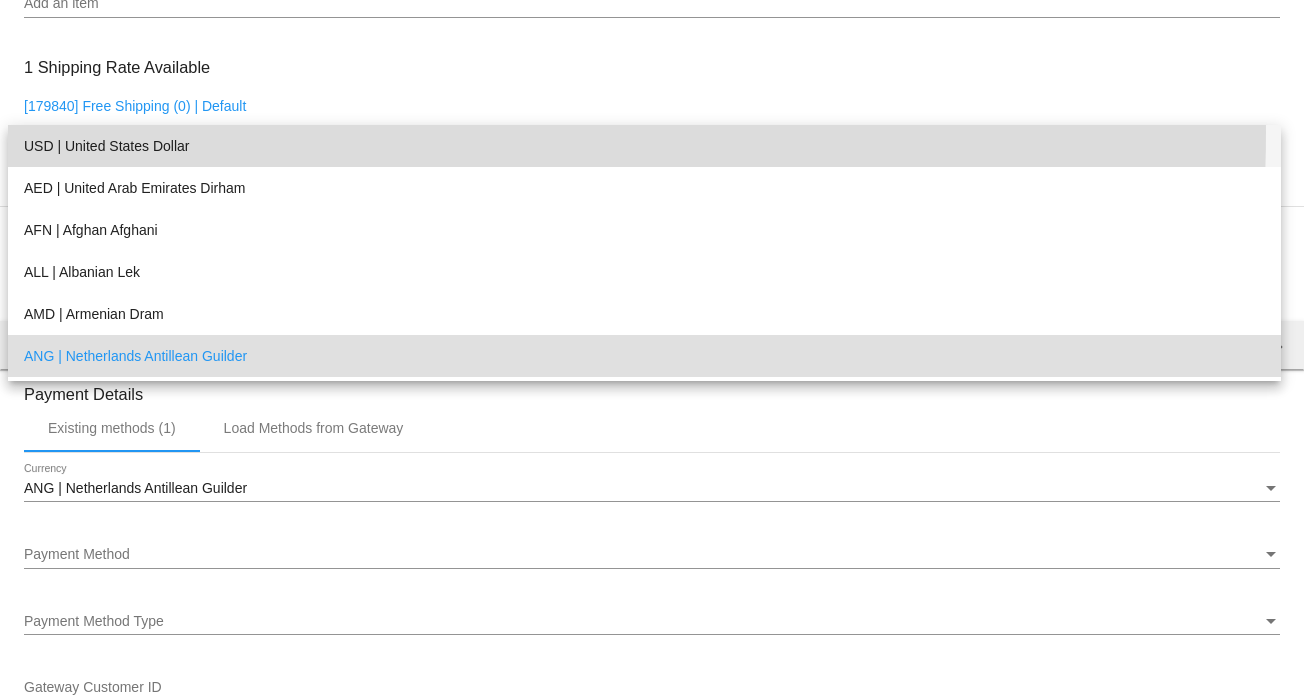click on "USD | United States Dollar" at bounding box center [644, 146] 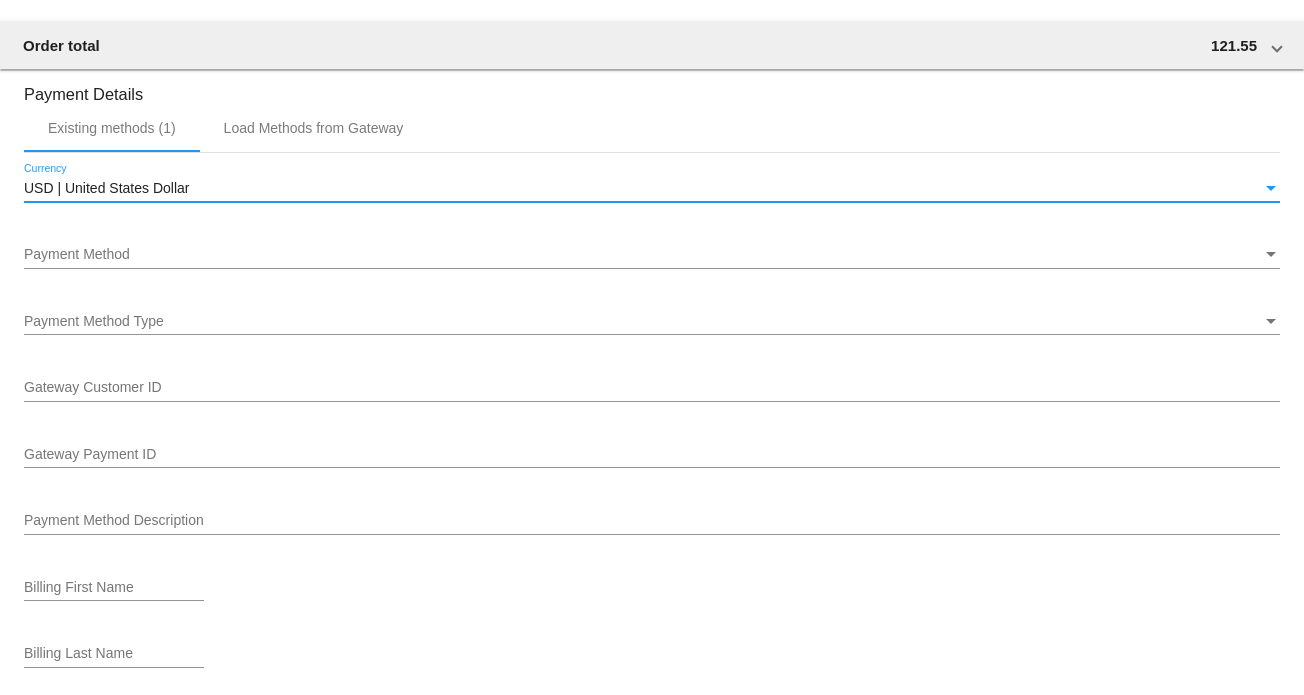 scroll, scrollTop: 1988, scrollLeft: 0, axis: vertical 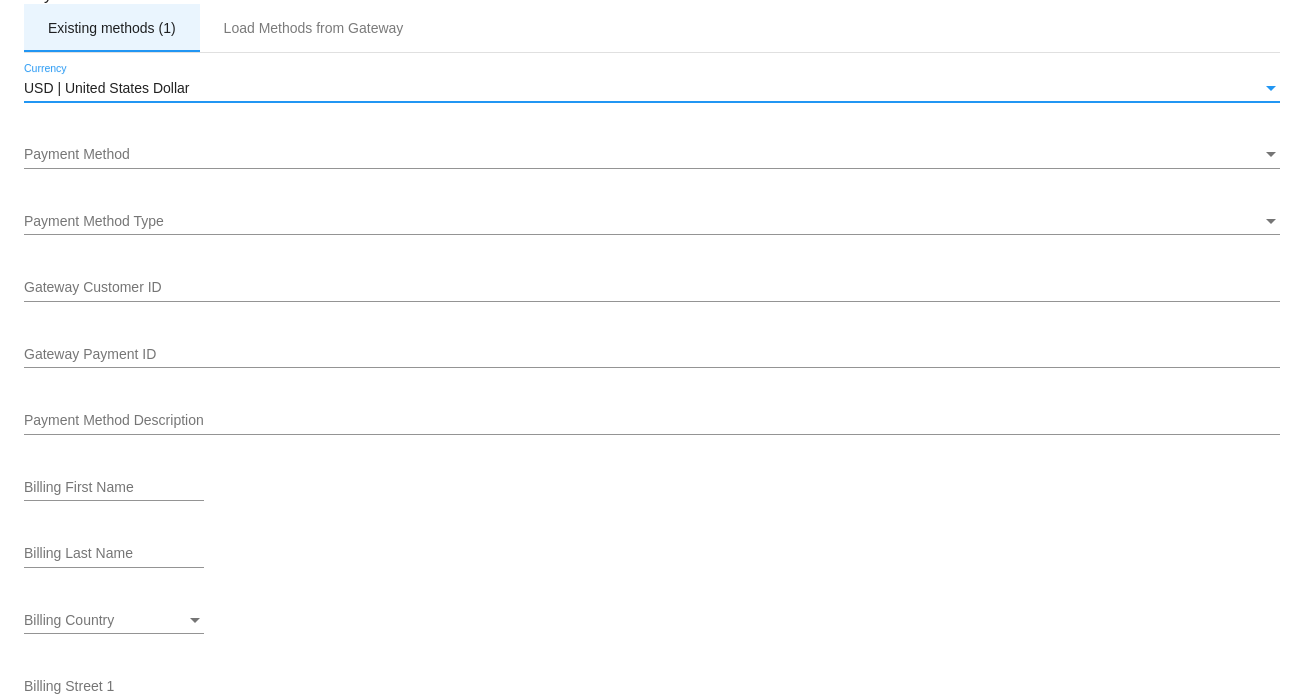 click on "Existing methods (1)" at bounding box center [112, 28] 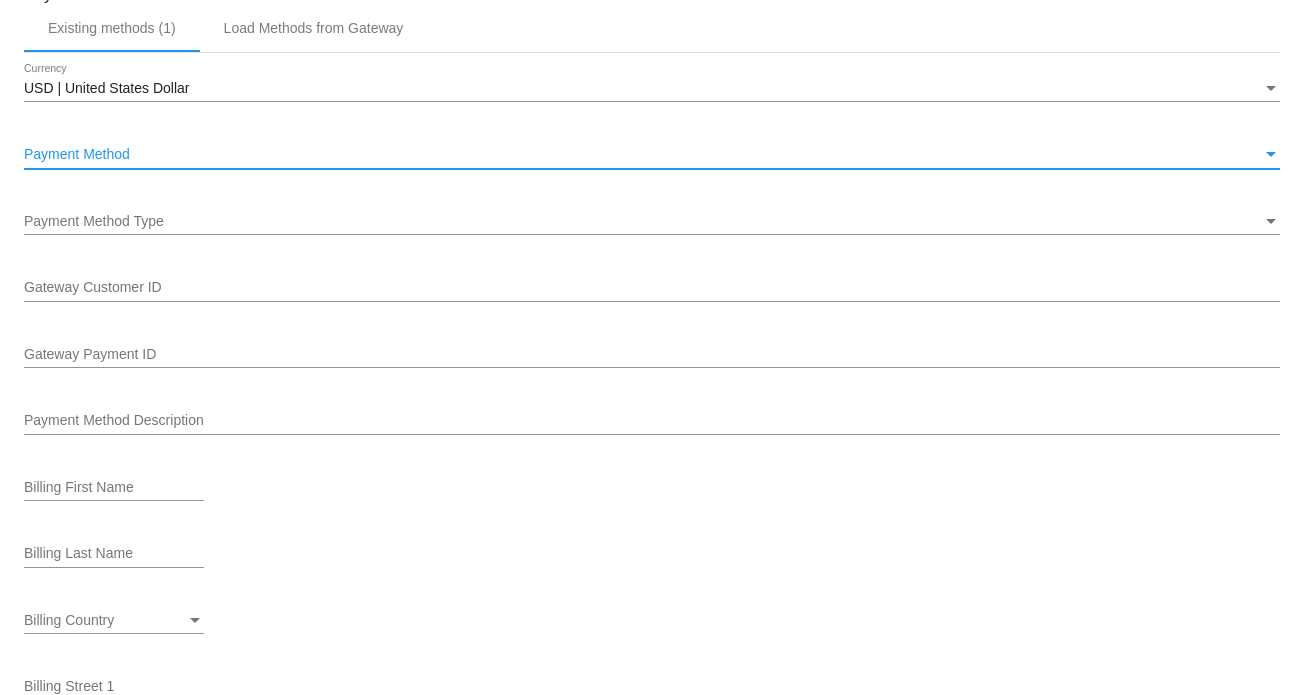 click at bounding box center [1271, 154] 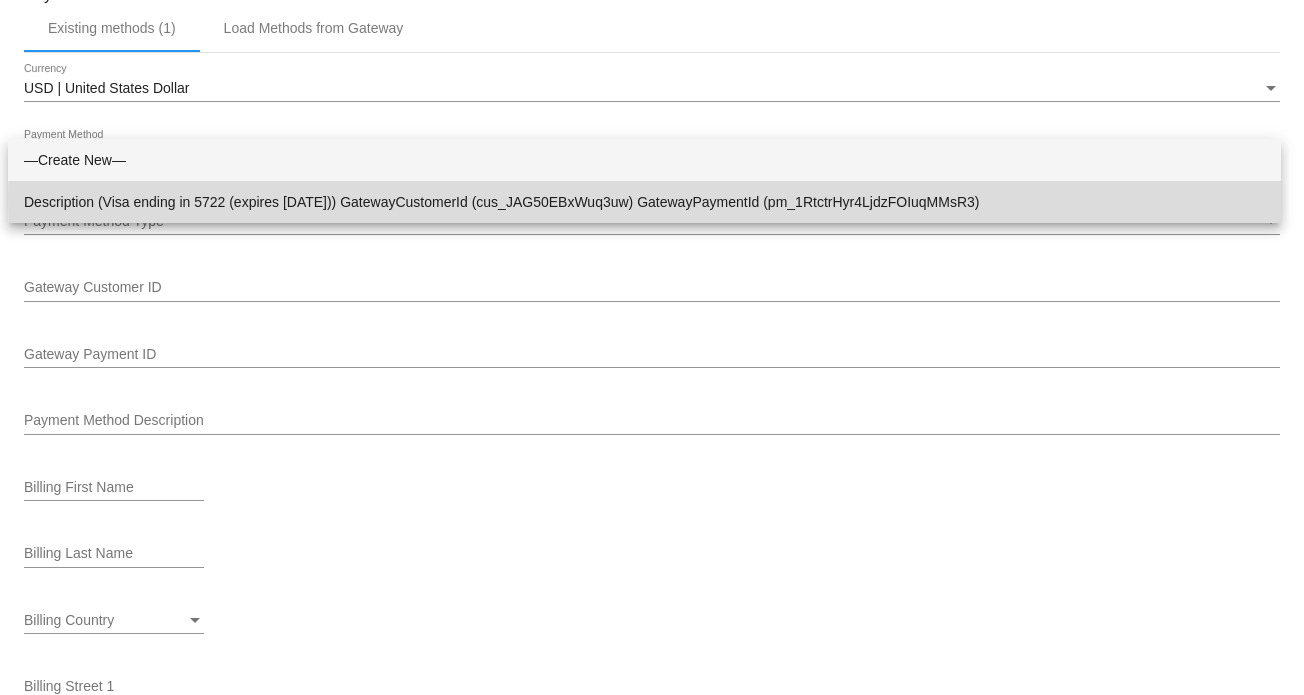 click on "Description (Visa ending in 5722 (expires [DATE])) GatewayCustomerId (cus_JAG50EBxWuq3uw)
GatewayPaymentId (pm_1RtctrHyr4LjdzFOIuqMMsR3)" at bounding box center [644, 202] 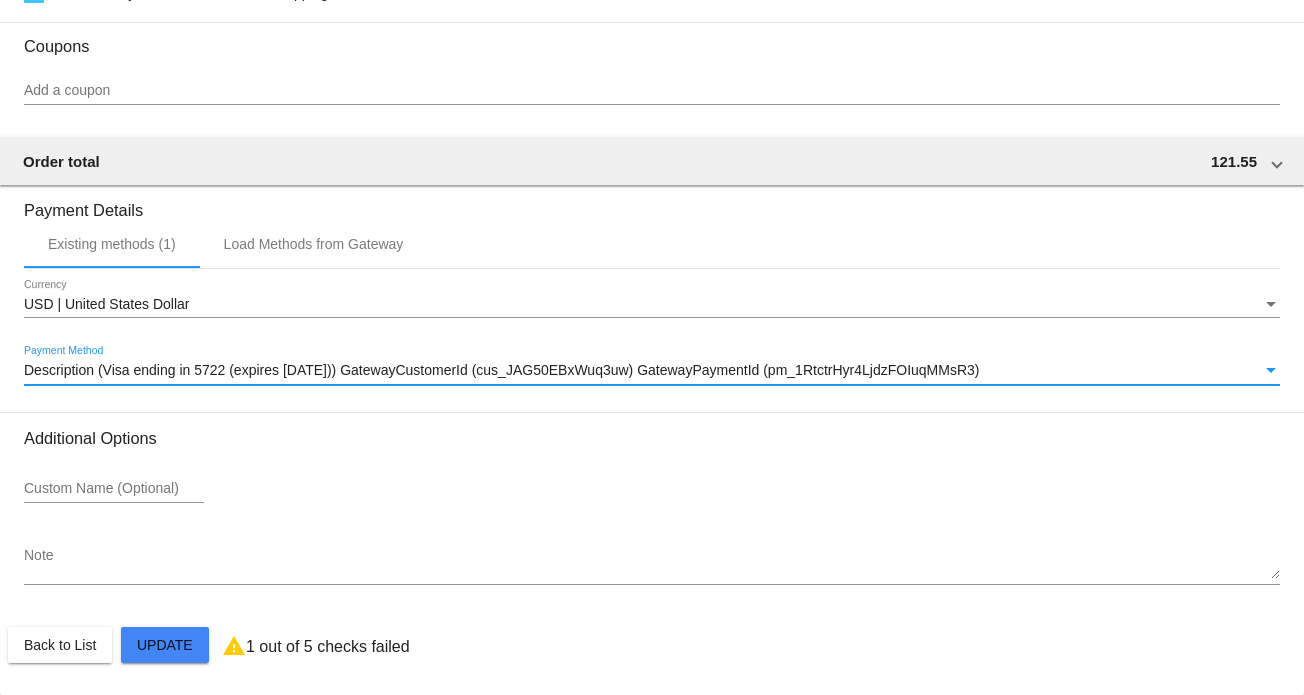 click on "Customer
5328704: [FIRST] [LAST]
[EMAIL]
Customer Shipping
Enter Shipping Address Select A Saved Address (0)
[FIRST]
Shipping First Name
[LAST]
Shipping Last Name
US | USA
Shipping Country
[NUMBER] [STREET]
Shipping Street 1
Shipping Street 2
[CITY]
Shipping City
OR | Oregon
Shipping State
[POSTAL_CODE]
Shipping Postcode
Scheduled Order Details
Frequency:
Every 3 months
Active
Status" 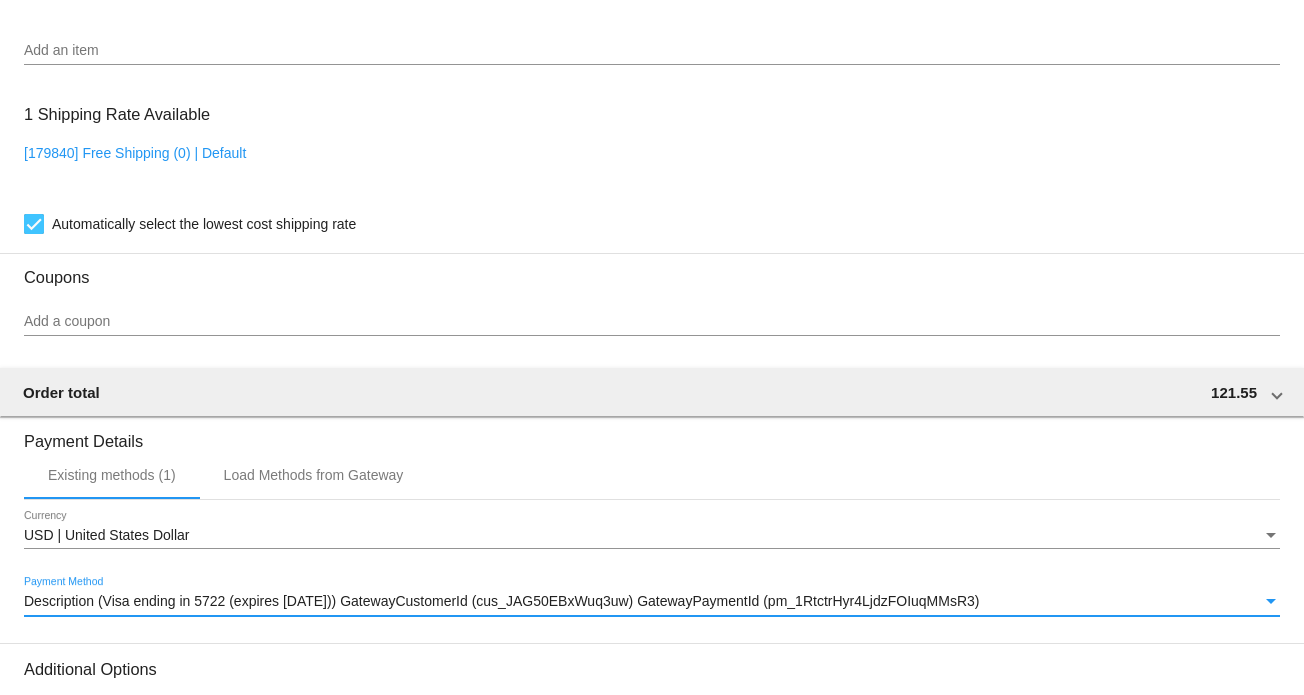 scroll, scrollTop: 1377, scrollLeft: 0, axis: vertical 